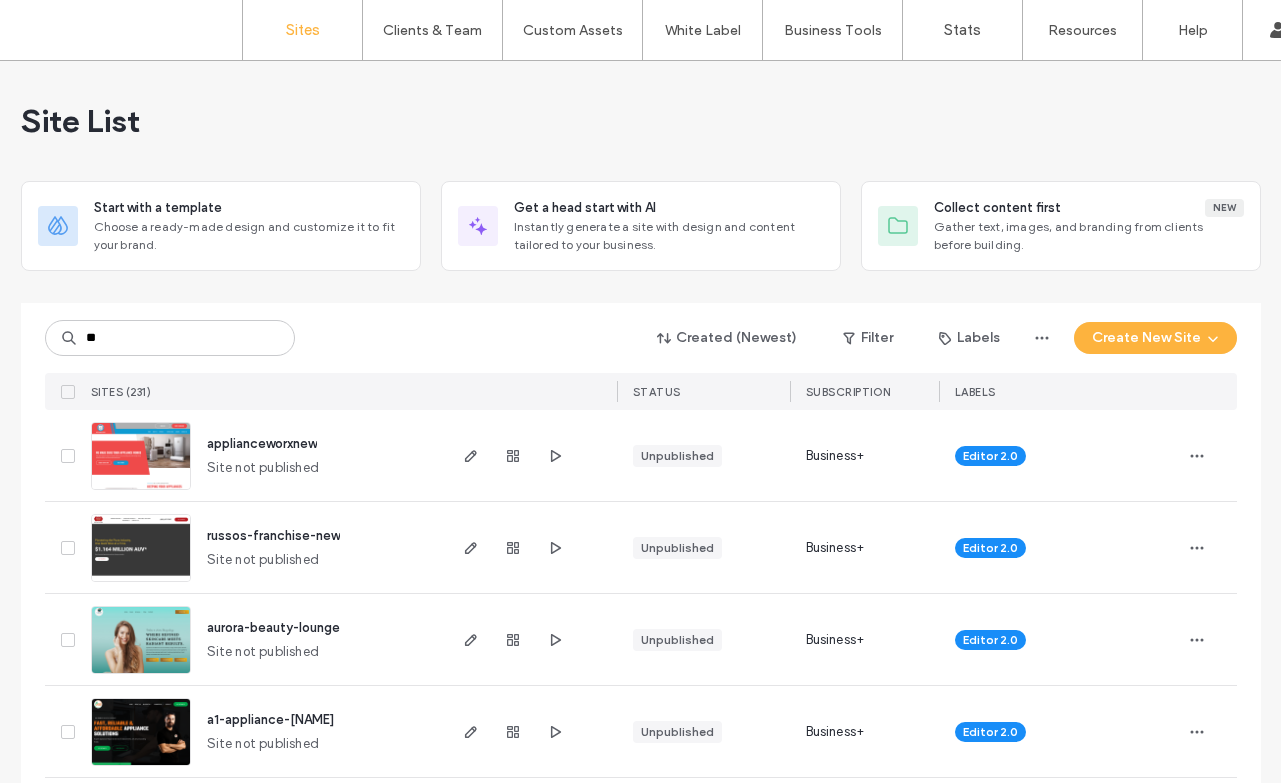 scroll, scrollTop: 0, scrollLeft: 0, axis: both 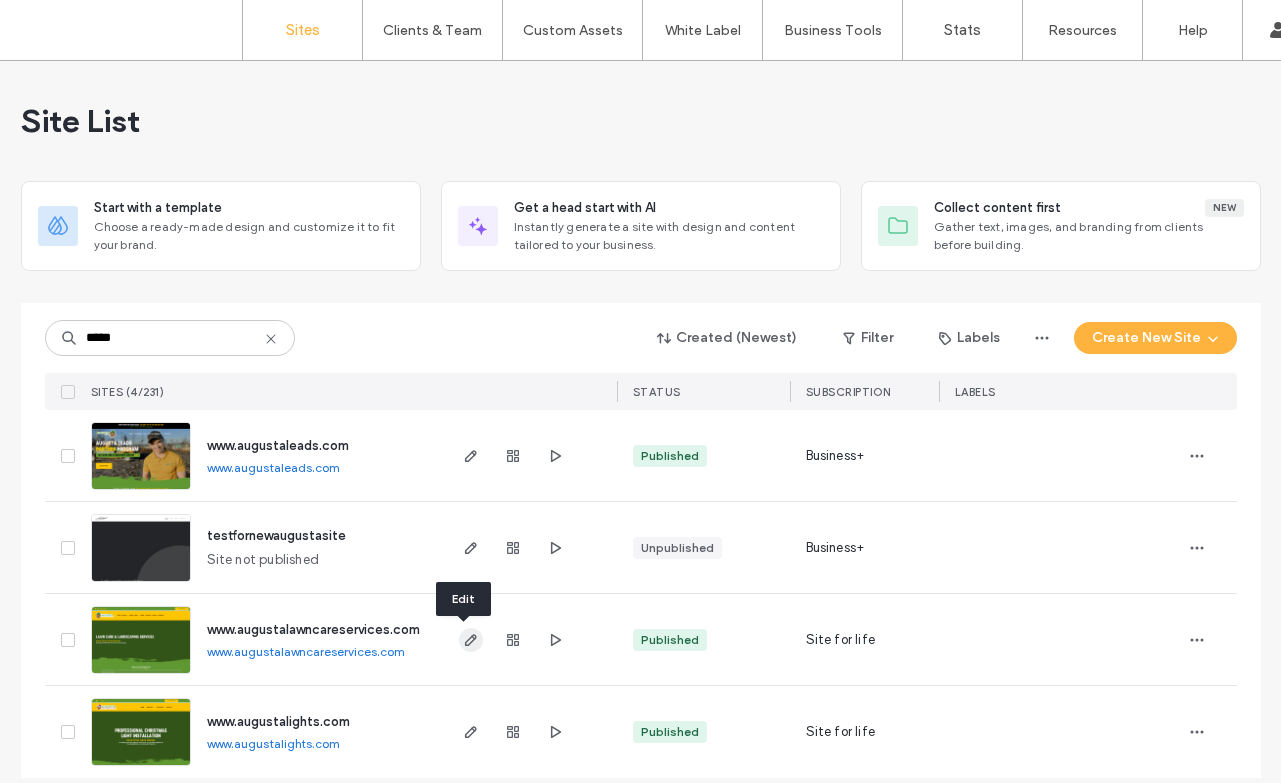type on "*****" 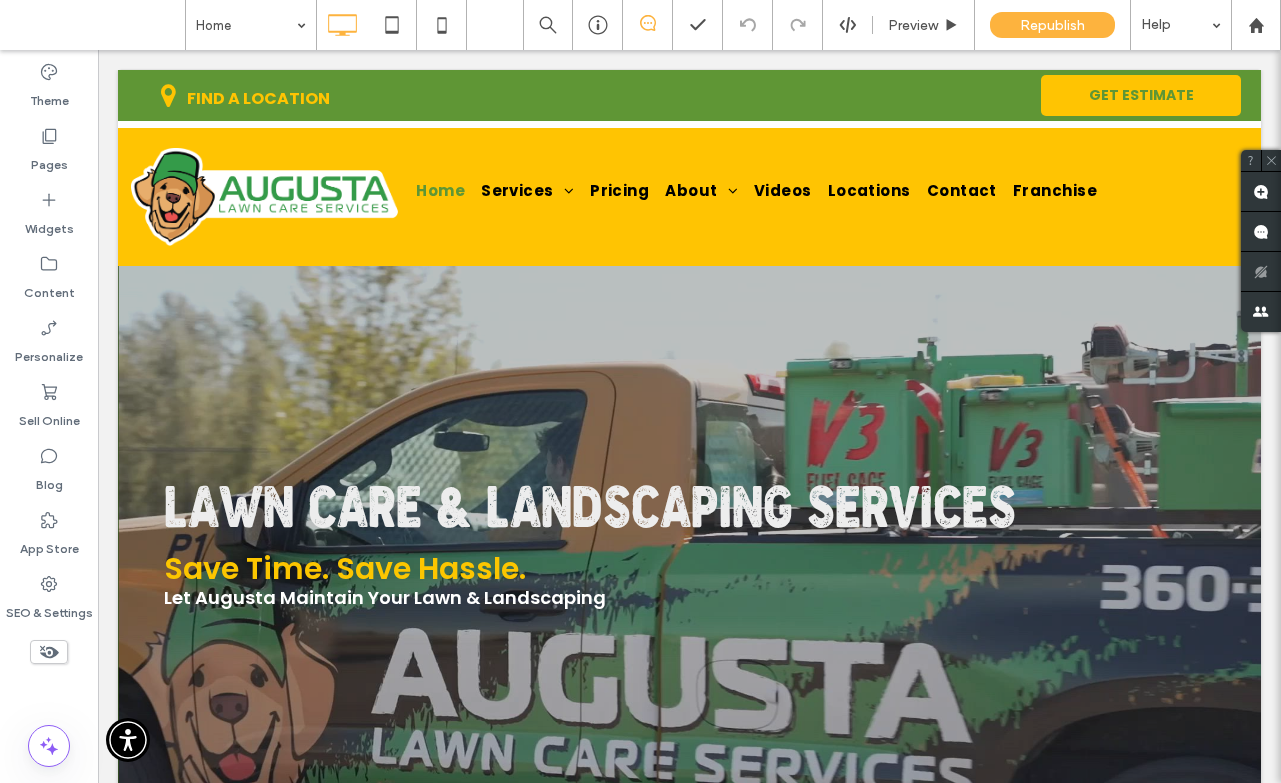 scroll, scrollTop: 0, scrollLeft: 0, axis: both 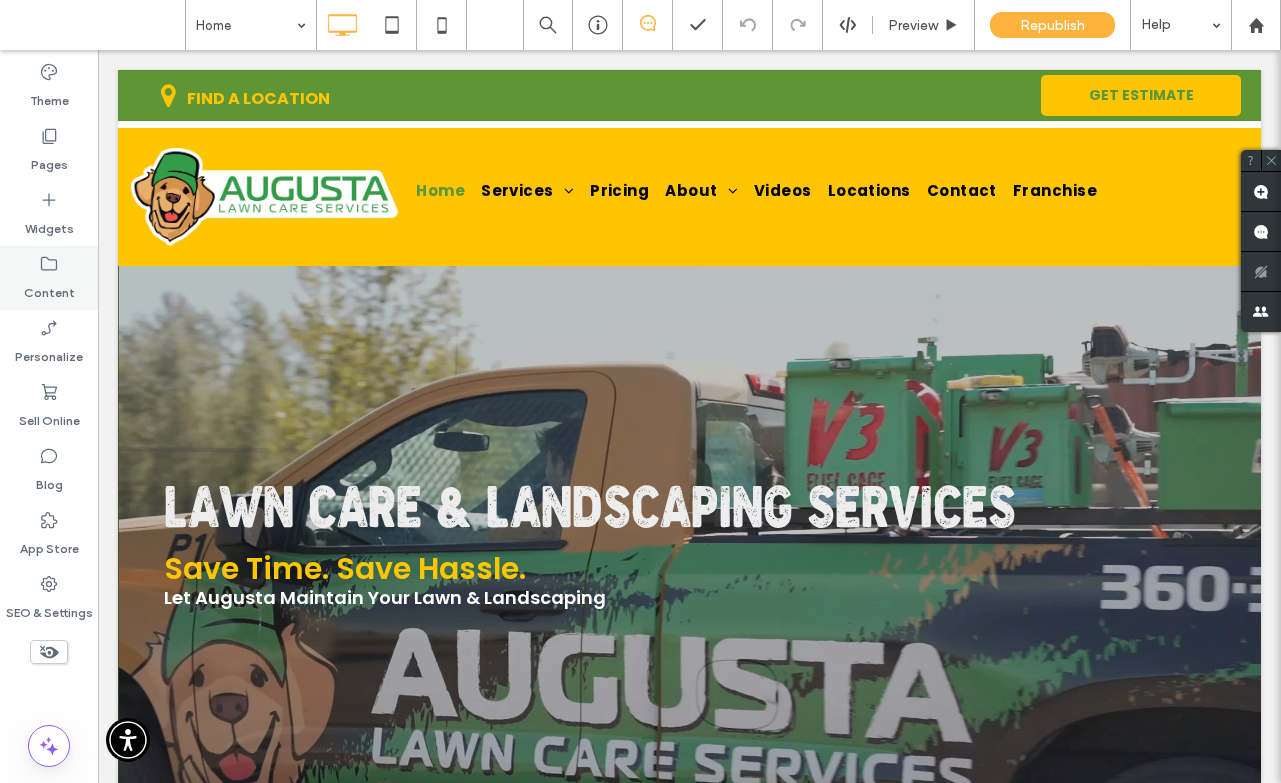 click 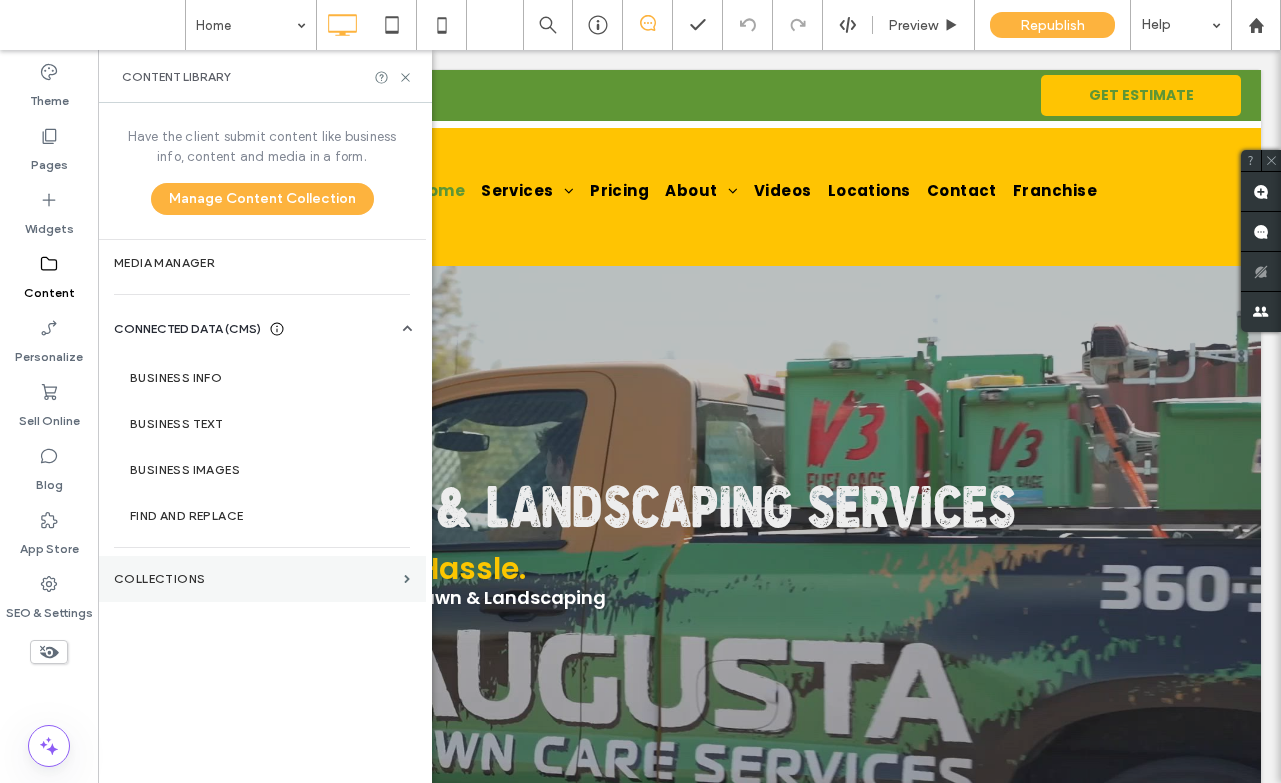 click on "Collections" at bounding box center [262, 579] 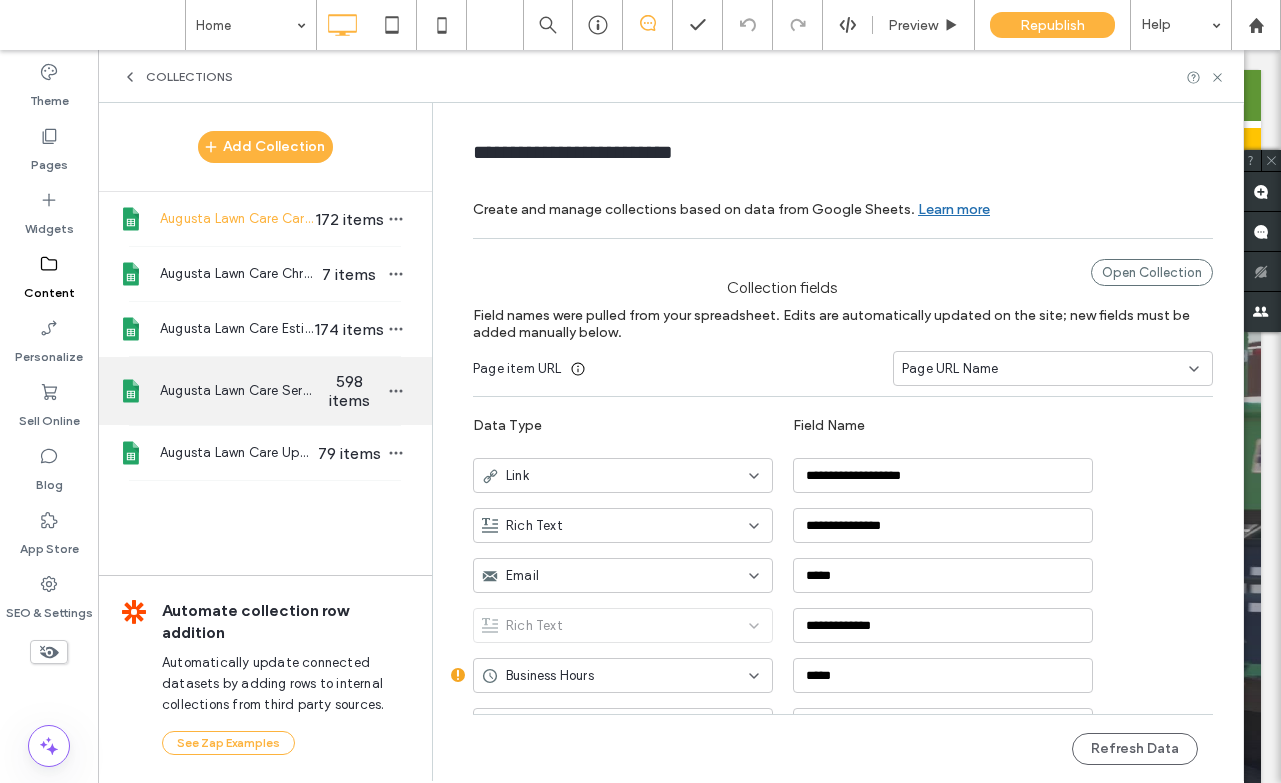 click on "Augusta Lawn Care Services" at bounding box center (237, 391) 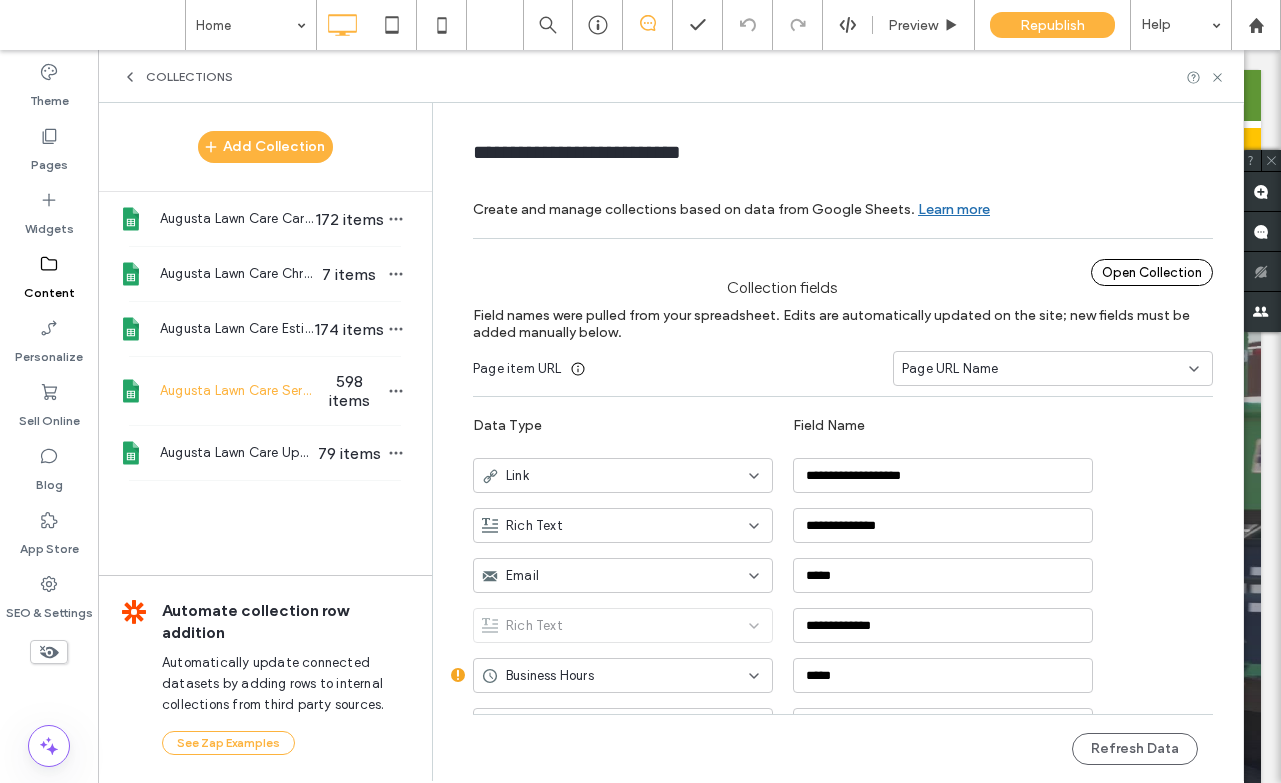 click on "Open Collection" at bounding box center [1152, 272] 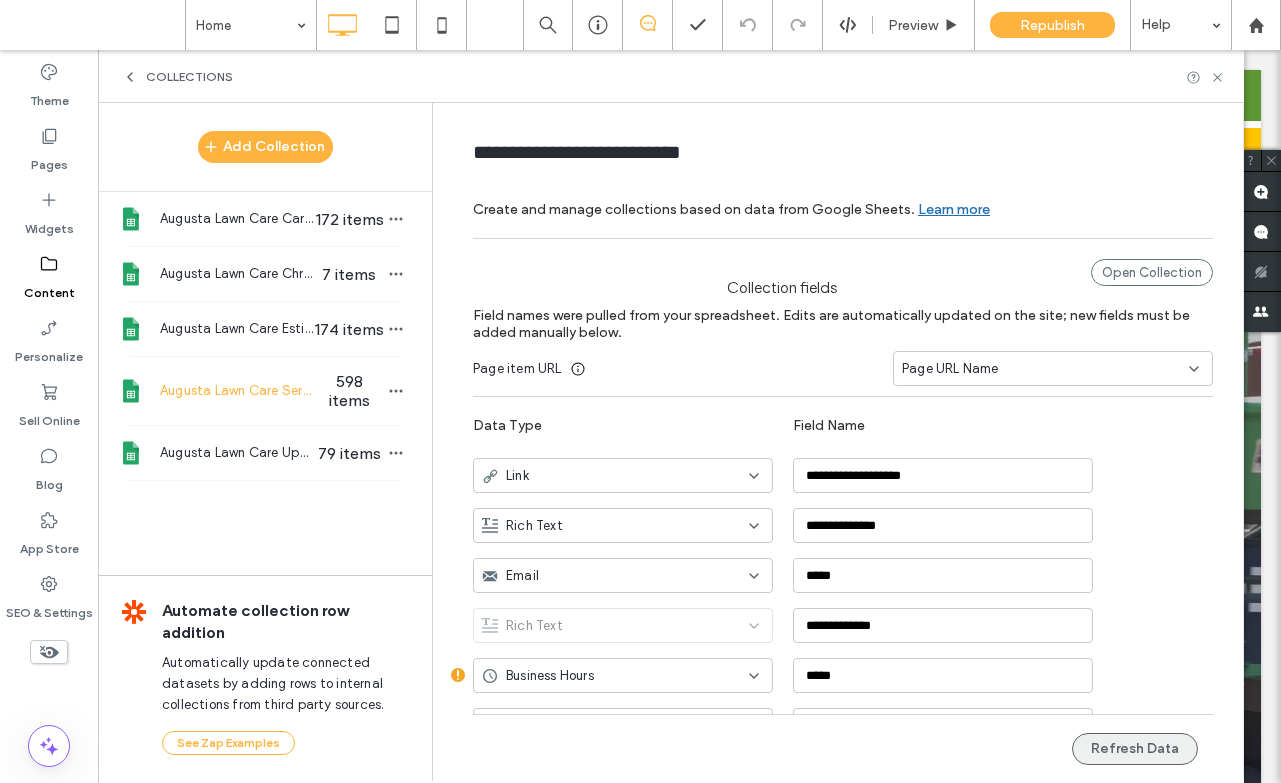 click on "Refresh Data" at bounding box center [1135, 749] 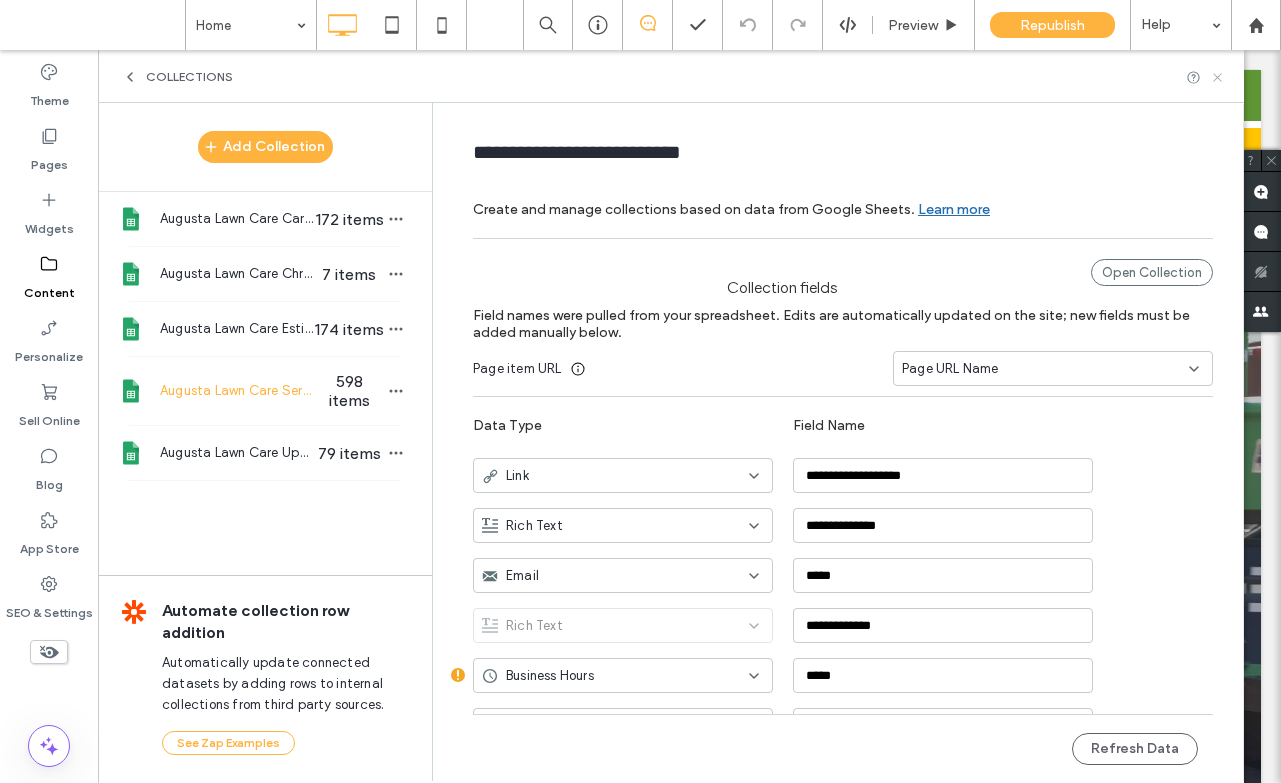 click 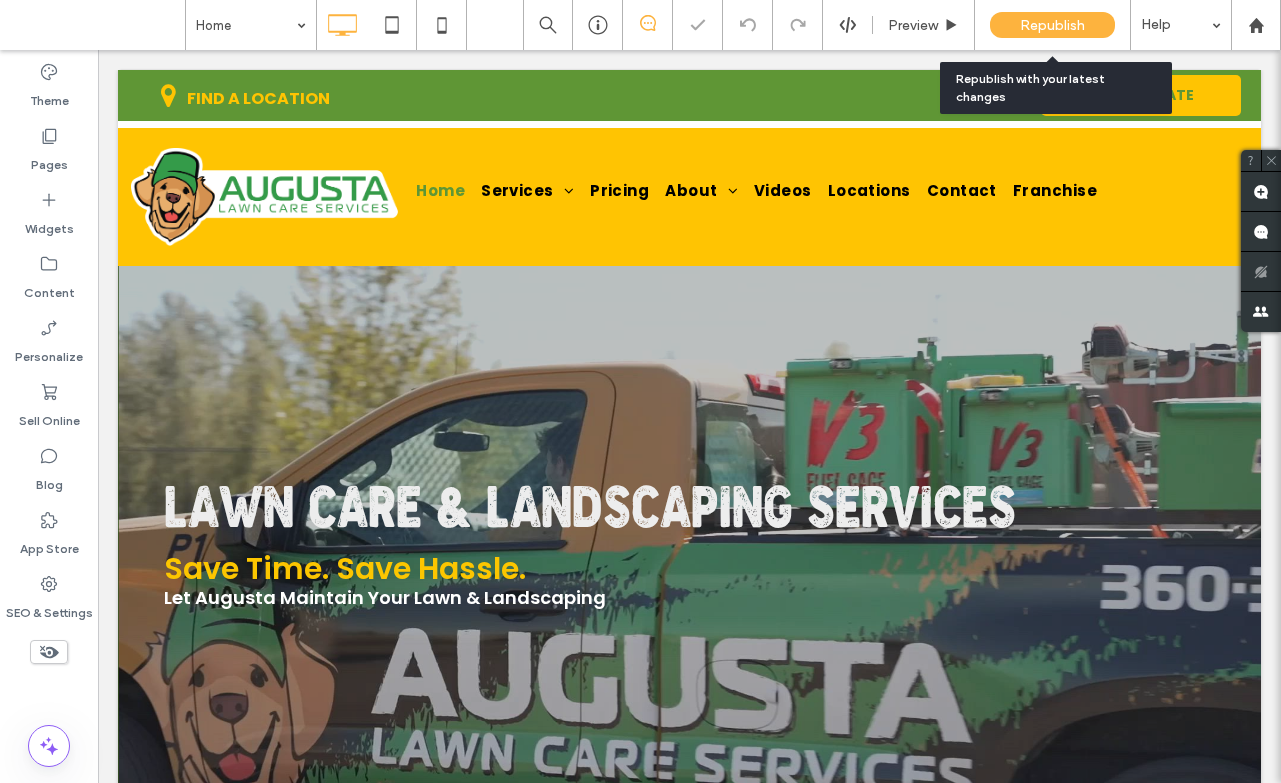 scroll, scrollTop: 0, scrollLeft: 0, axis: both 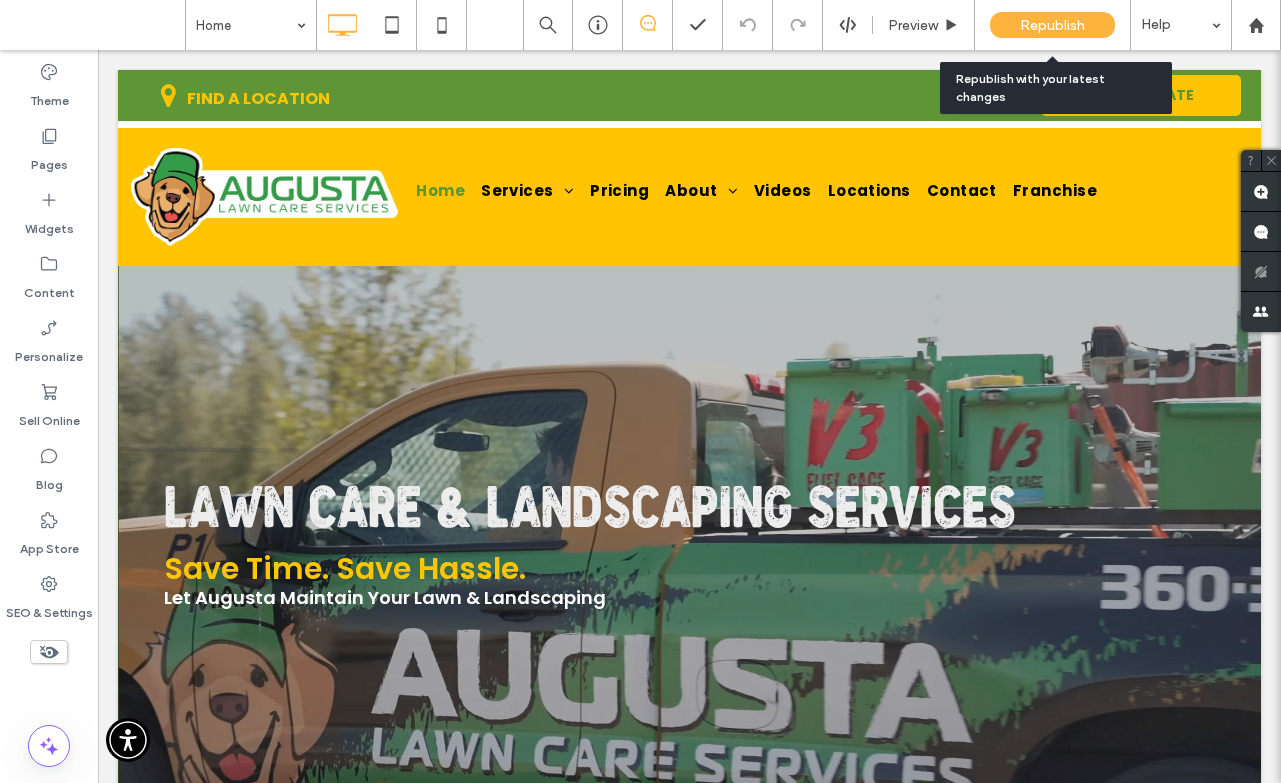 click on "Republish" at bounding box center (1052, 25) 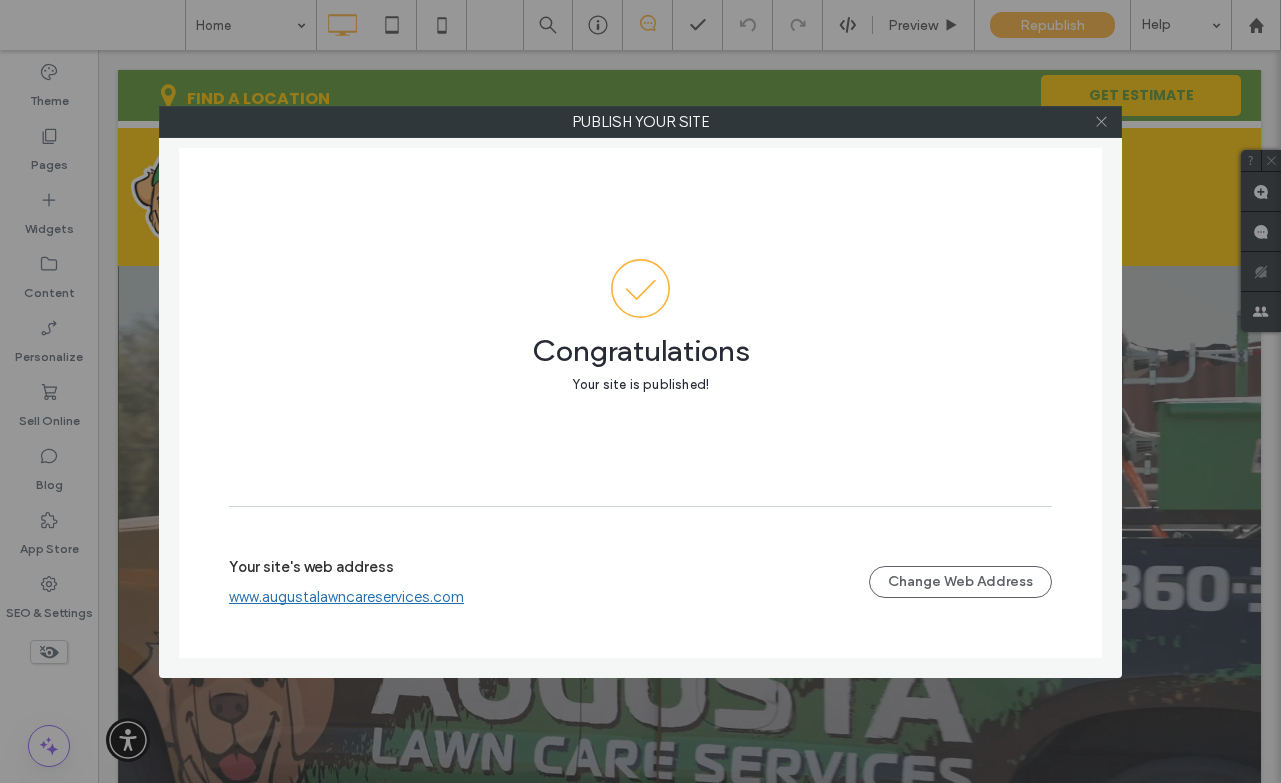 click 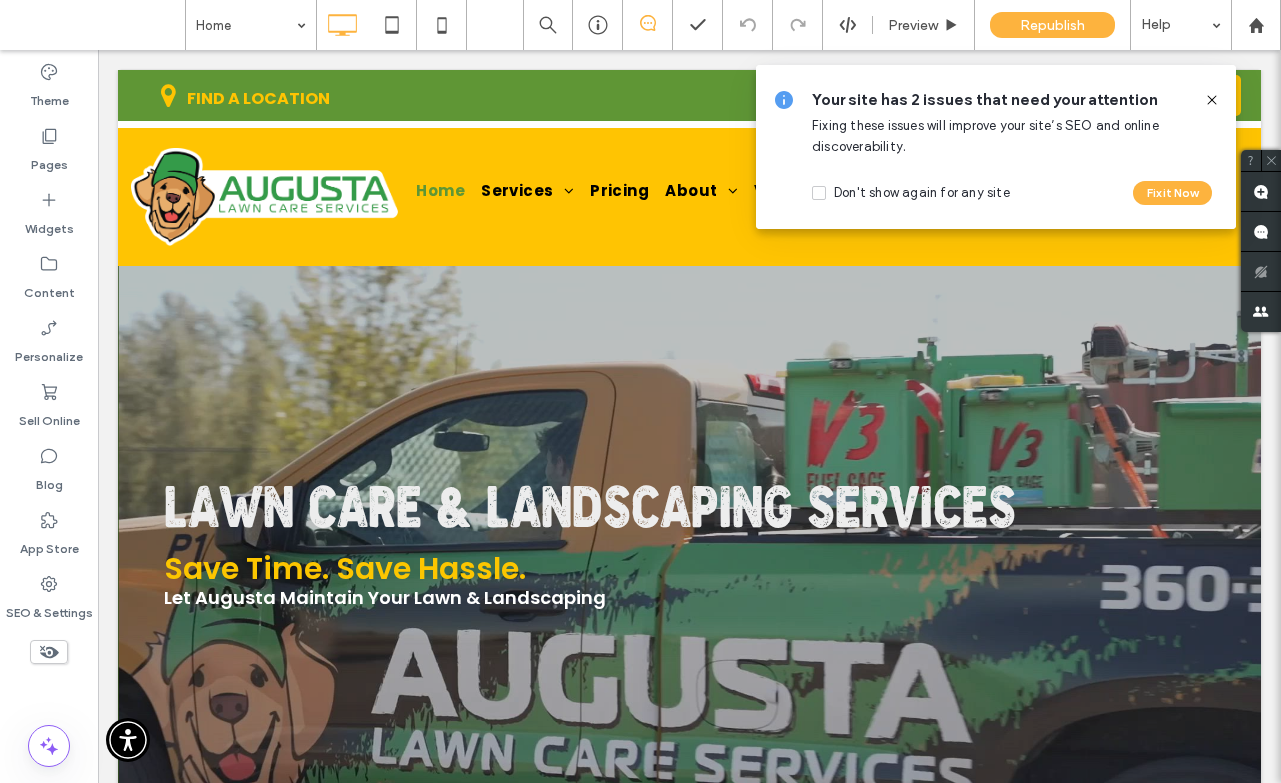 click 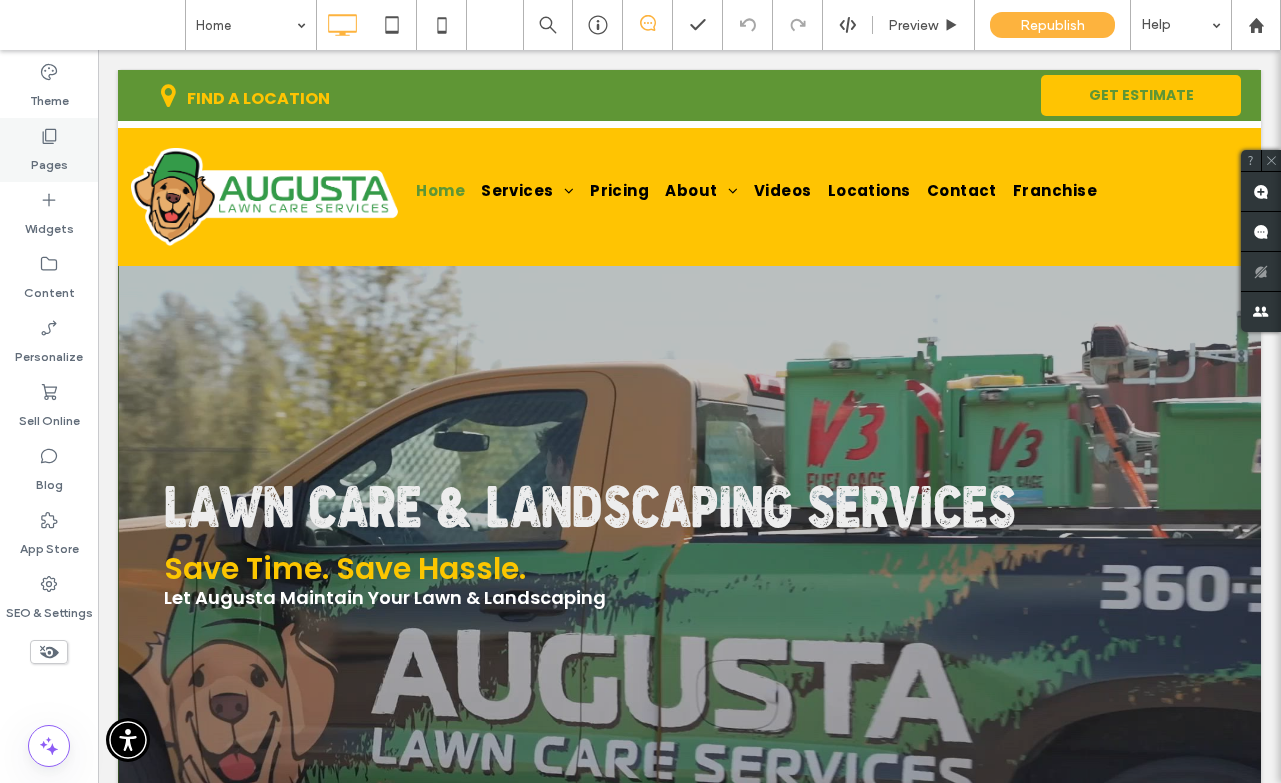 click on "Pages" at bounding box center [49, 160] 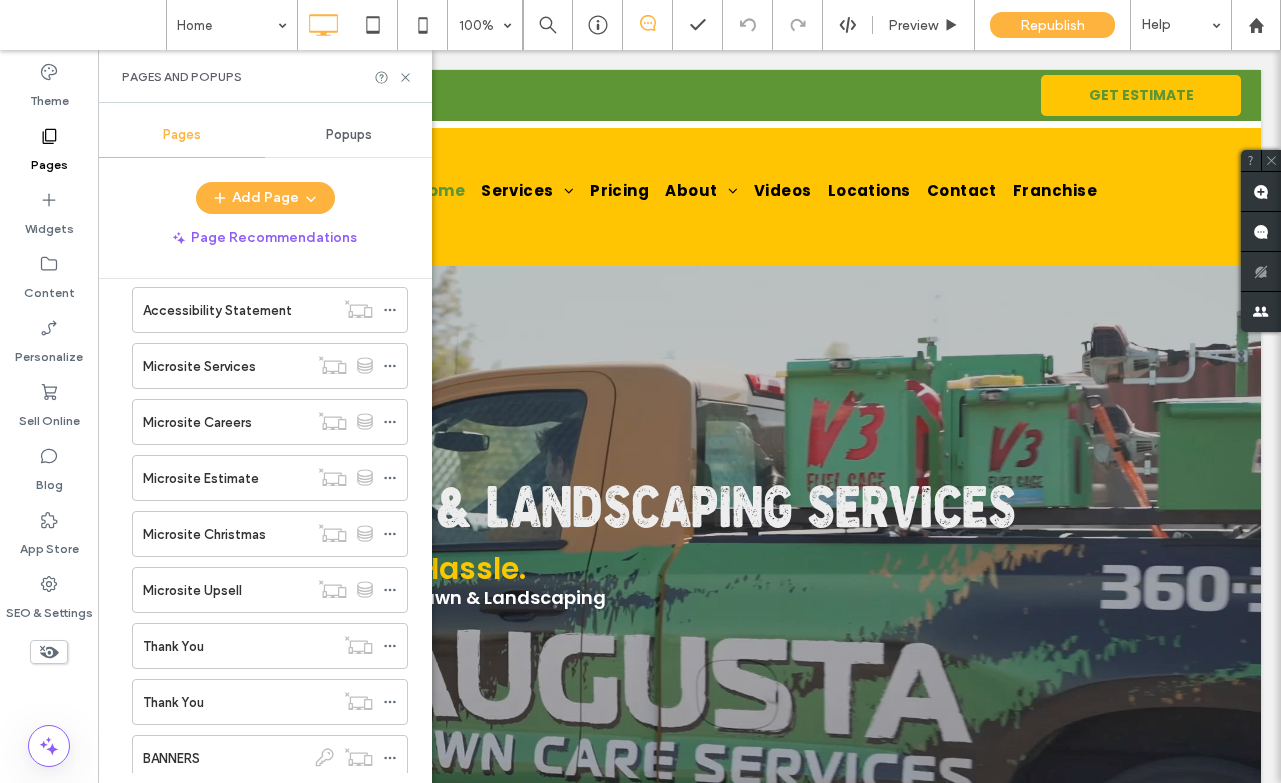 scroll, scrollTop: 10836, scrollLeft: 0, axis: vertical 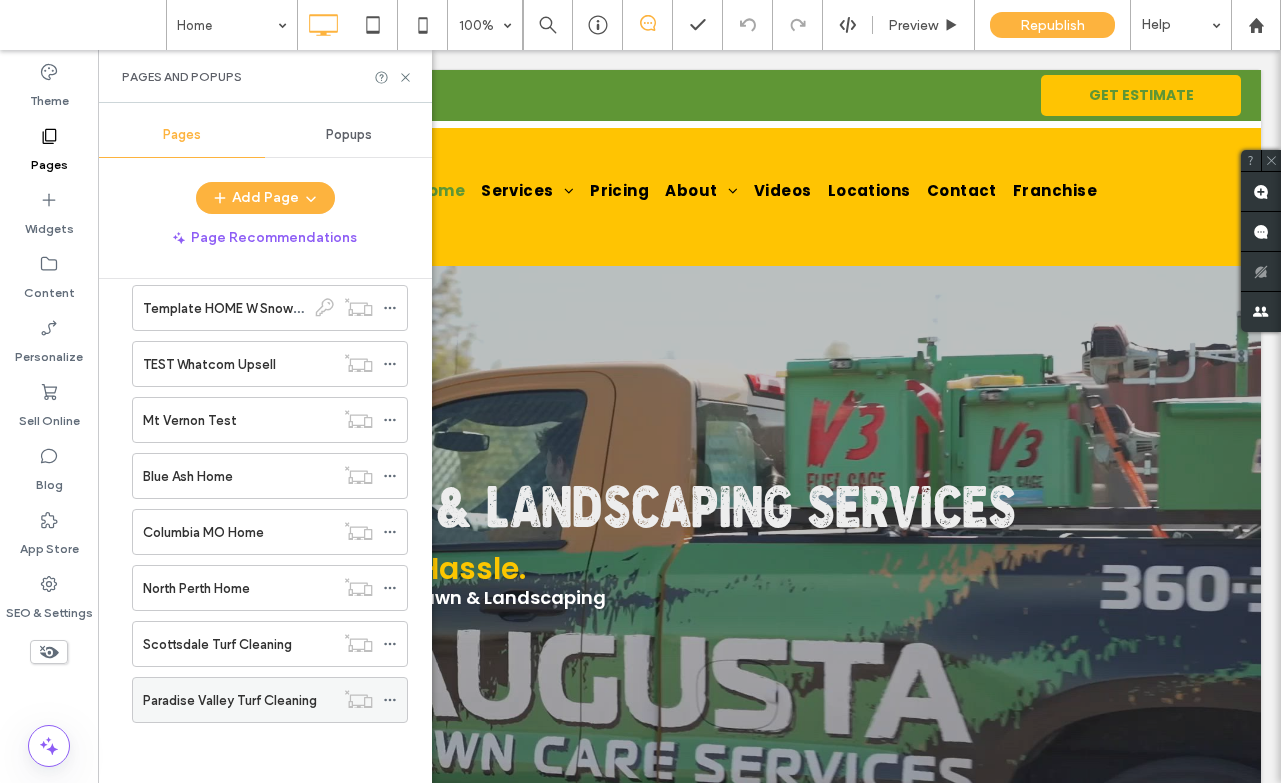 click on "Paradise Valley Turf Cleaning" at bounding box center (230, 700) 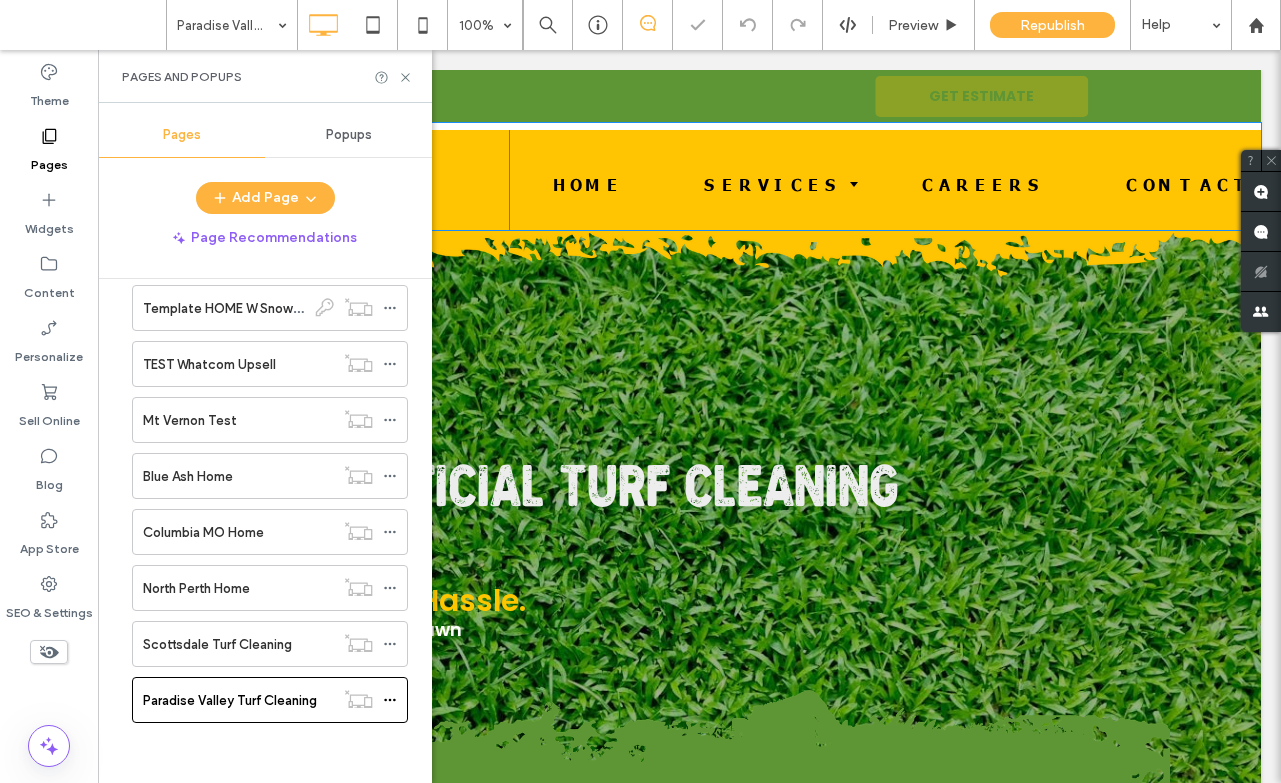 scroll, scrollTop: 0, scrollLeft: 0, axis: both 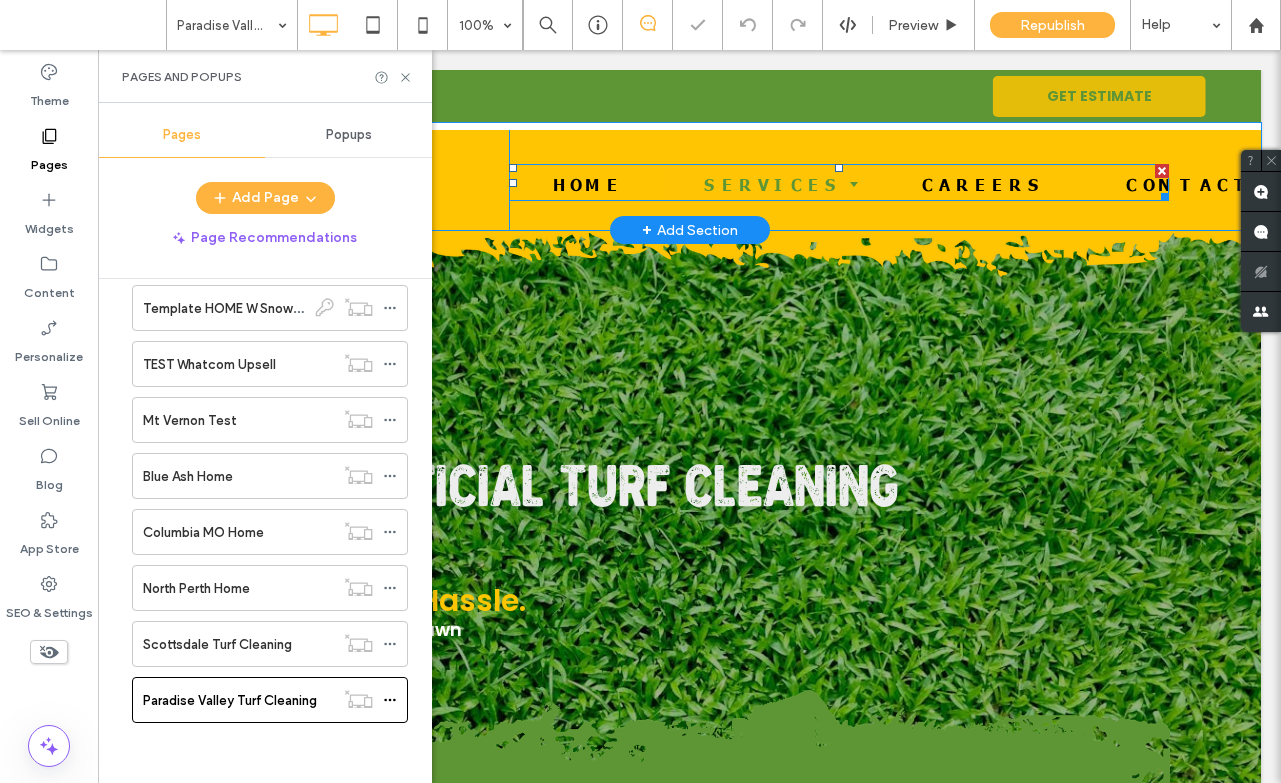 click at bounding box center [839, 182] 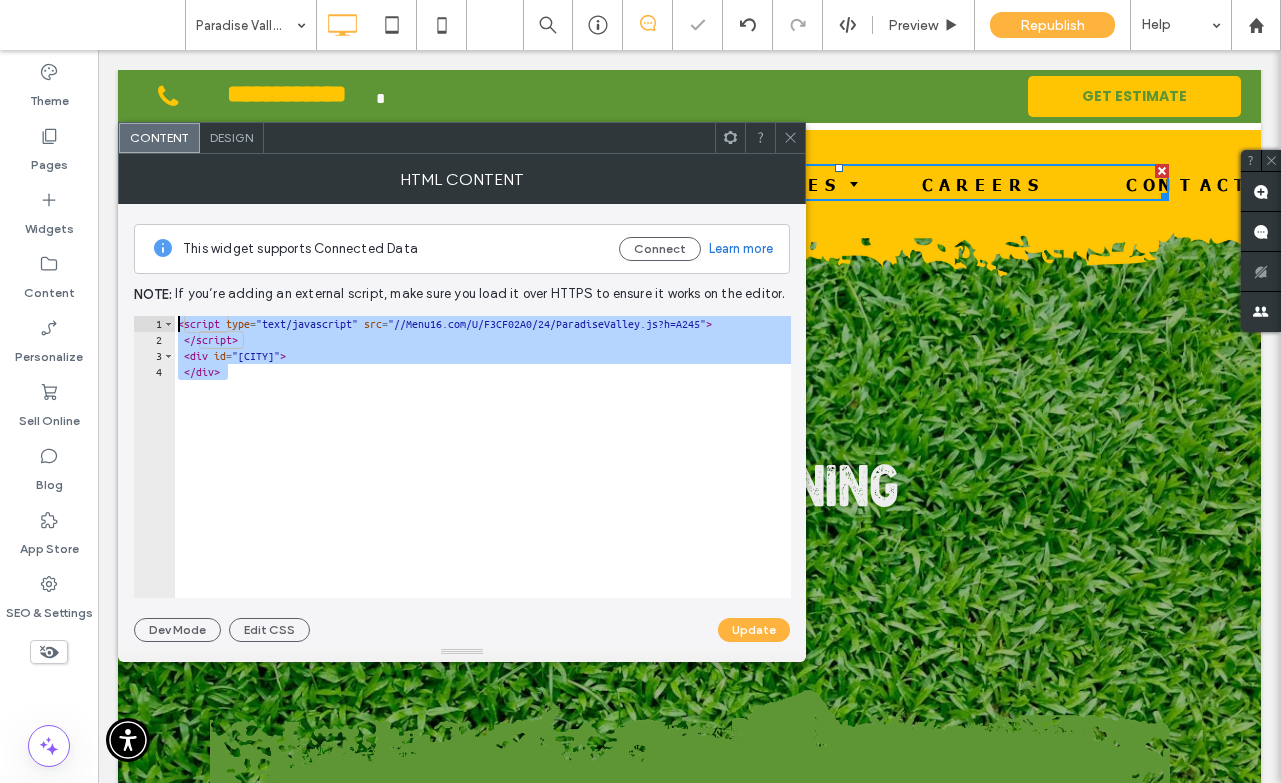 drag, startPoint x: 253, startPoint y: 371, endPoint x: 167, endPoint y: 255, distance: 144.40222 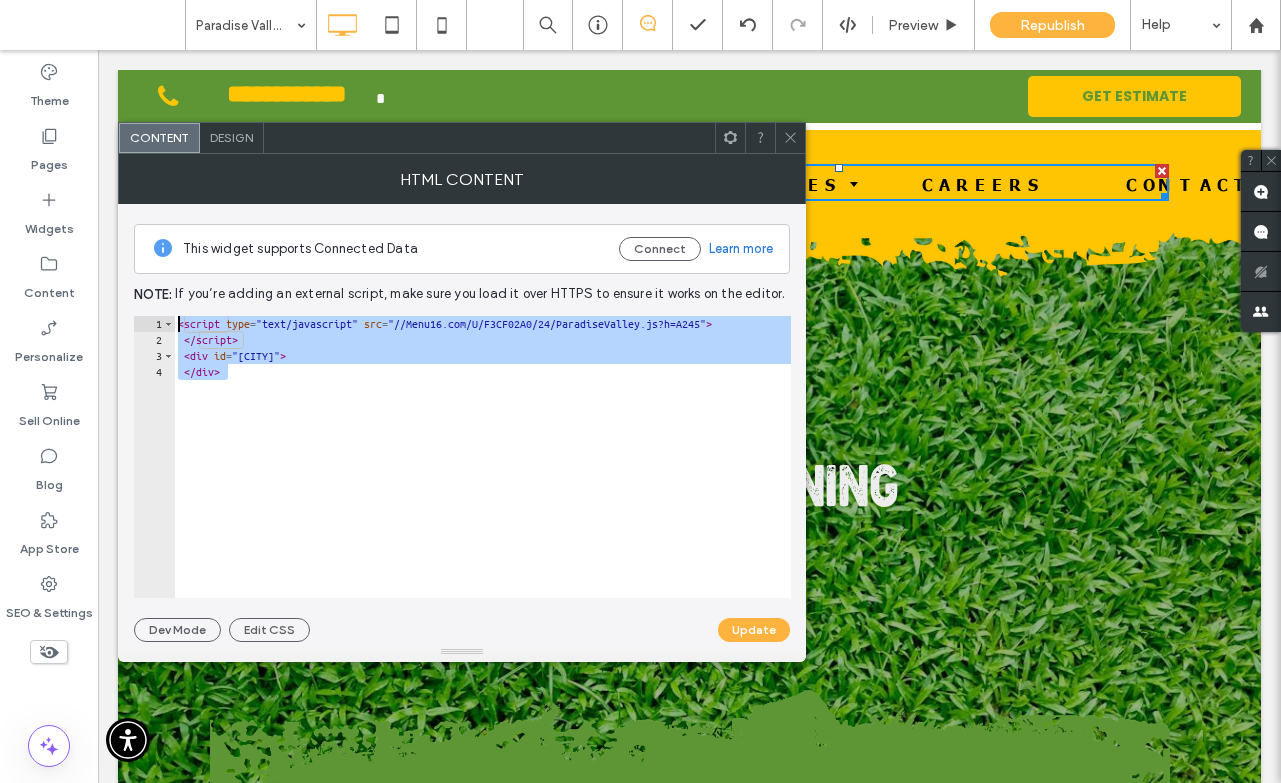 paste 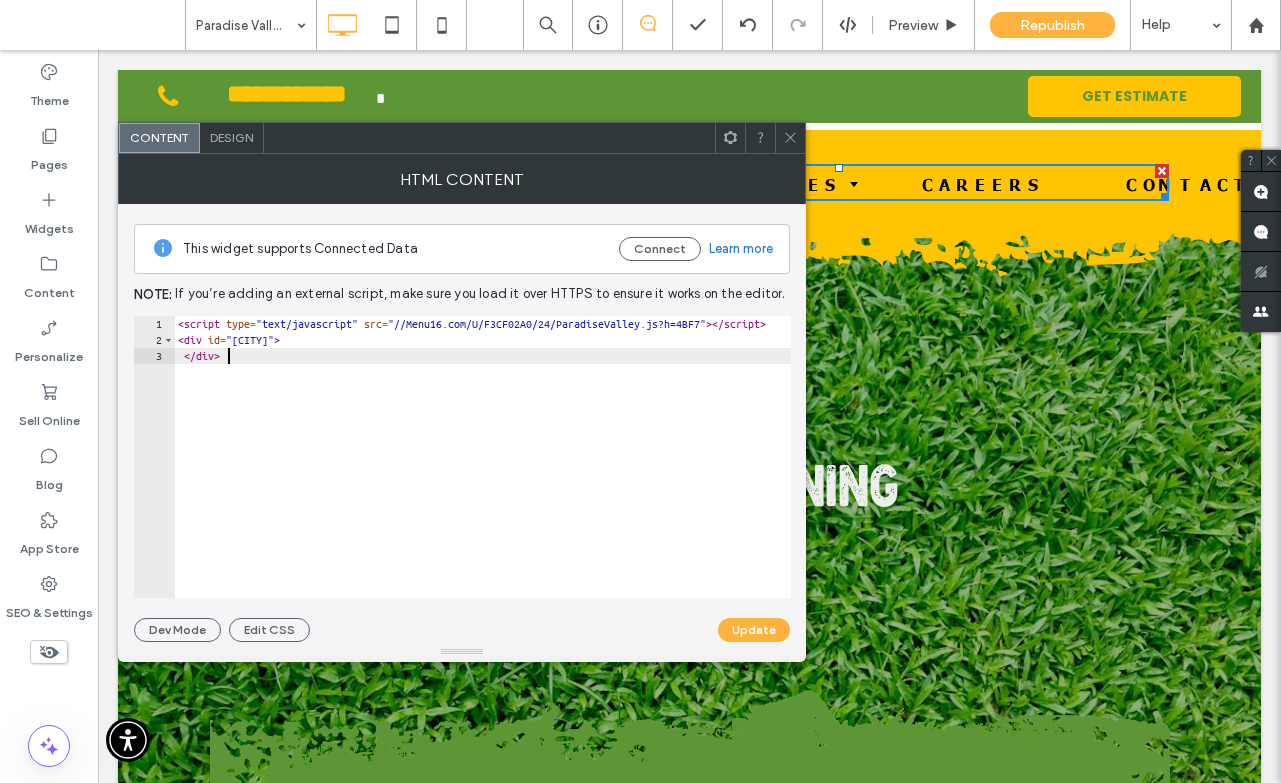 click on "< script   type = "text/javascript"   src = "//Menu16.com/U/F3CF02A0/24/ParadiseValley.js?h=4BF7" > </ script > < div   id = "ParadiseValley" >   </ div >" at bounding box center [531, 465] 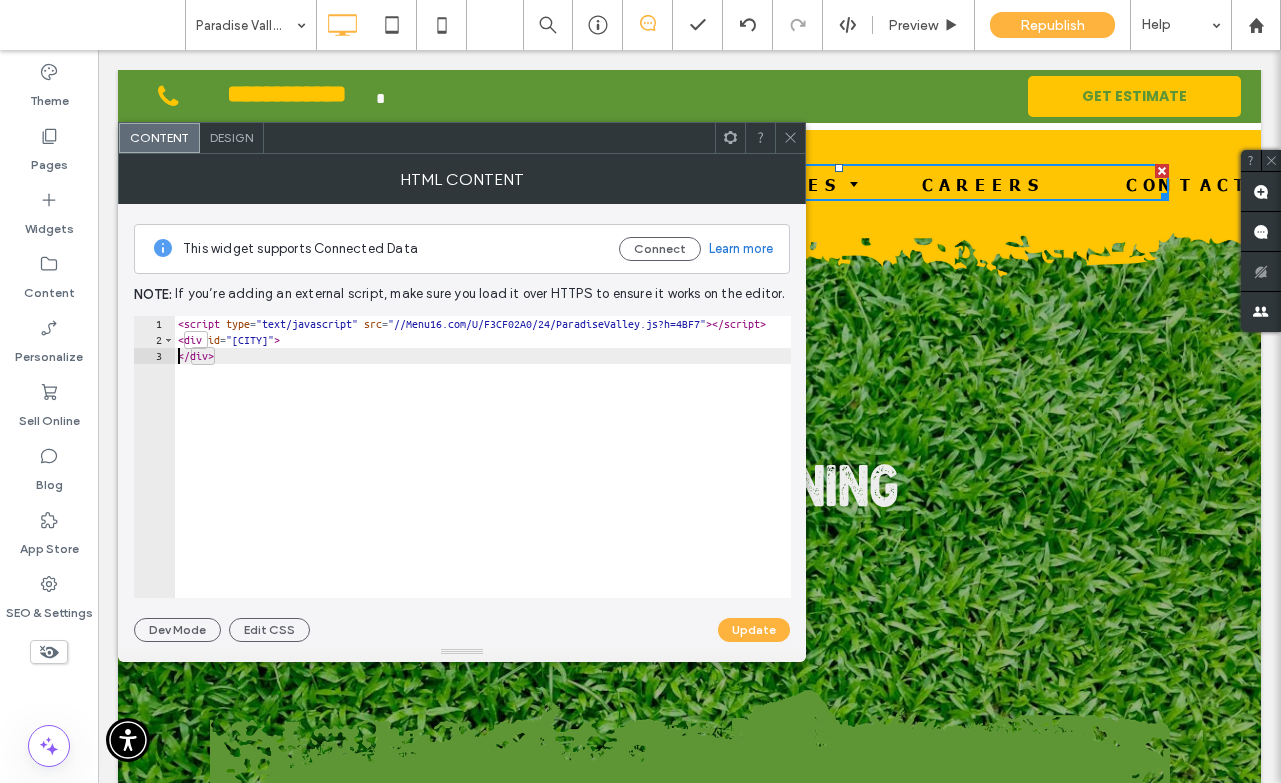 type on "**********" 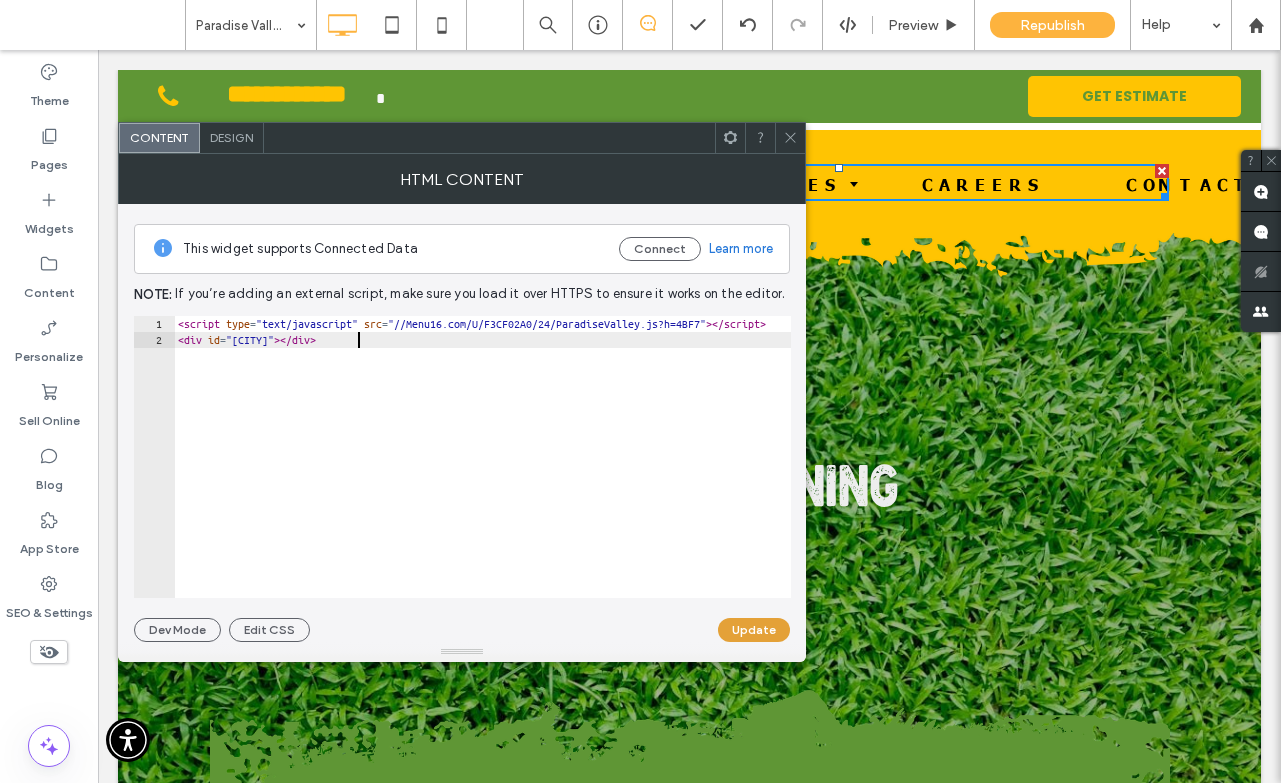 click on "Update" at bounding box center (754, 630) 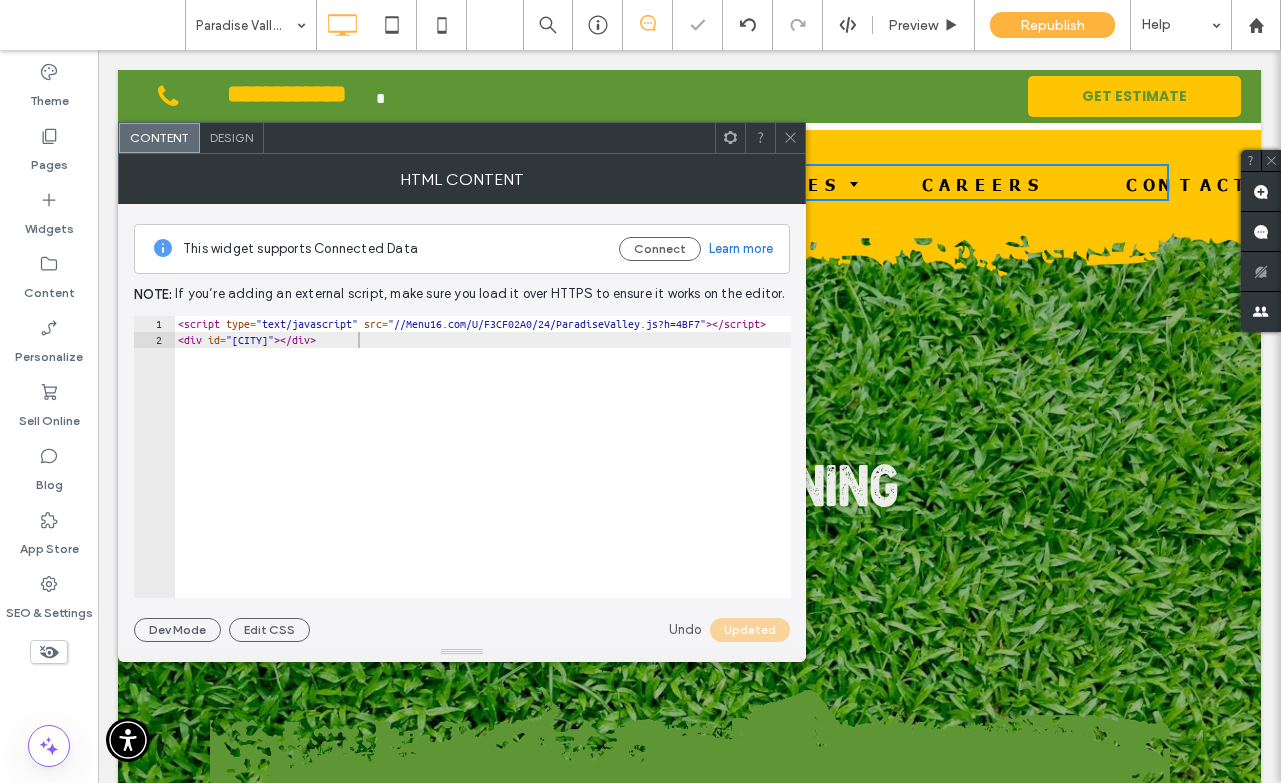 click 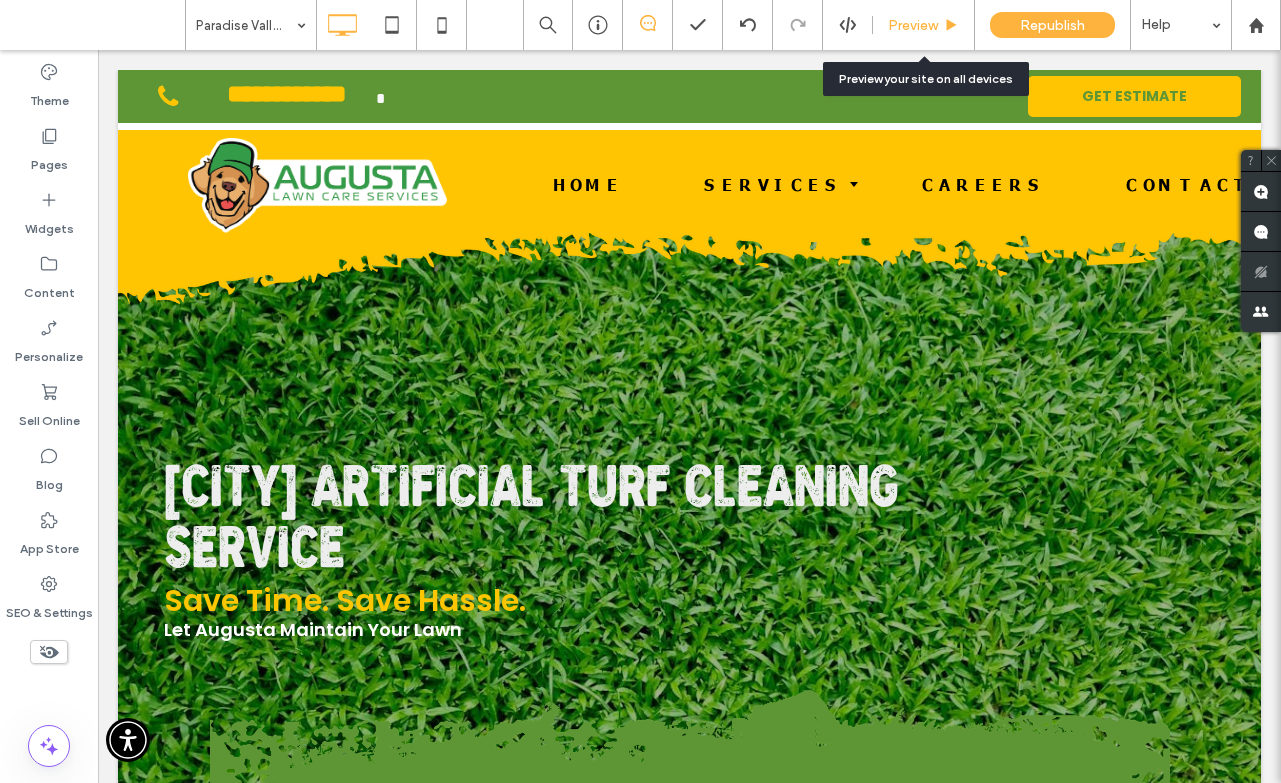 click on "Preview" at bounding box center (913, 25) 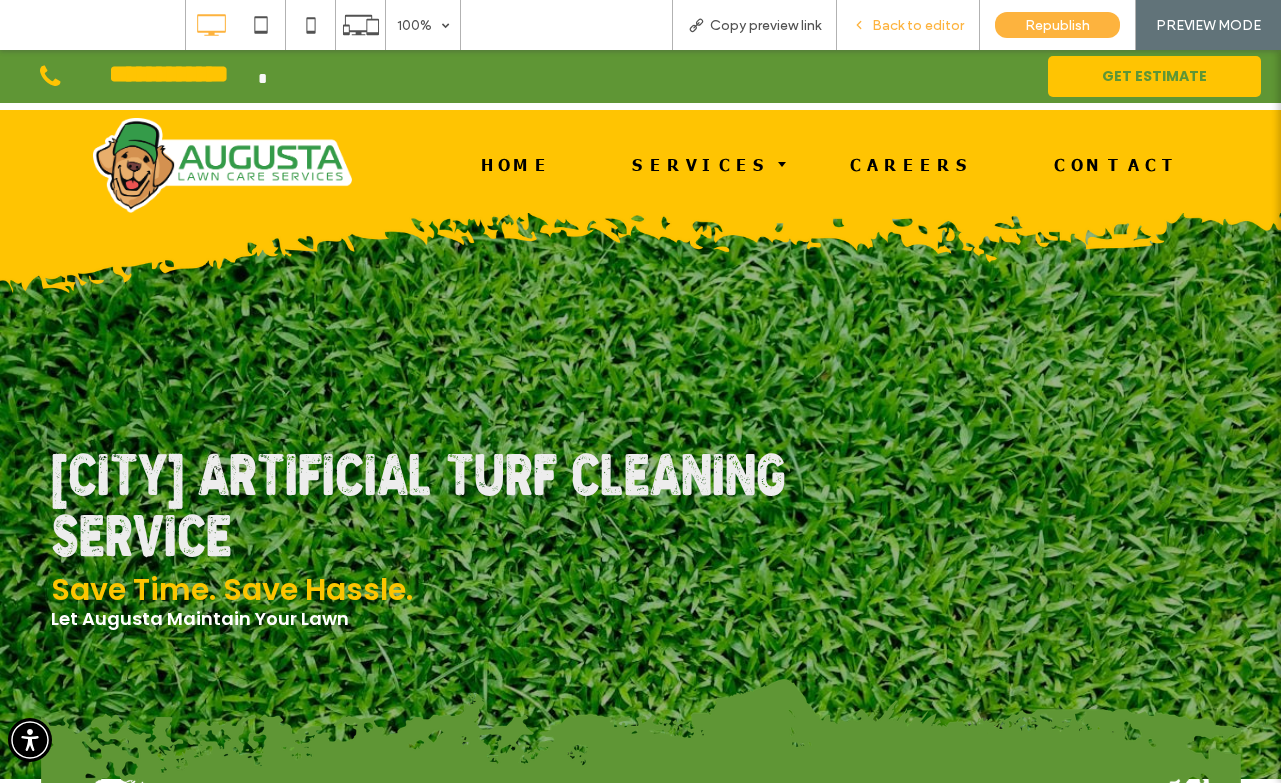 click on "Back to editor" at bounding box center (908, 25) 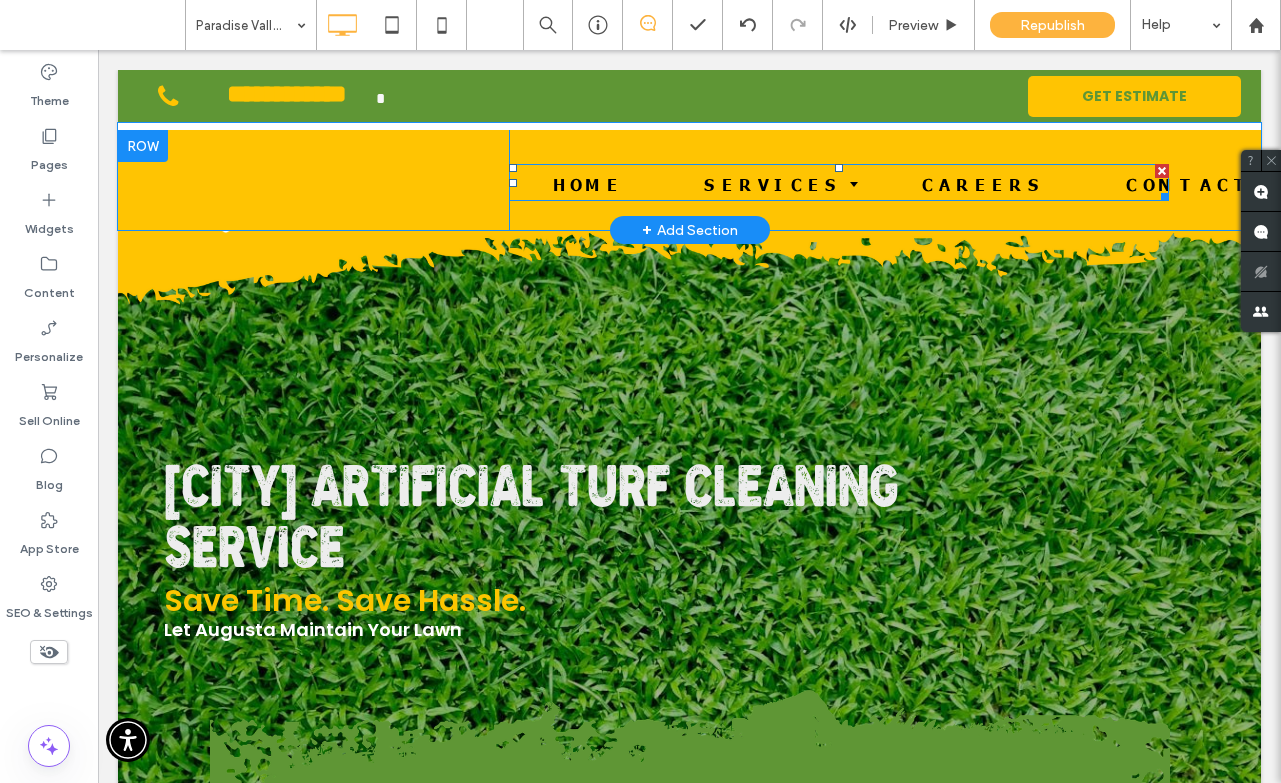 click at bounding box center (839, 182) 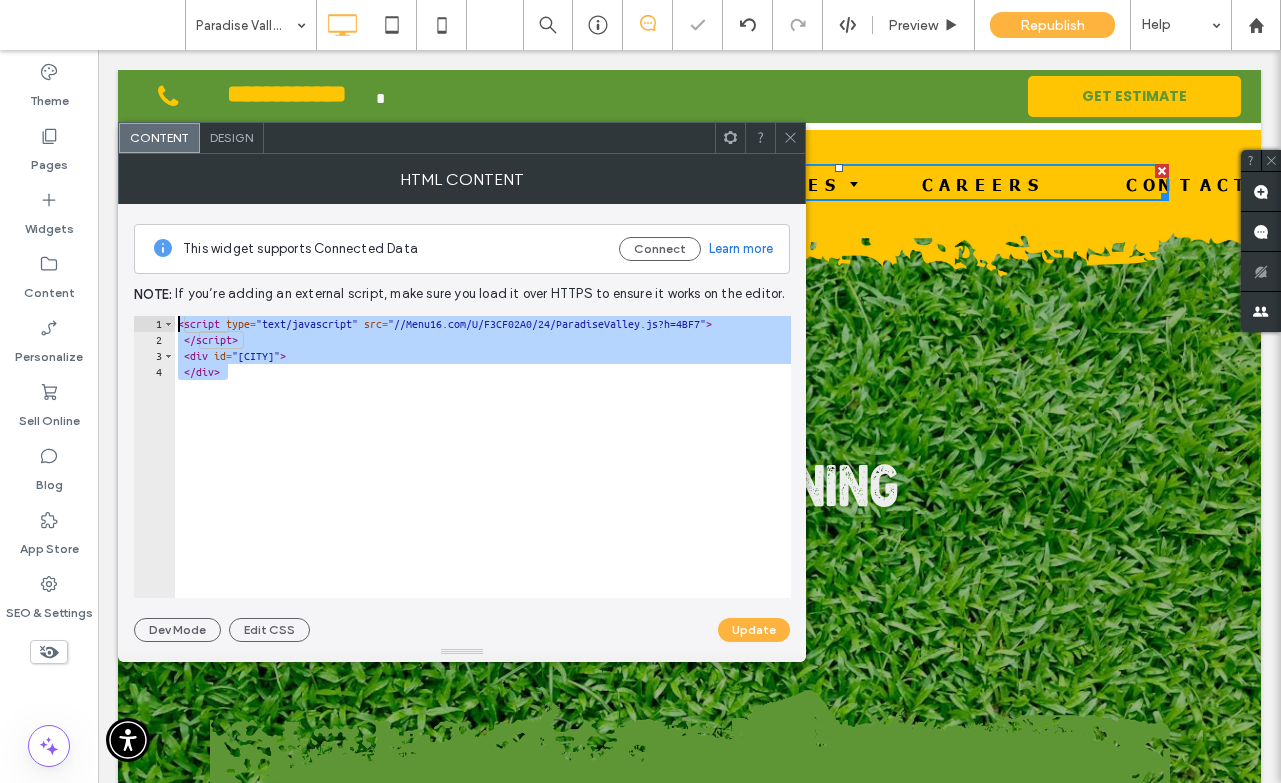 drag, startPoint x: 313, startPoint y: 387, endPoint x: 134, endPoint y: 309, distance: 195.25624 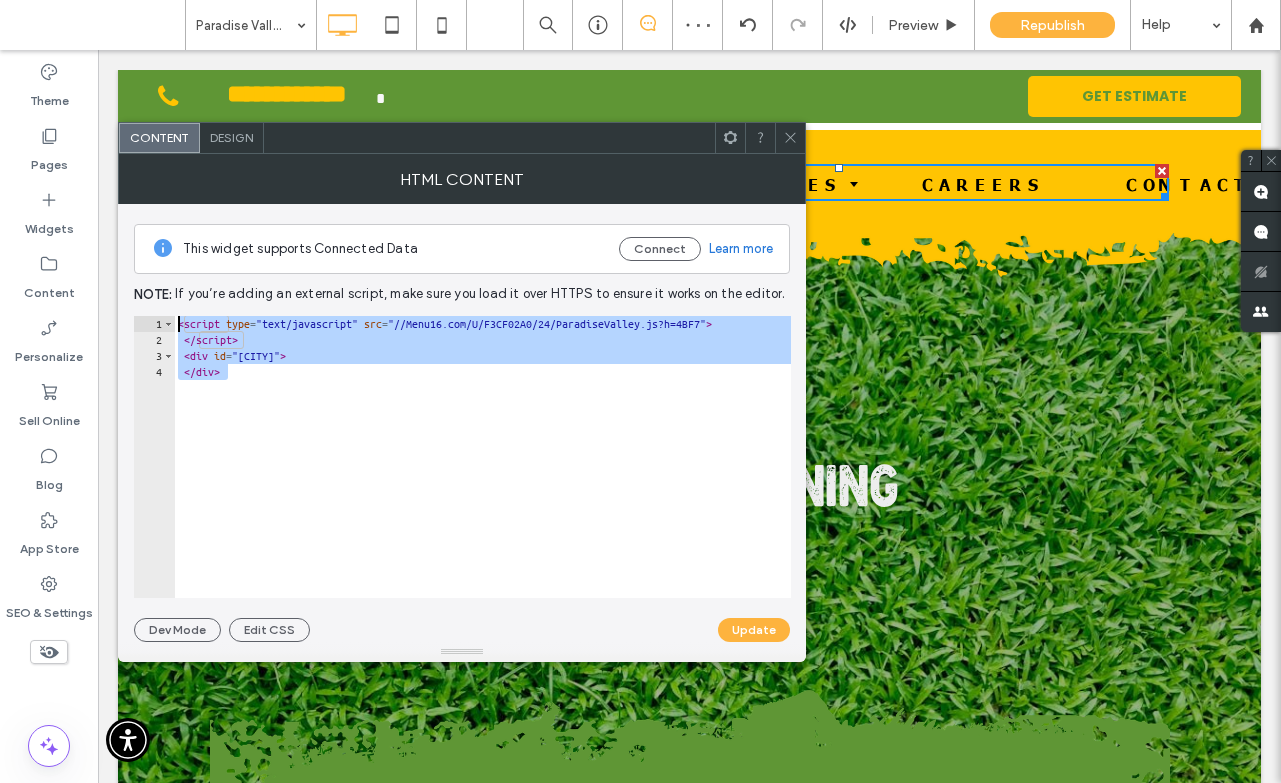 paste 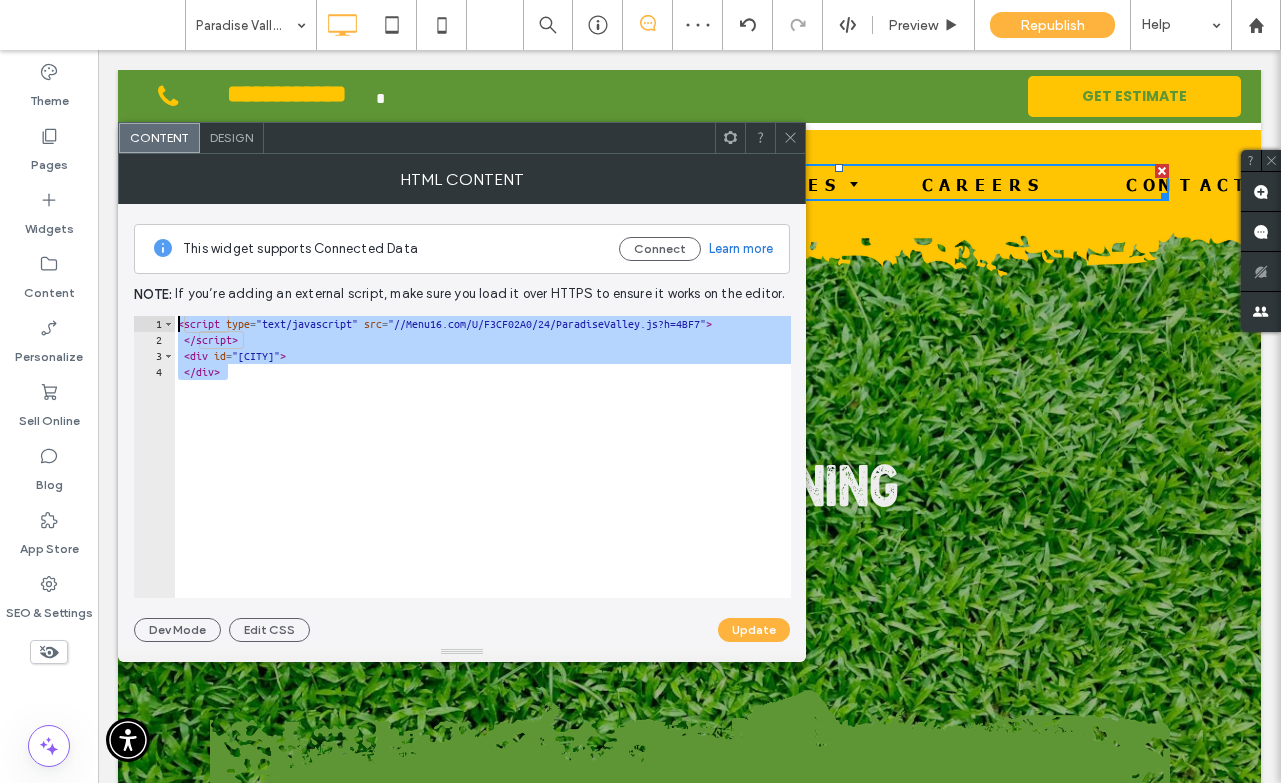 type on "**********" 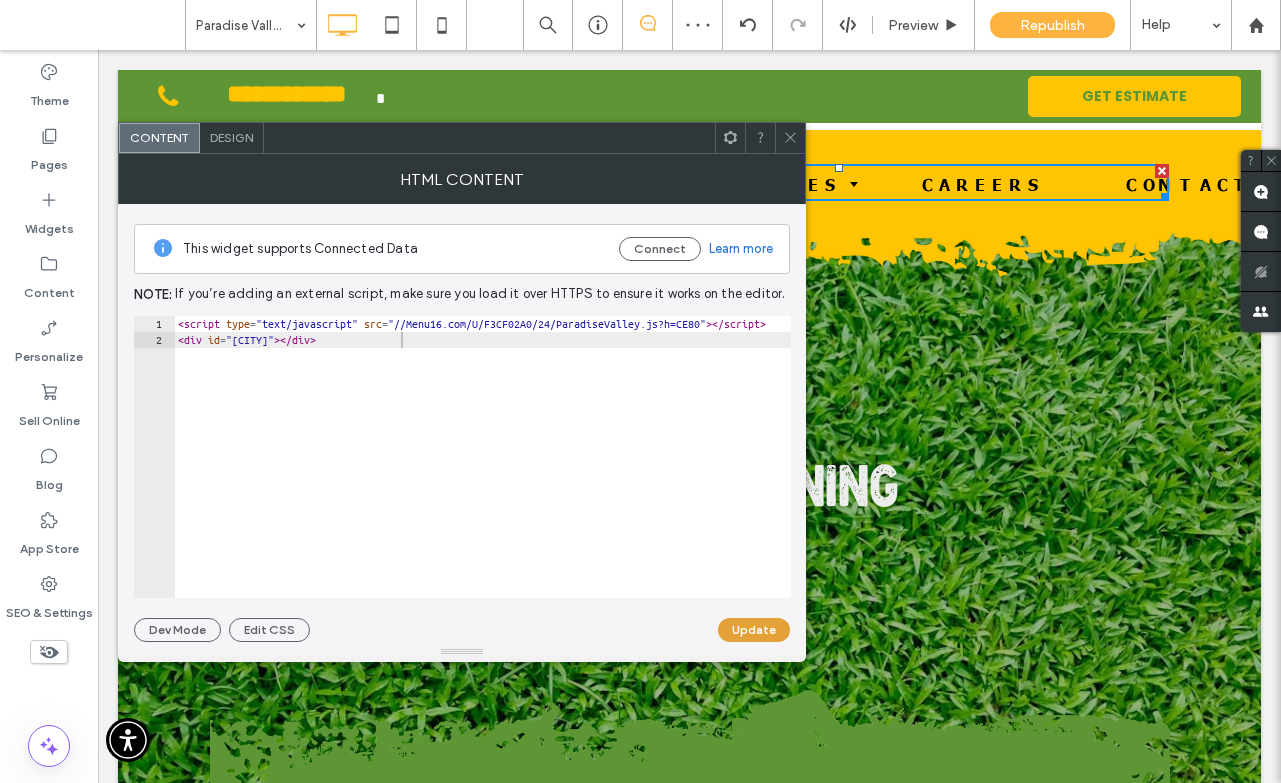 click on "Update" at bounding box center [754, 630] 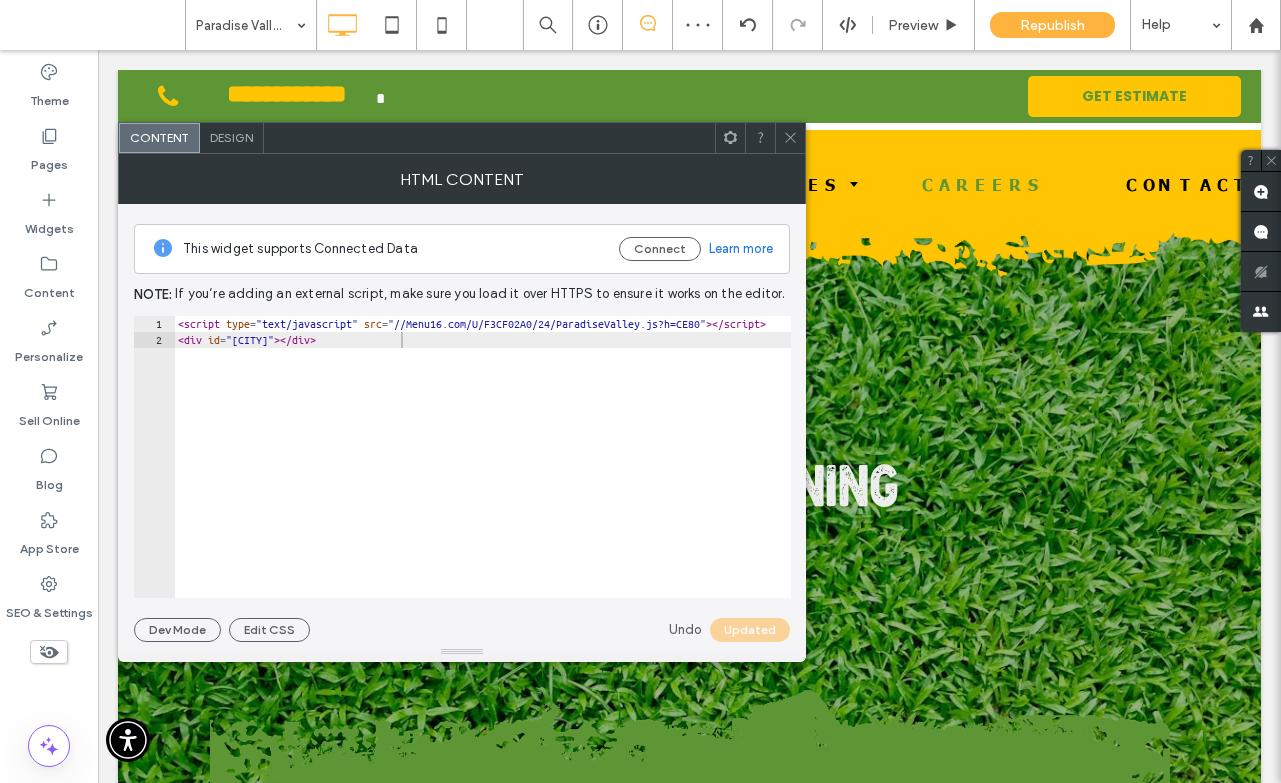 click 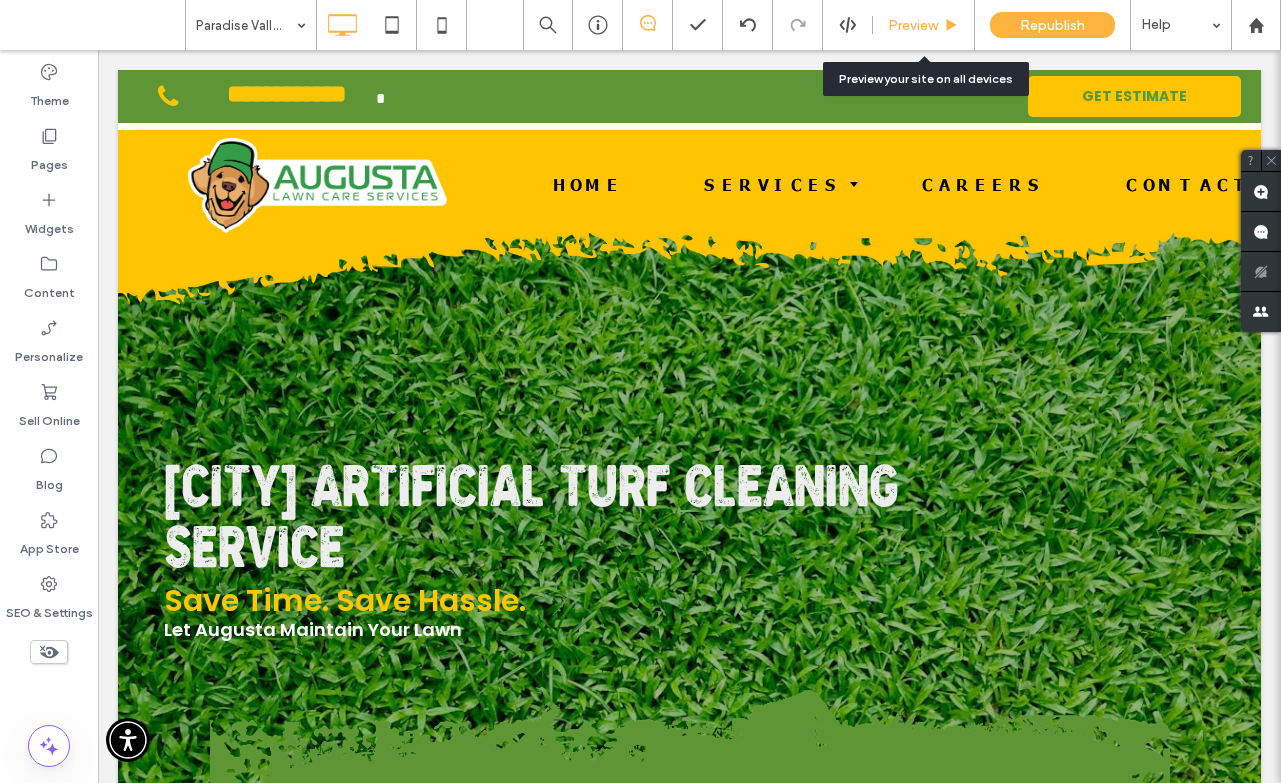 click 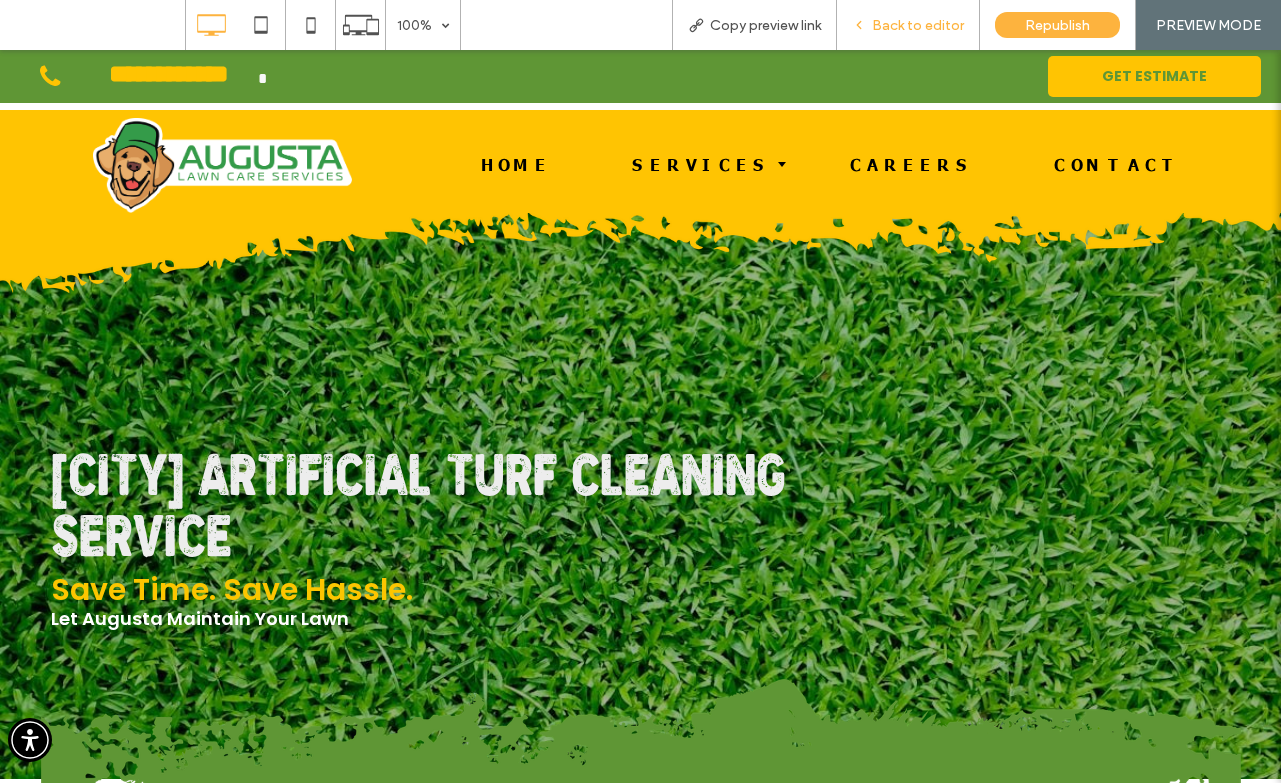 click on "Back to editor" at bounding box center [918, 25] 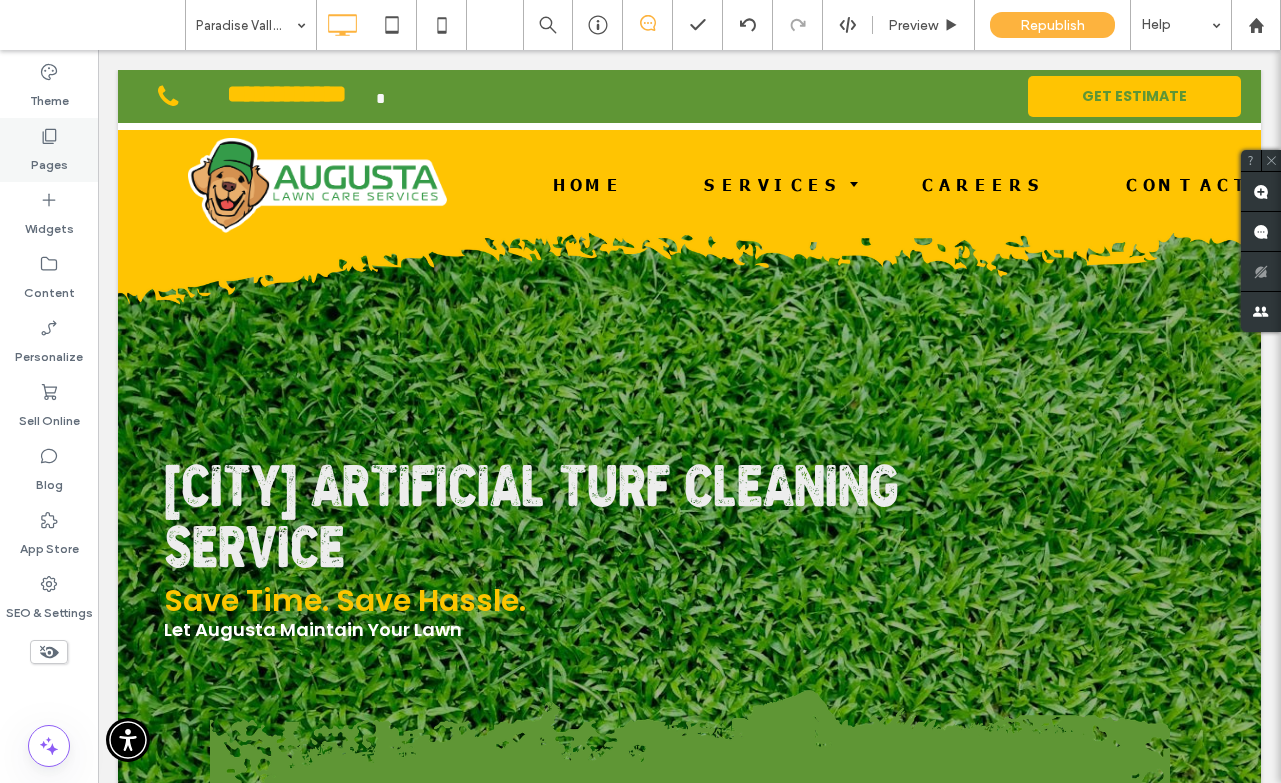 click on "Pages" at bounding box center (49, 150) 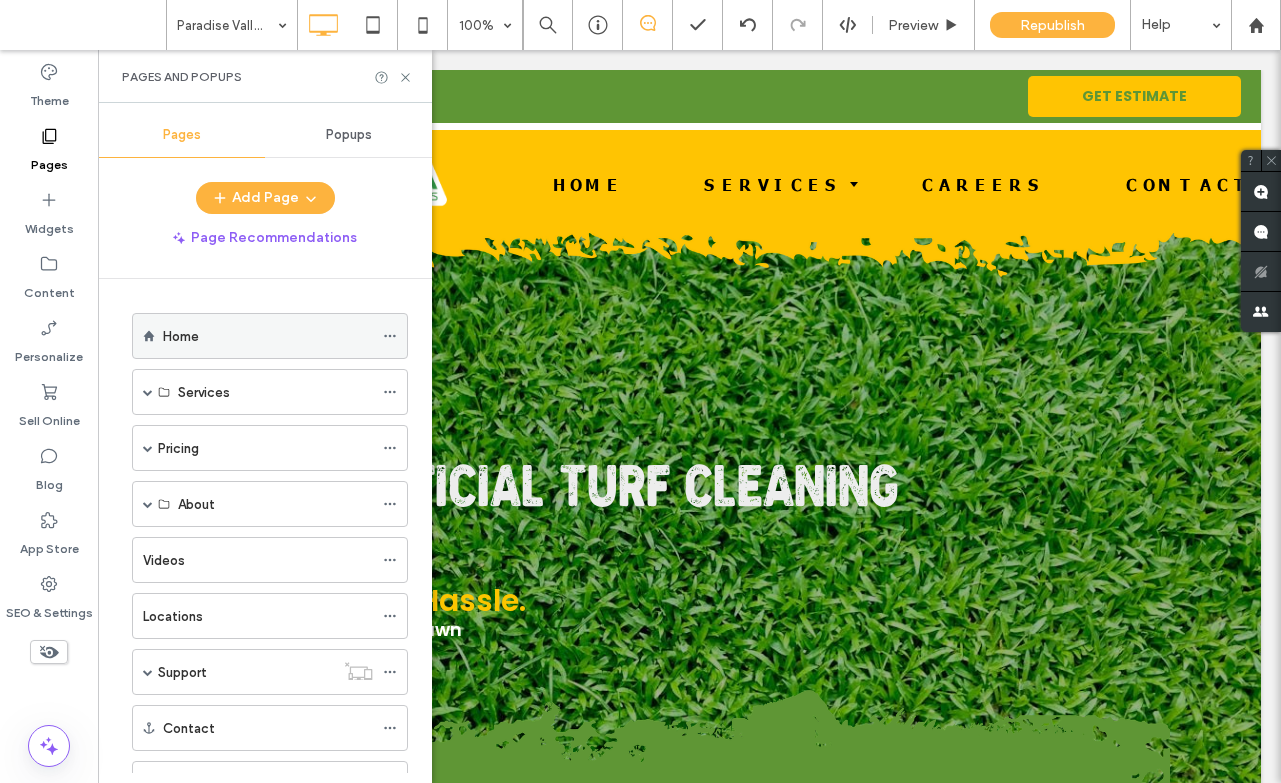 click on "Home" at bounding box center [268, 336] 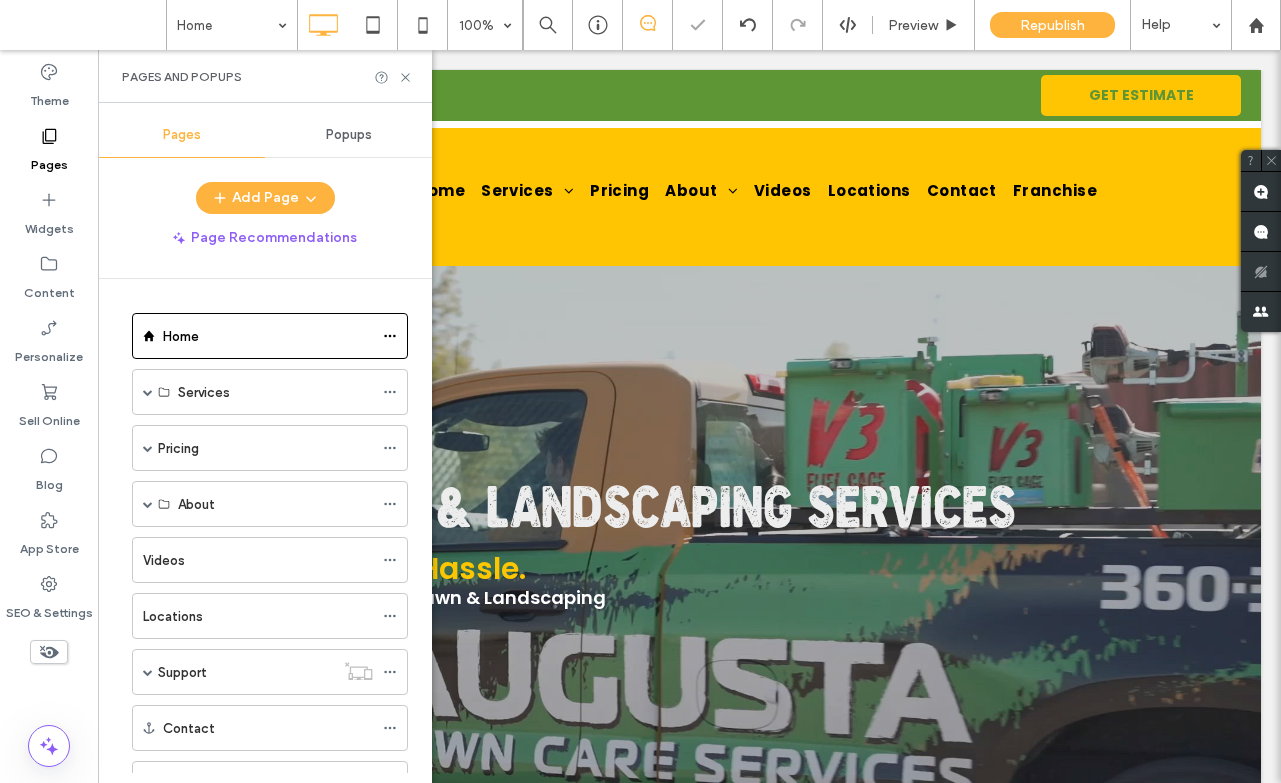 scroll, scrollTop: 0, scrollLeft: 0, axis: both 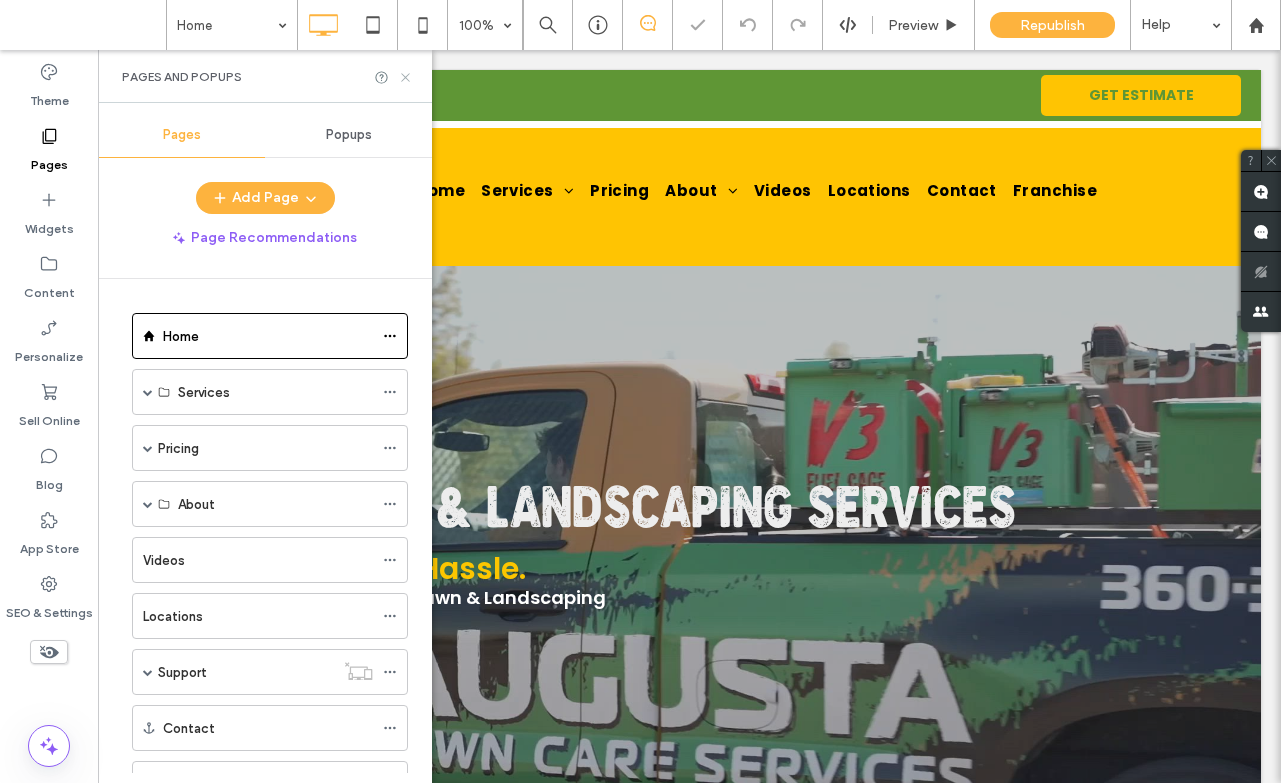 click 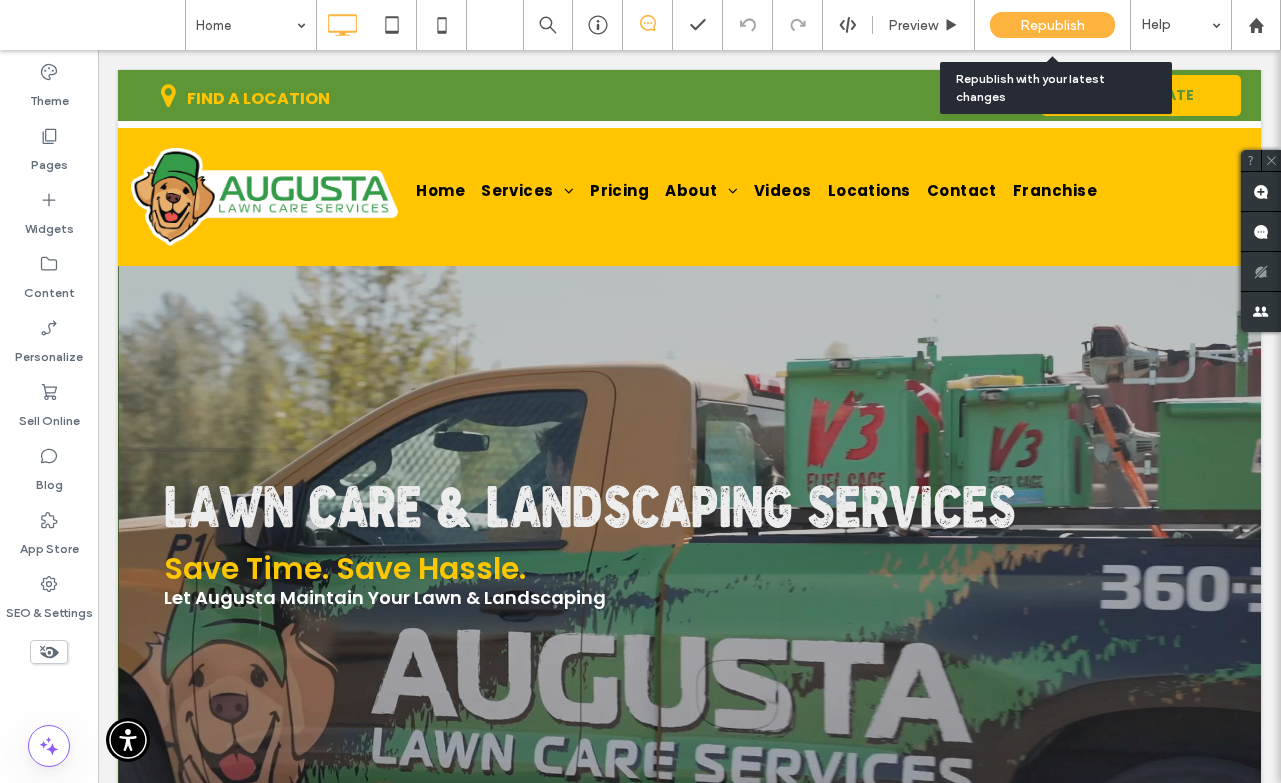 click on "Republish" at bounding box center (1052, 25) 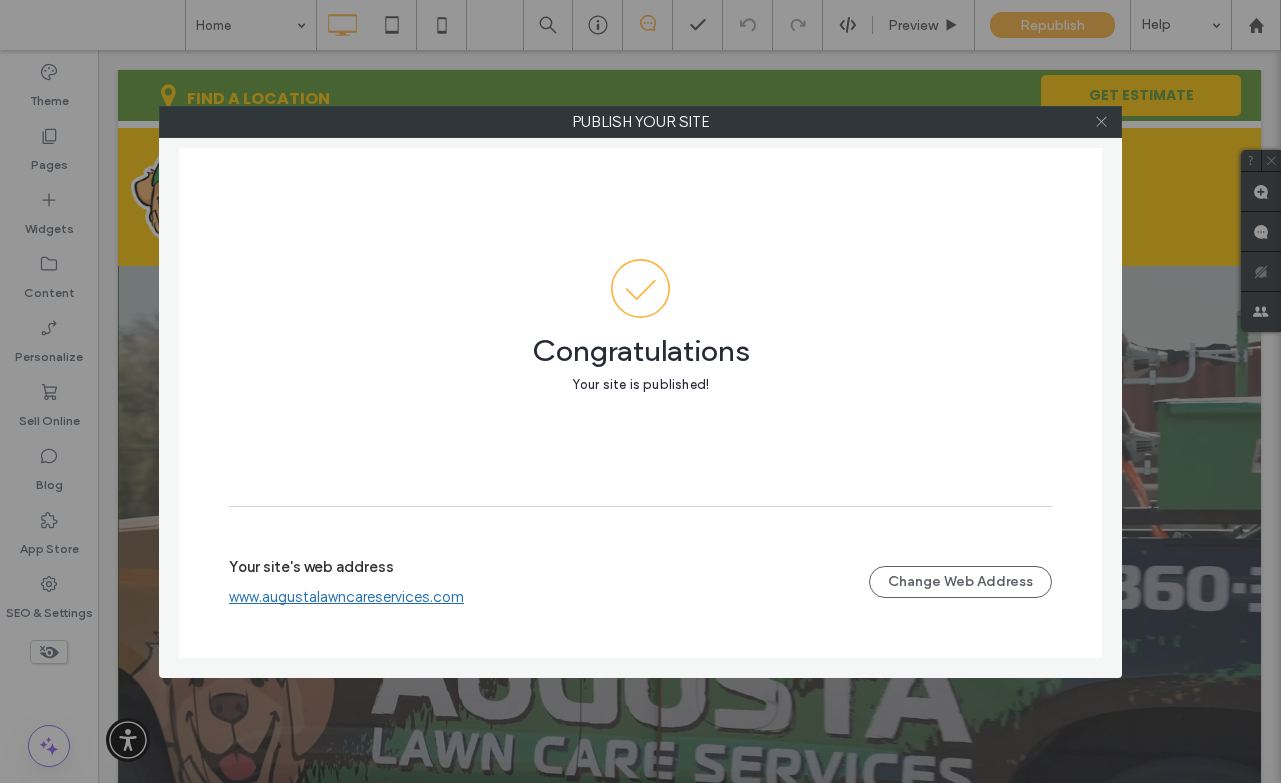 click 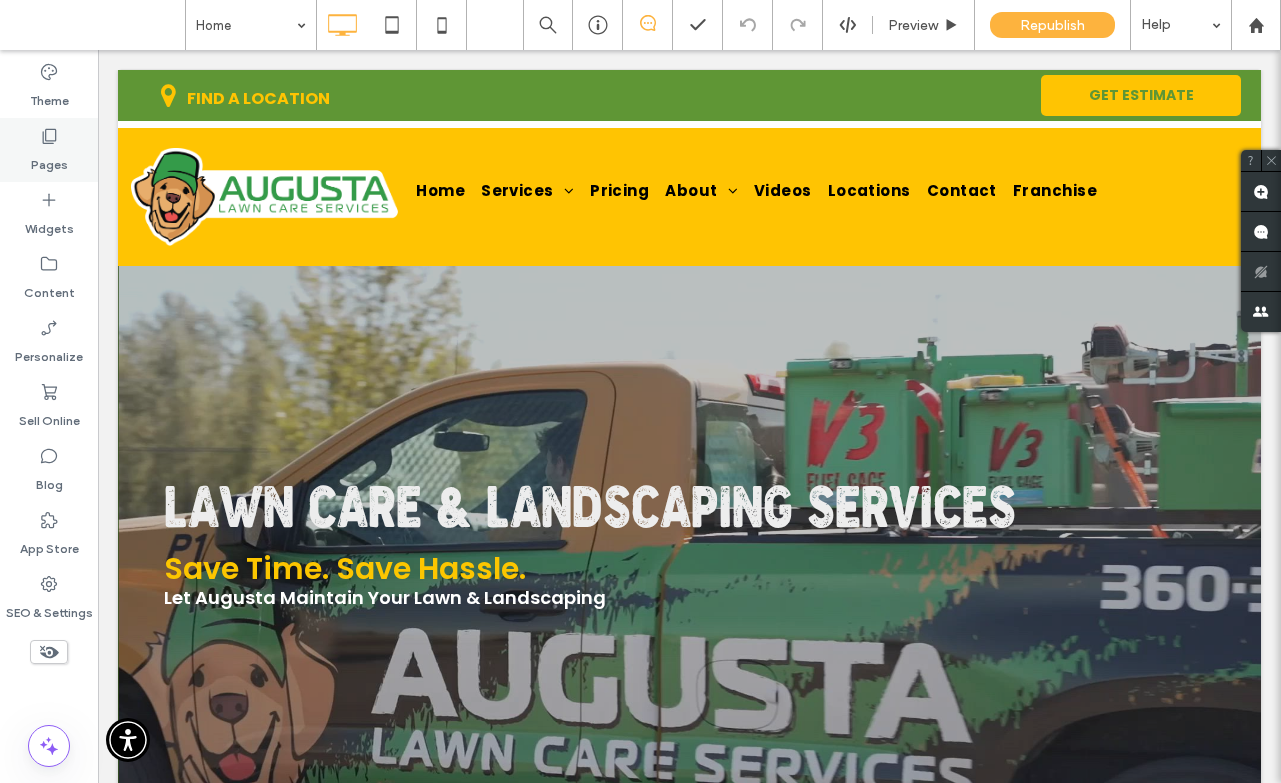 click on "Pages" at bounding box center [49, 160] 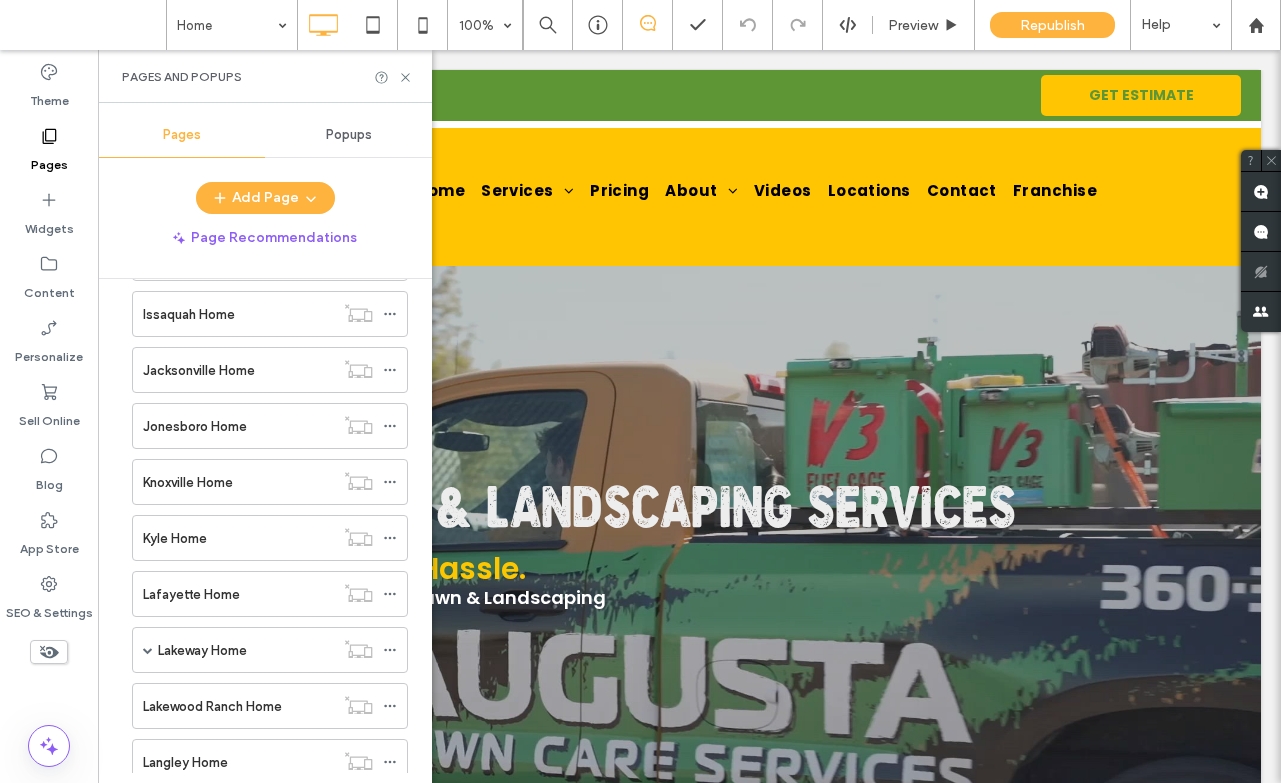 scroll, scrollTop: 4806, scrollLeft: 0, axis: vertical 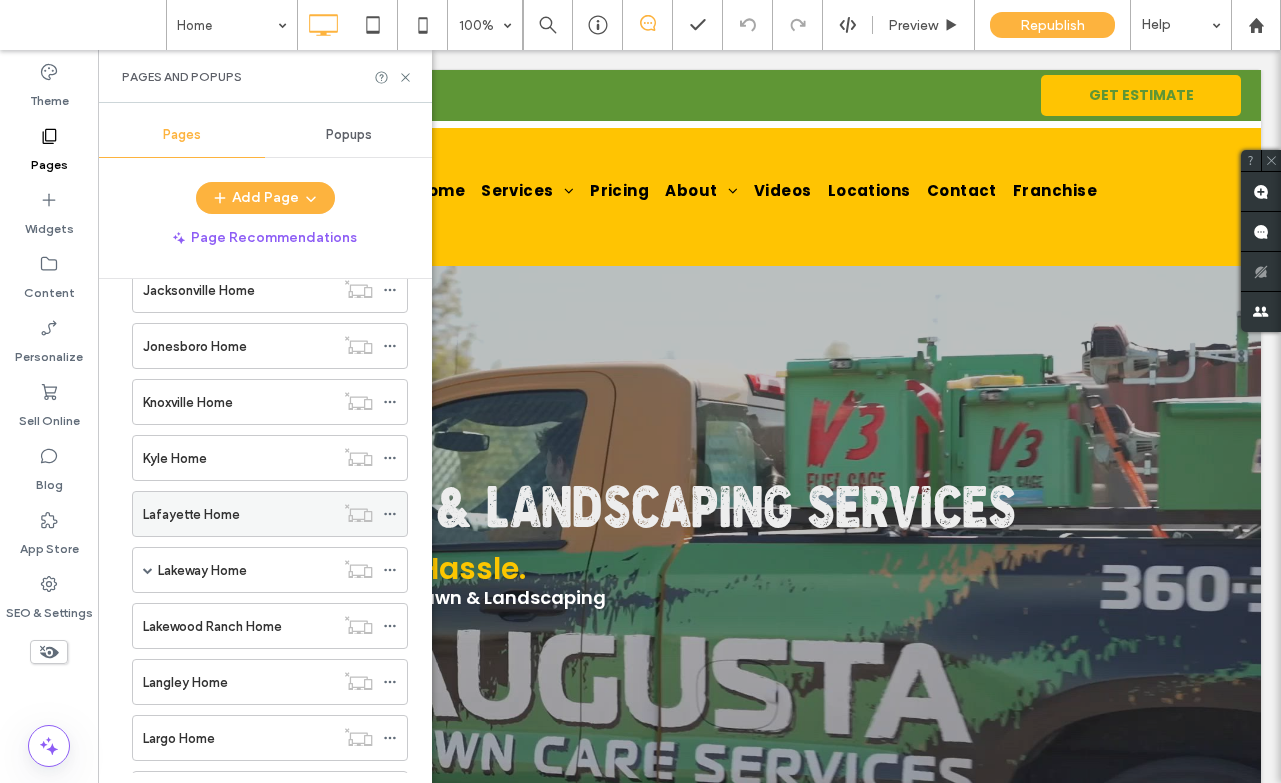 click on "Lafayette Home" at bounding box center (191, 514) 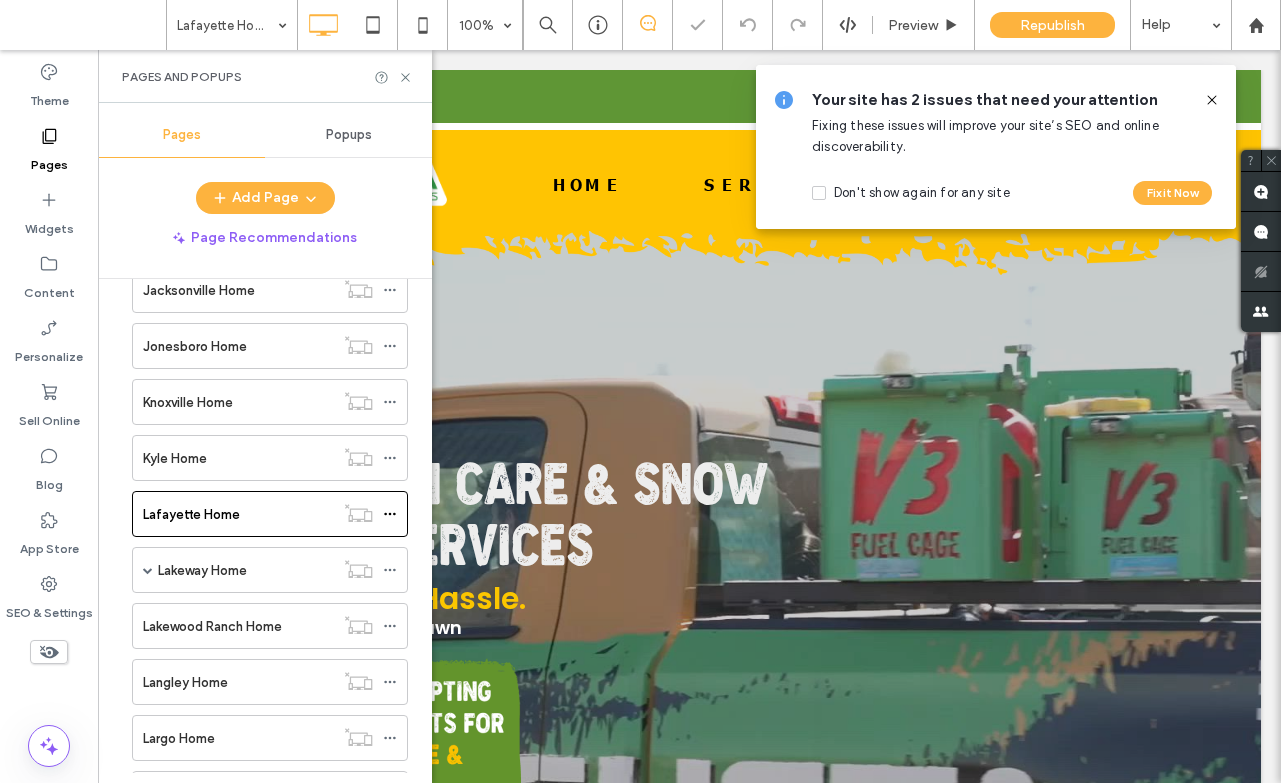 scroll, scrollTop: 0, scrollLeft: 0, axis: both 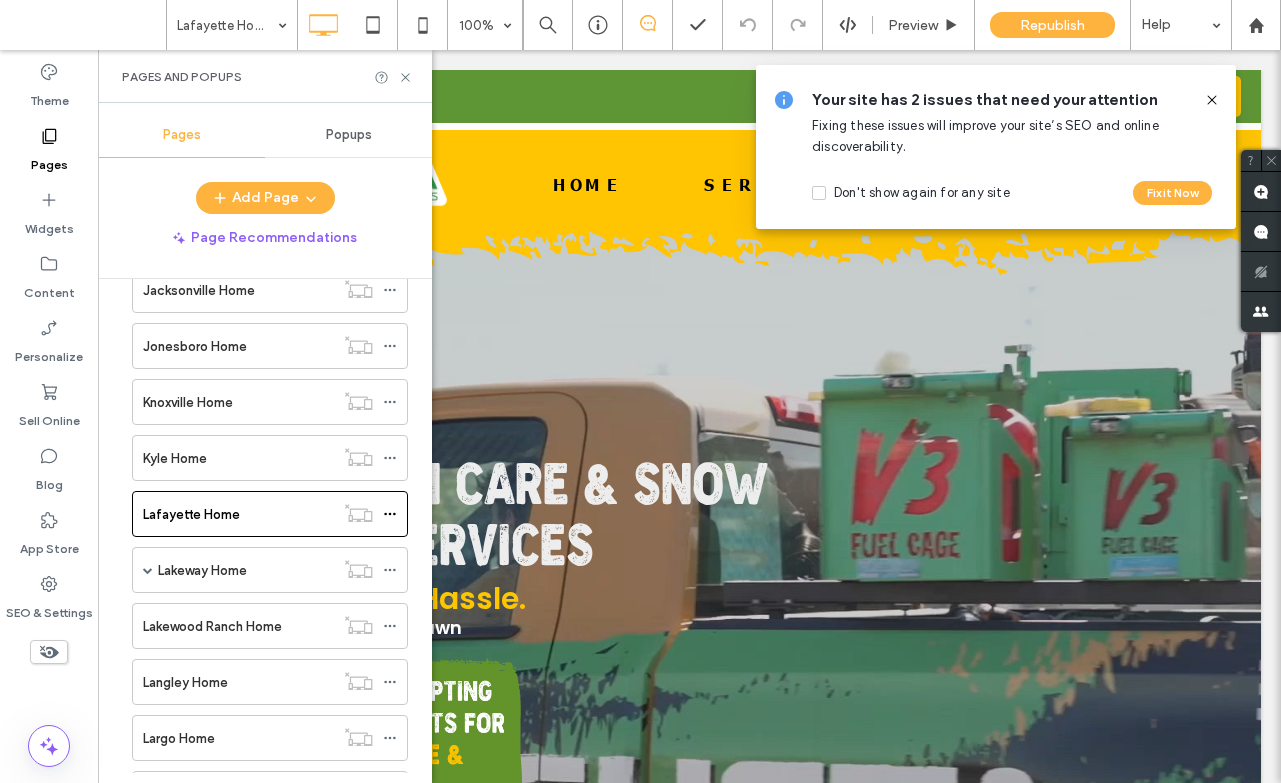 click 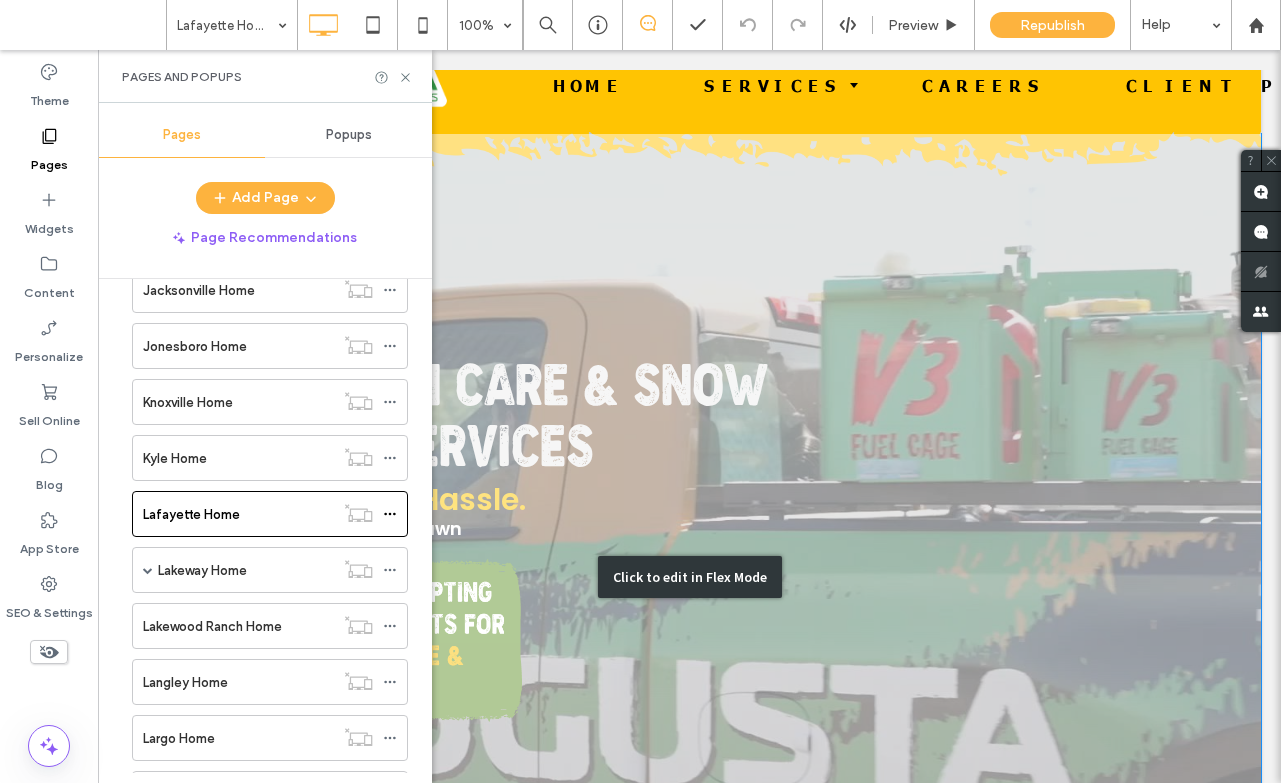 scroll, scrollTop: 585, scrollLeft: 0, axis: vertical 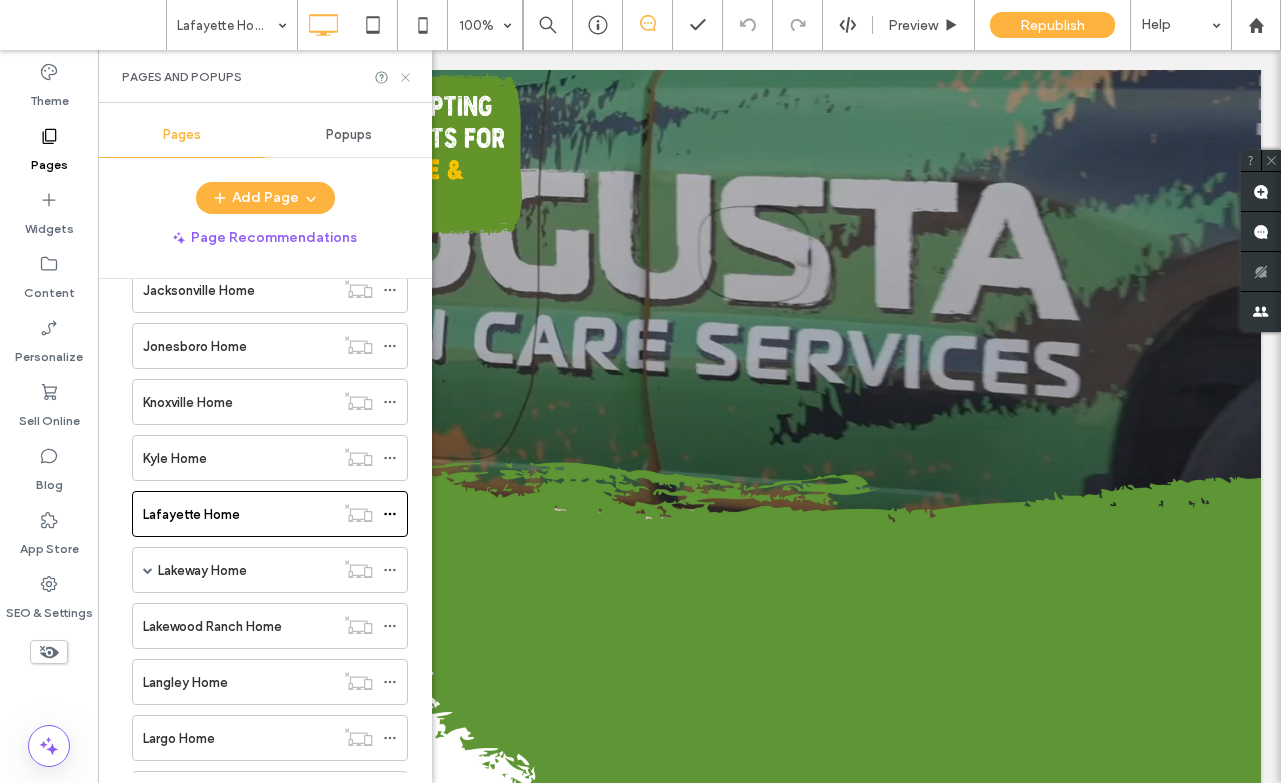 click 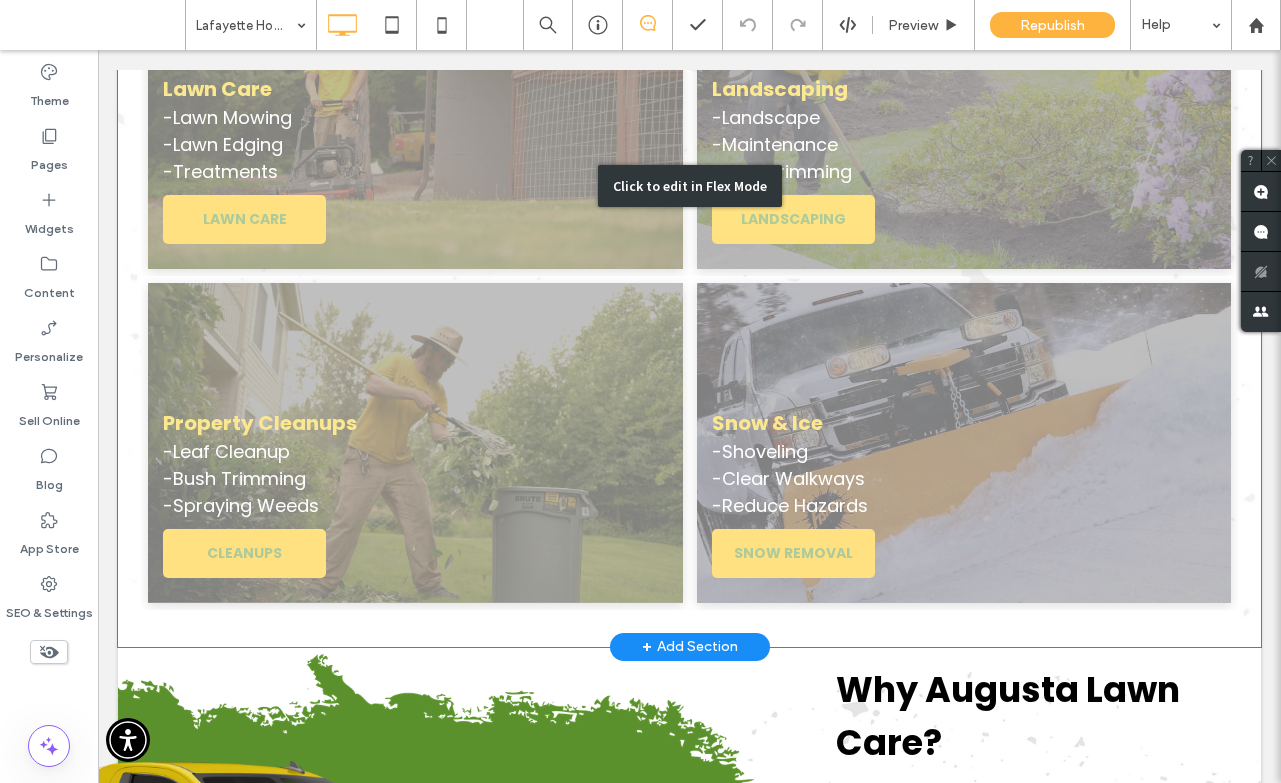 scroll, scrollTop: 3805, scrollLeft: 0, axis: vertical 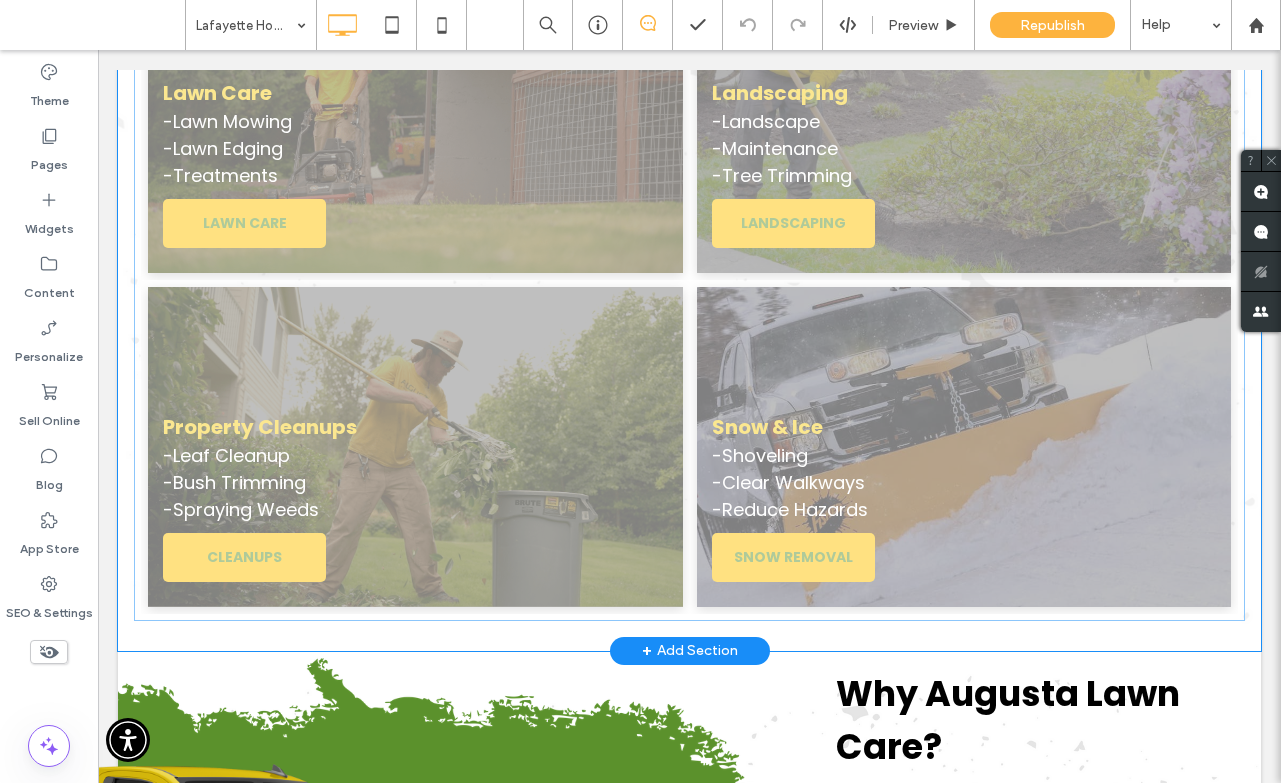 click on "Click to edit in Flex Mode" at bounding box center (689, 190) 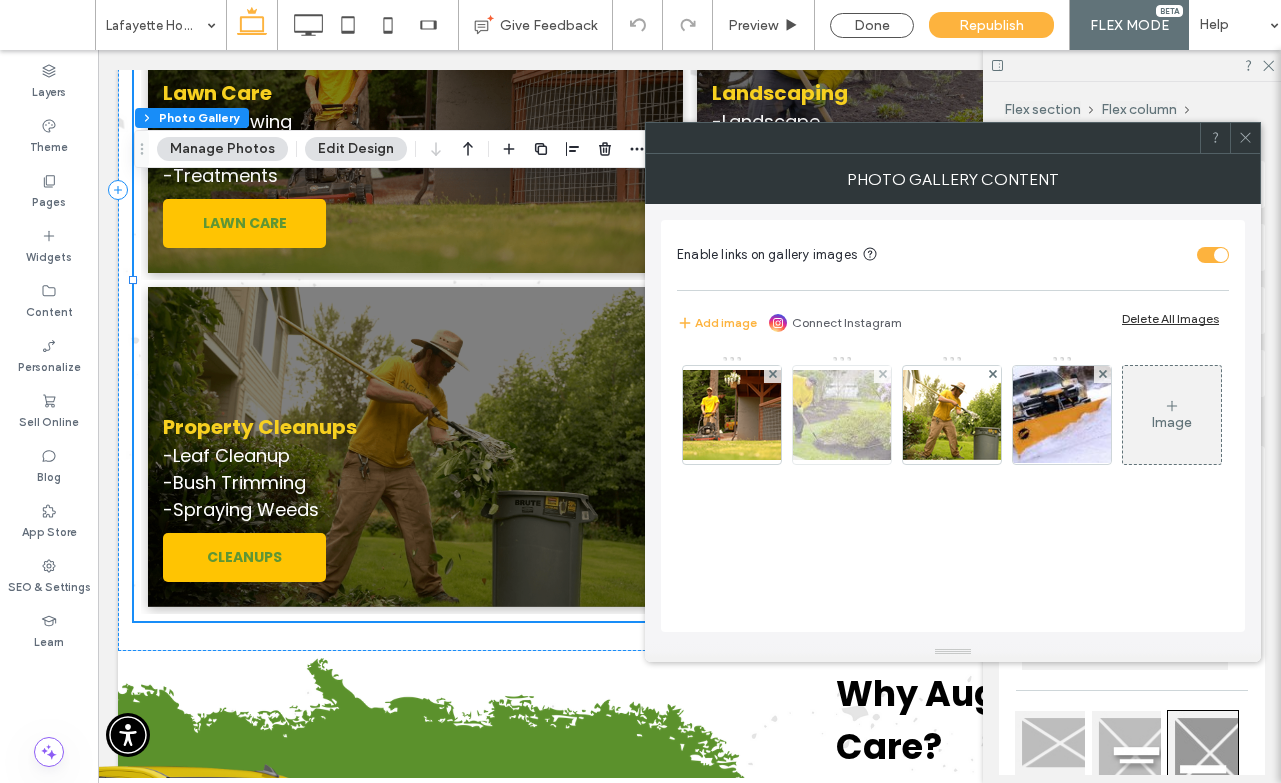 click at bounding box center [842, 415] 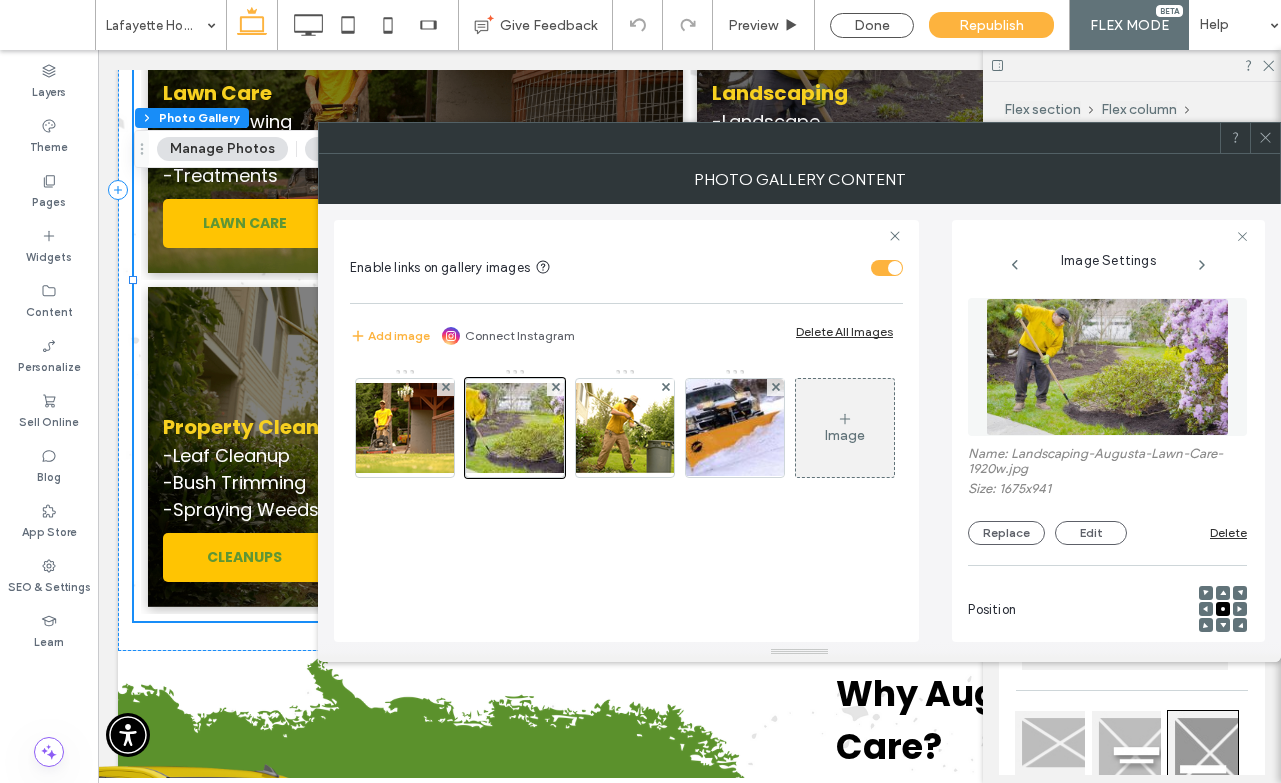 scroll, scrollTop: 0, scrollLeft: 26, axis: horizontal 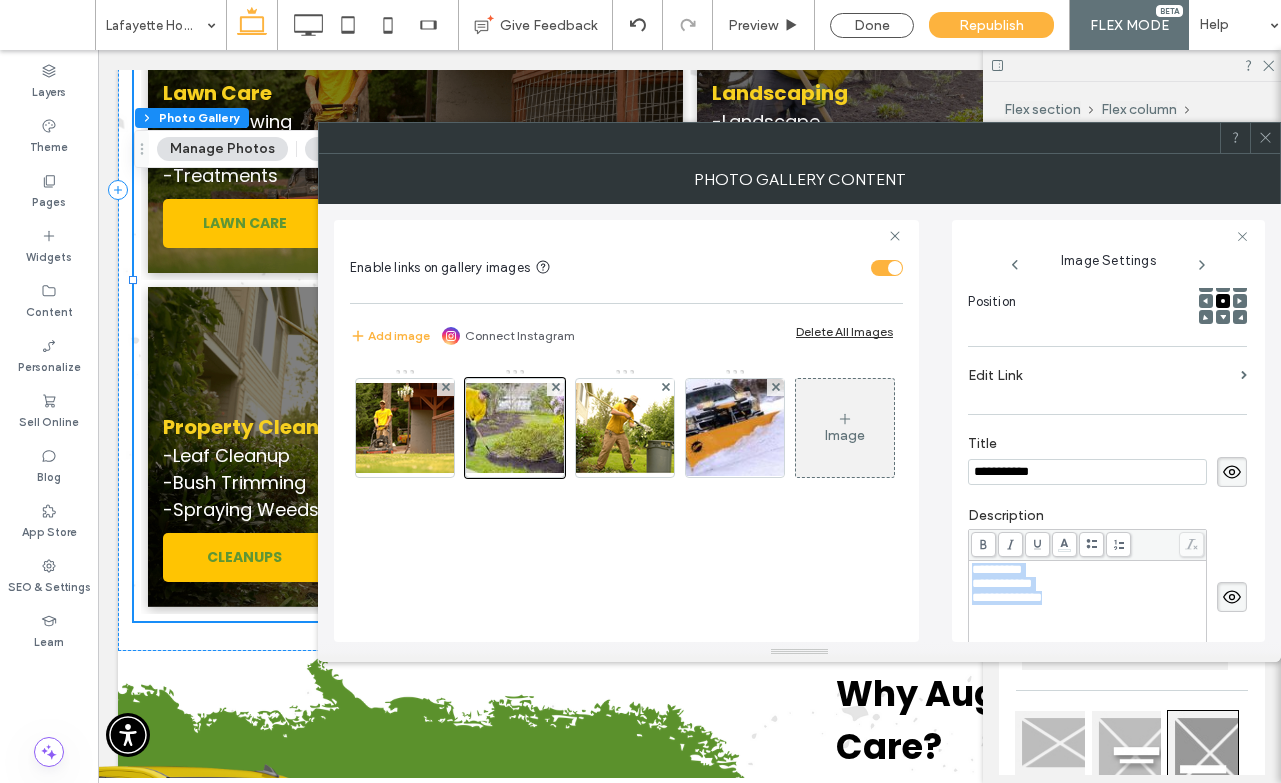 drag, startPoint x: 1126, startPoint y: 618, endPoint x: 920, endPoint y: 514, distance: 230.76395 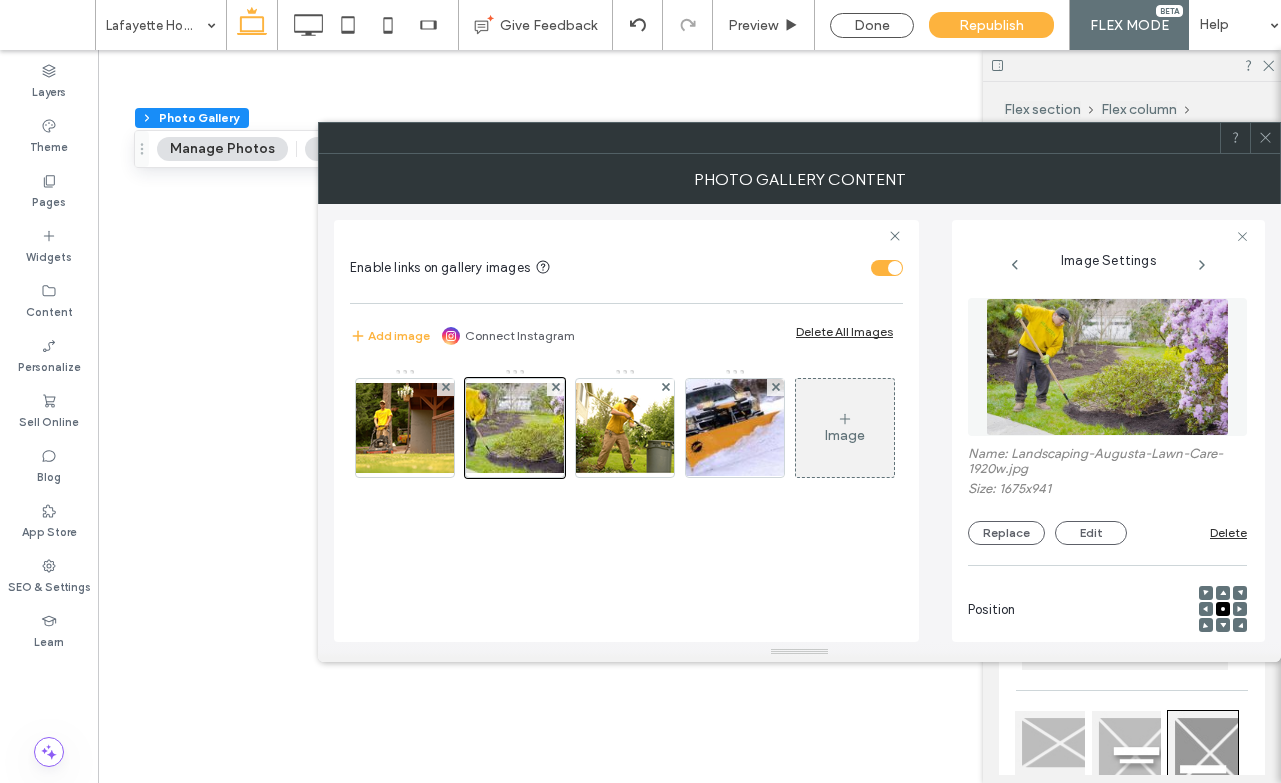 scroll, scrollTop: 0, scrollLeft: 0, axis: both 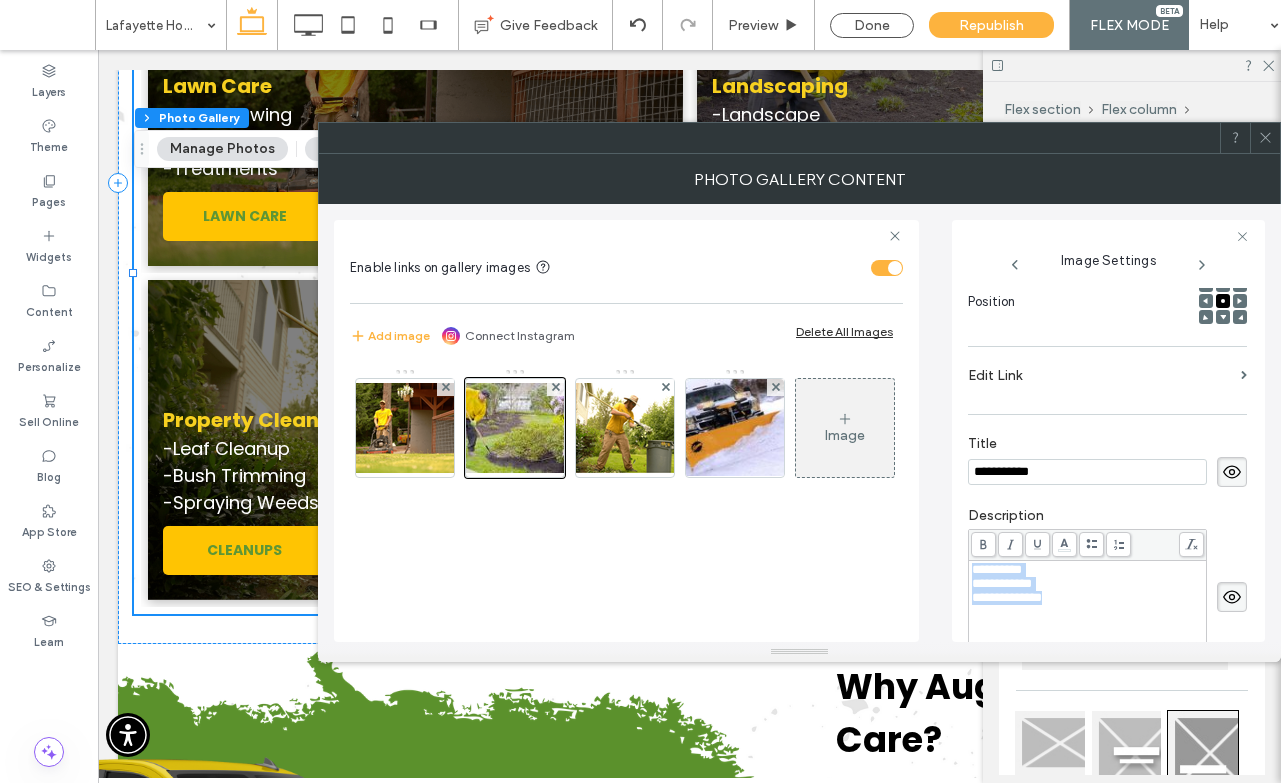 click on ".wqwq-1{fill:#231f20;}
.cls-1q, .cls-2q { fill-rule: evenodd; }
.cls-2q { fill: #6e8188; }
True_local
Agendize
HealthEngine
x_close_popup
from_your_site
multi_language
zoom-out
zoom-in
z_vimeo
z_yelp
z_picassa
w_vCita
youtube
yelp
x2
x
x_x
x_alignright
x_handwritten
wrench
wordpress
windowsvv
win8
whats_app
wallet
warning-sign
w_youtube
w_youtube_channel
w_yelp
w_video
w_twitter
w_title
w_tabs
w_social_icons
w_spacer
w_share
w_rss_feed
w_recent-posts
w_push
w_paypal
w_photo_gallery" at bounding box center [640, 391] 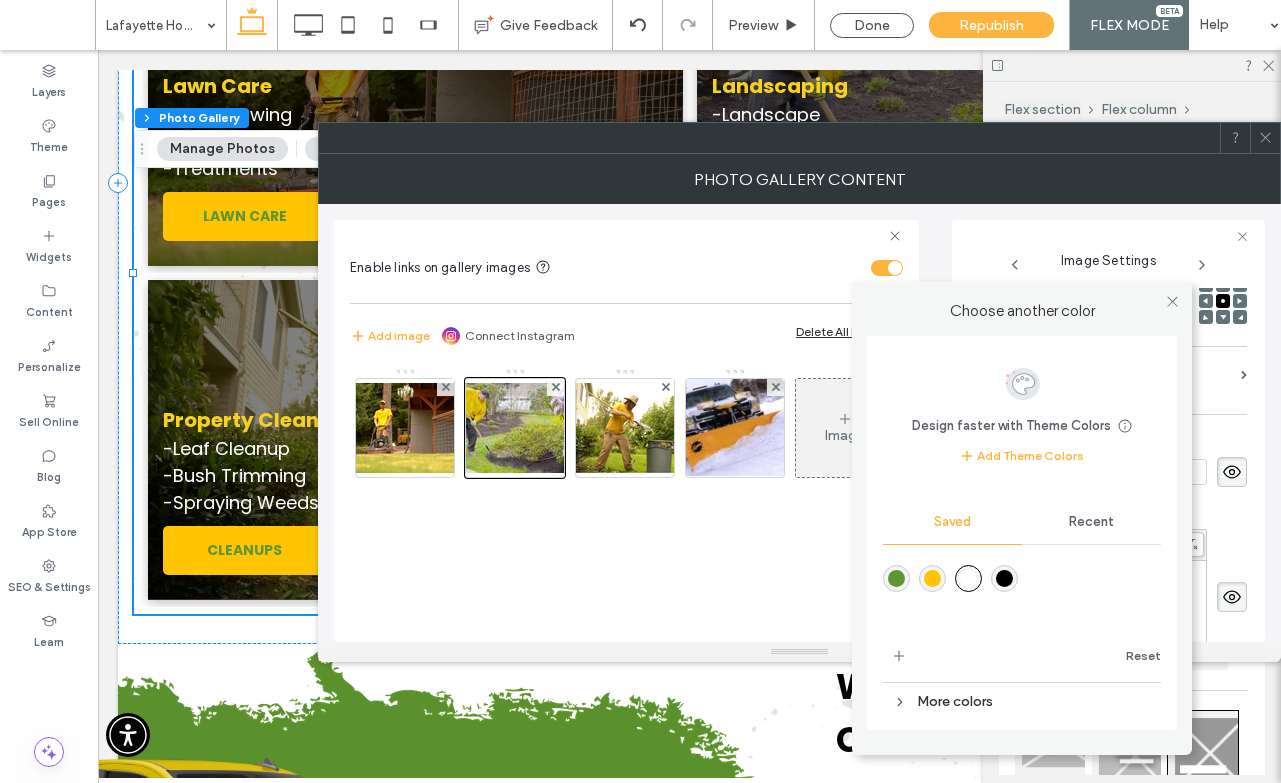 click at bounding box center (932, 578) 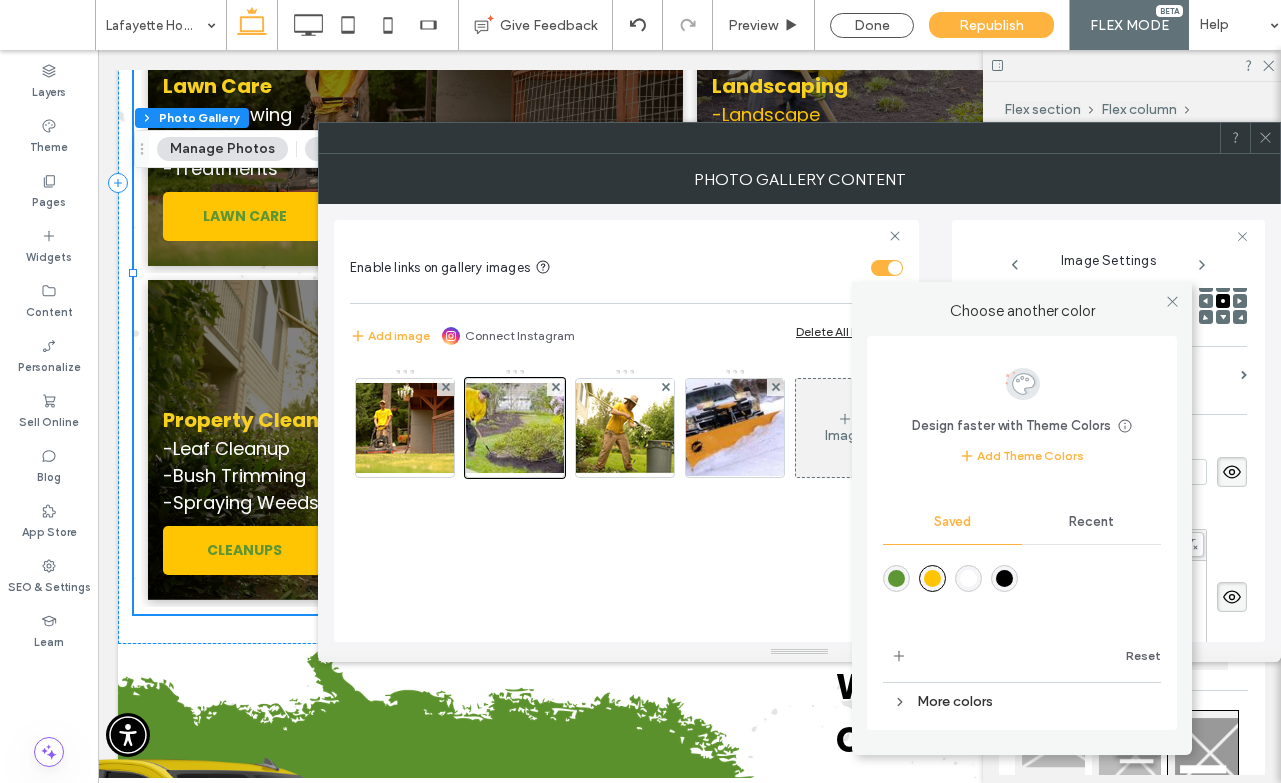 click on "Image" at bounding box center [625, 433] 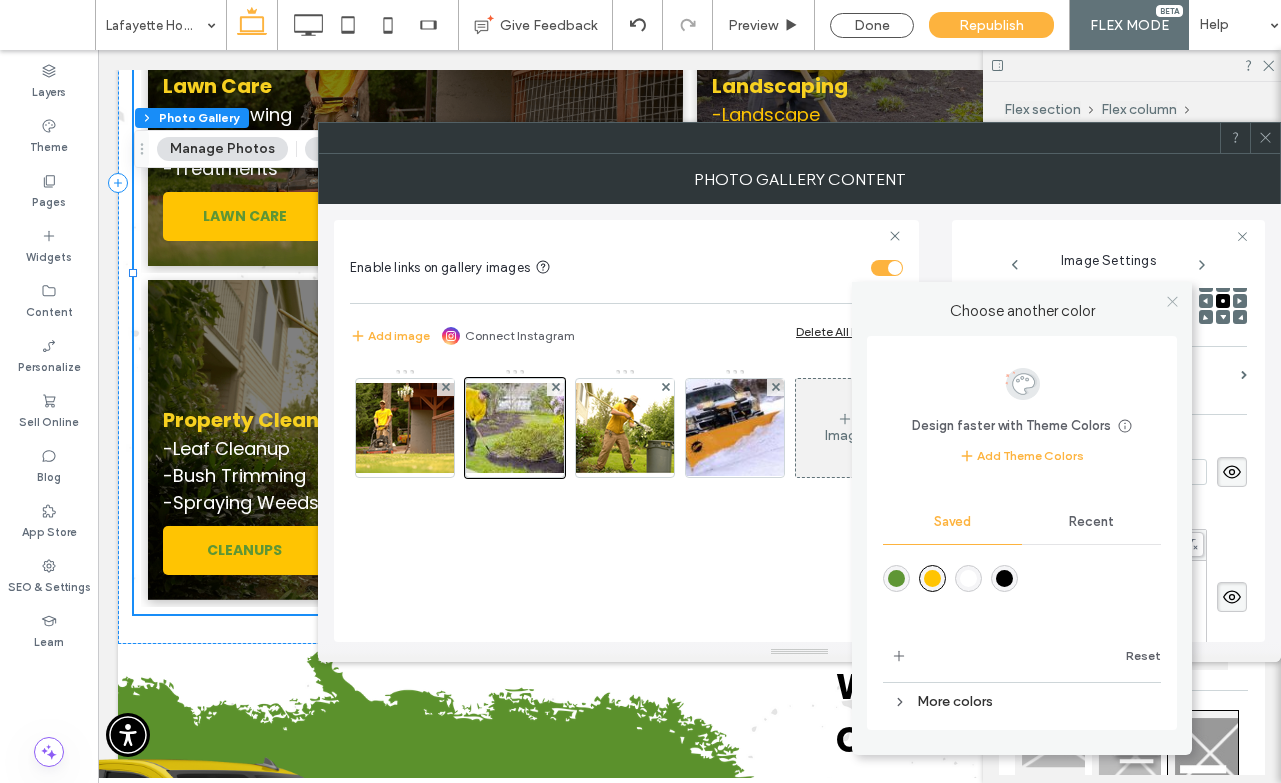 click 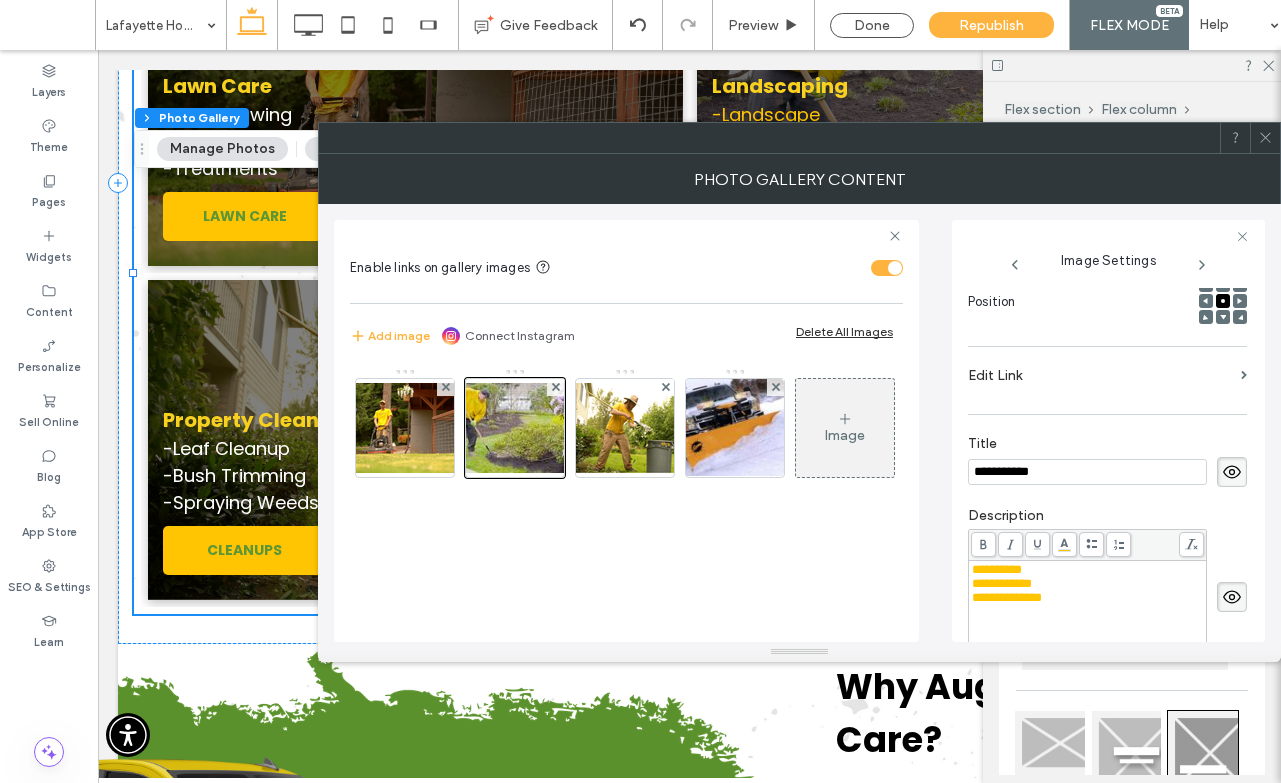 click on "**********" at bounding box center [1002, 583] 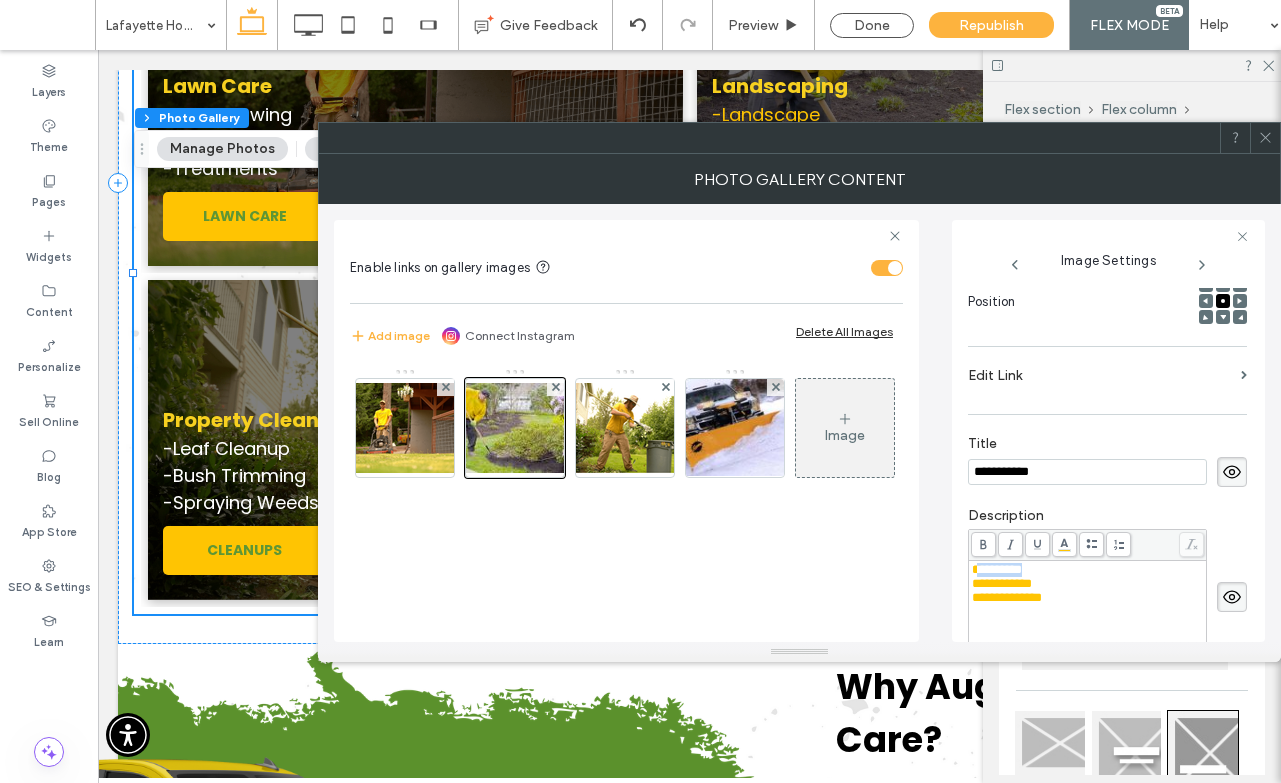 drag, startPoint x: 1062, startPoint y: 569, endPoint x: 980, endPoint y: 574, distance: 82.1523 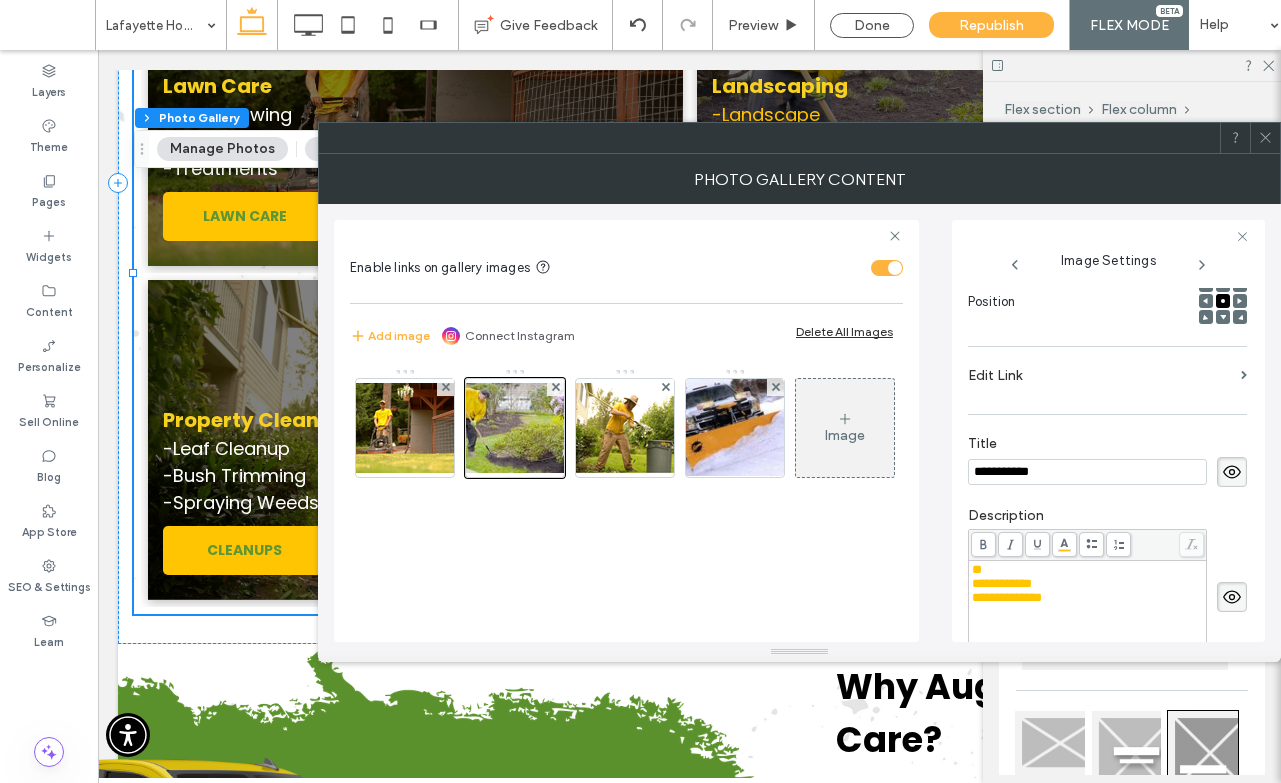 type 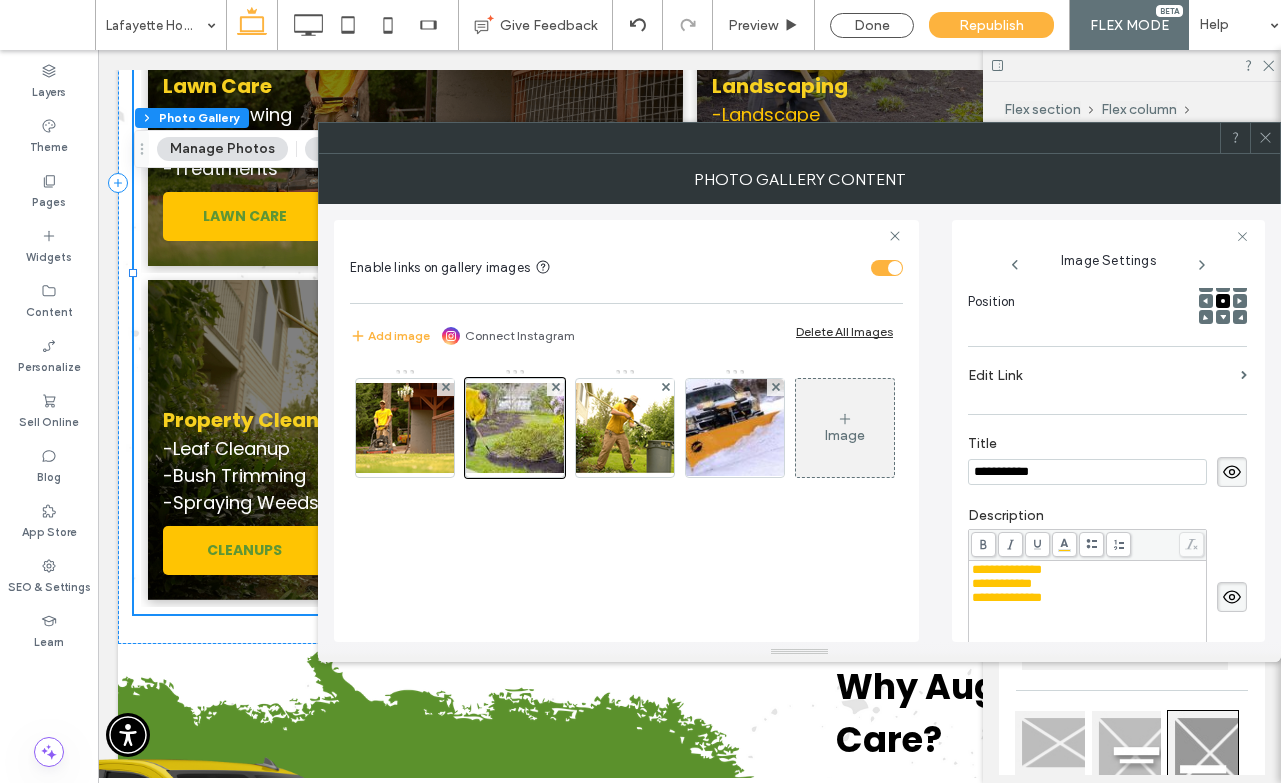 click on "**********" at bounding box center [1088, 598] 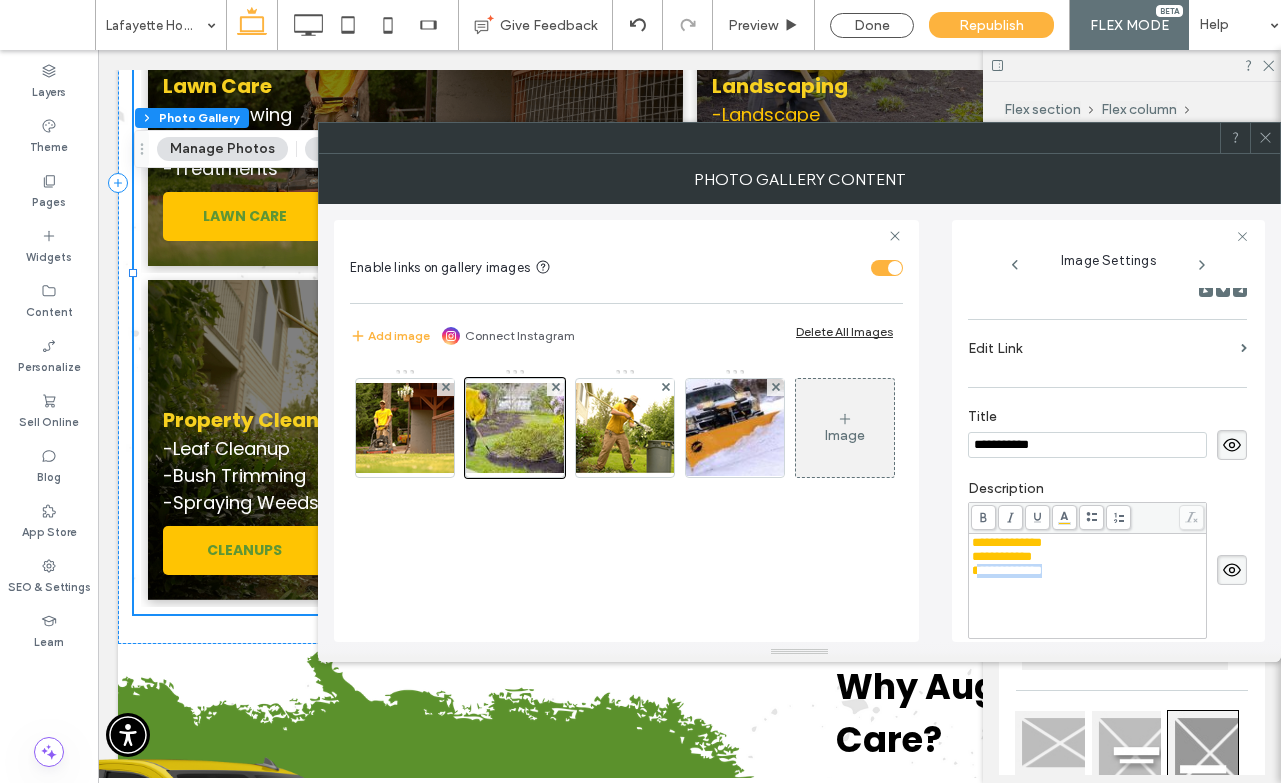 drag, startPoint x: 1077, startPoint y: 615, endPoint x: 982, endPoint y: 585, distance: 99.62429 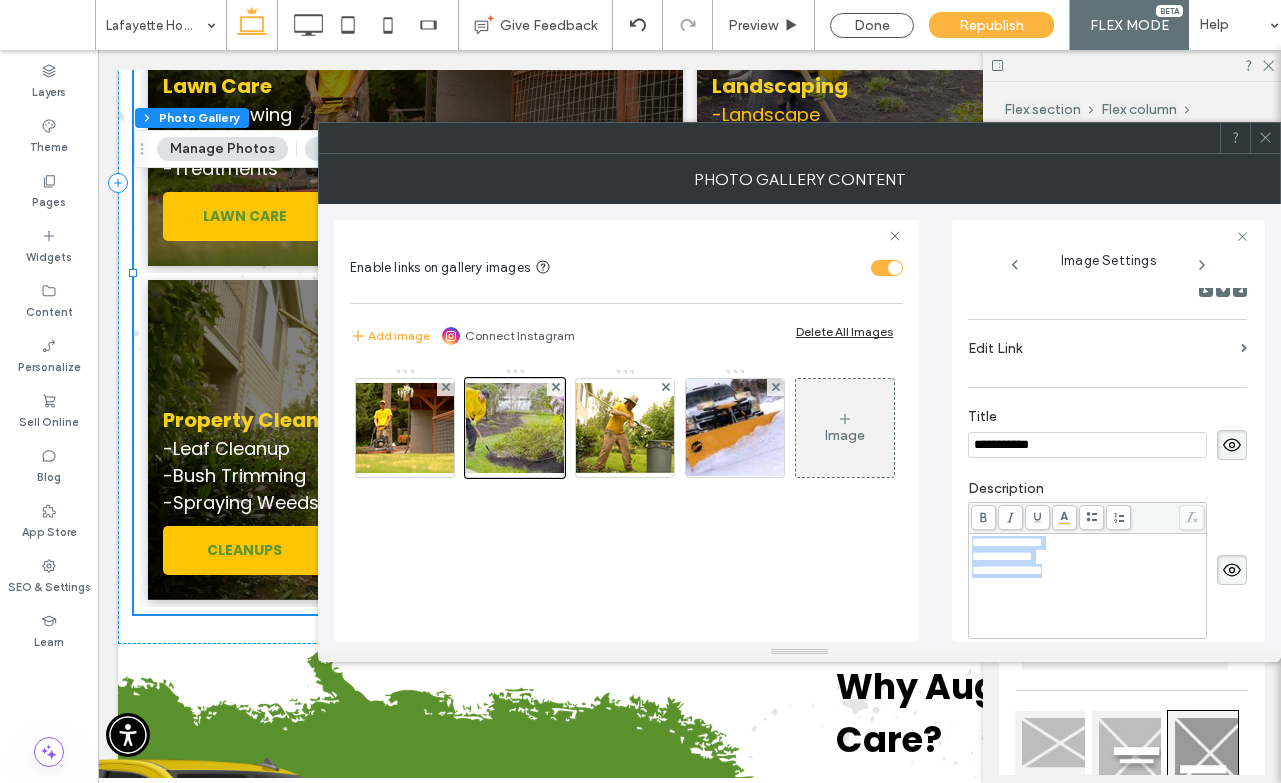 drag, startPoint x: 1077, startPoint y: 587, endPoint x: 962, endPoint y: 506, distance: 140.66272 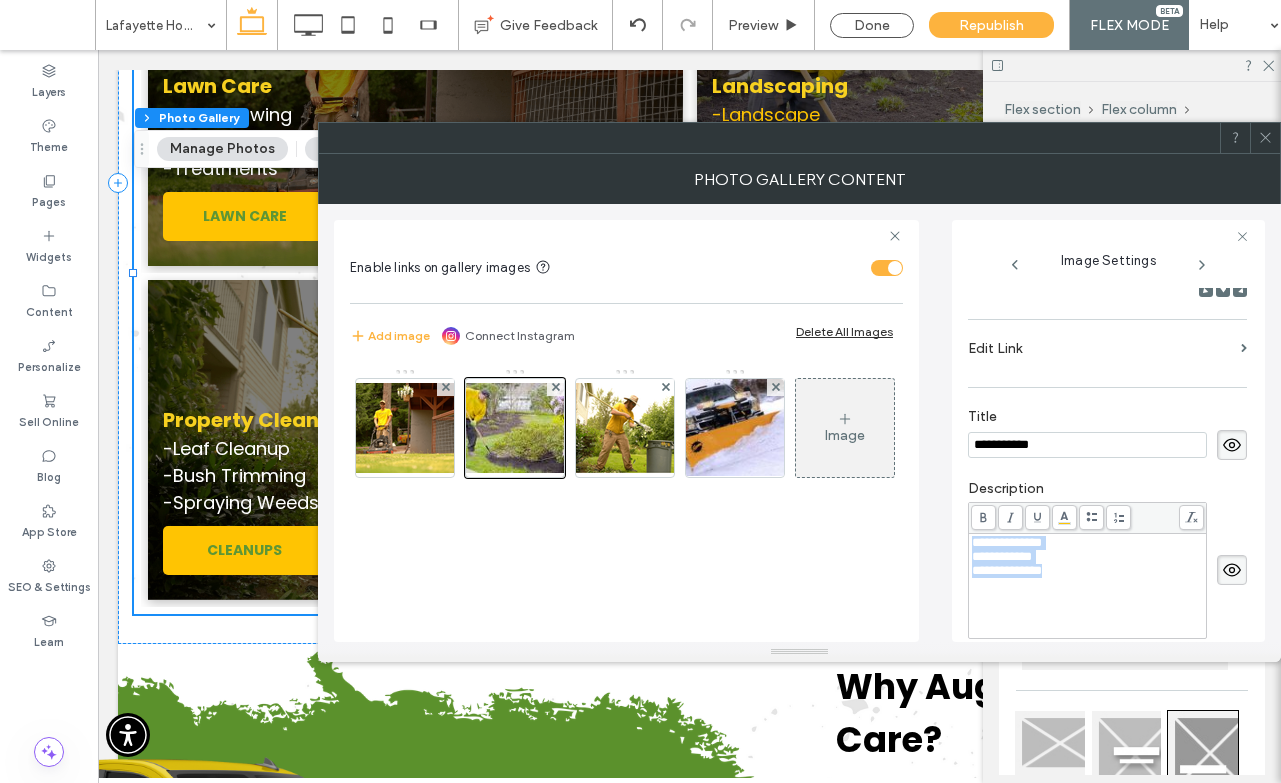 click on ".wqwq-1{fill:#231f20;}
.cls-1q, .cls-2q { fill-rule: evenodd; }
.cls-2q { fill: #6e8188; }
True_local
Agendize
HealthEngine
x_close_popup
from_your_site
multi_language
zoom-out
zoom-in
z_vimeo
z_yelp
z_picassa
w_vCita
youtube
yelp
x2
x
x_x
x_alignright
x_handwritten
wrench
wordpress
windowsvv
win8
whats_app
wallet
warning-sign
w_youtube
w_youtube_channel
w_yelp
w_video
w_twitter
w_title
w_tabs
w_social_icons
w_spacer
w_share
w_rss_feed
w_recent-posts
w_push
w_paypal
w_photo_gallery" at bounding box center (640, 391) 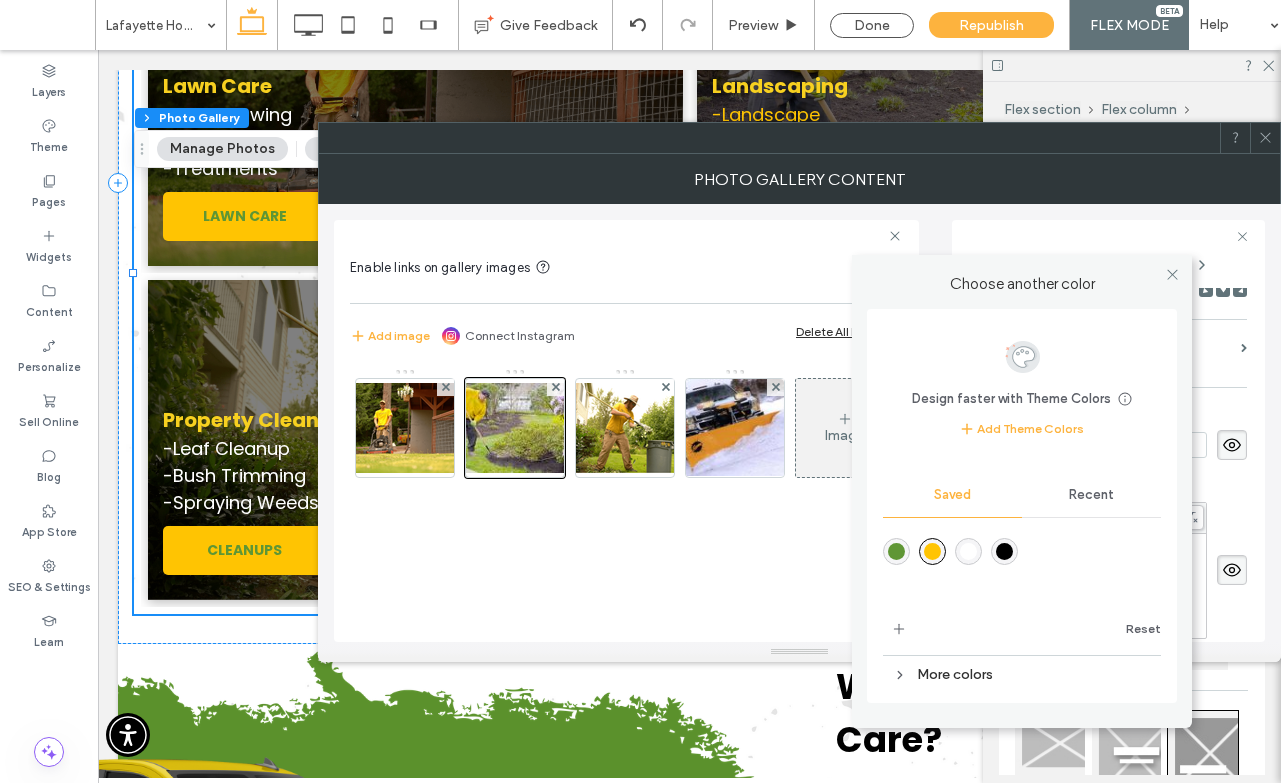 click at bounding box center (968, 551) 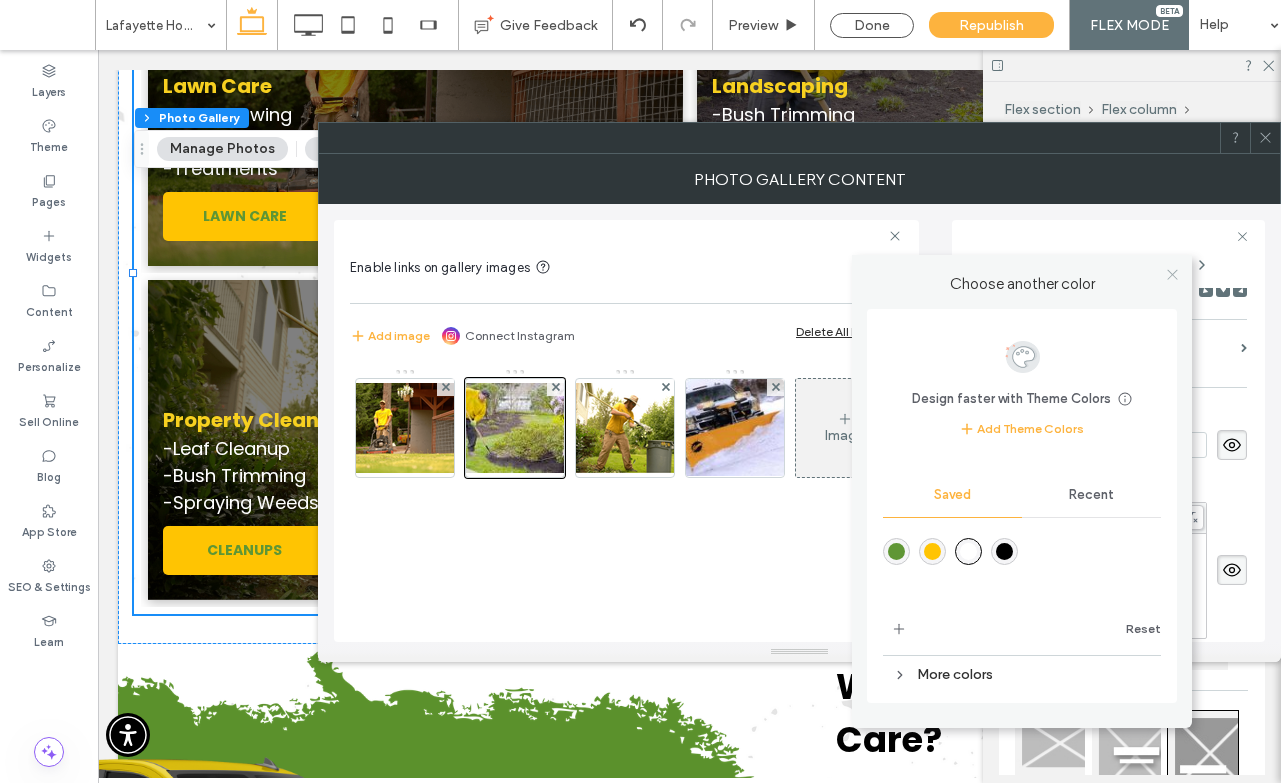click 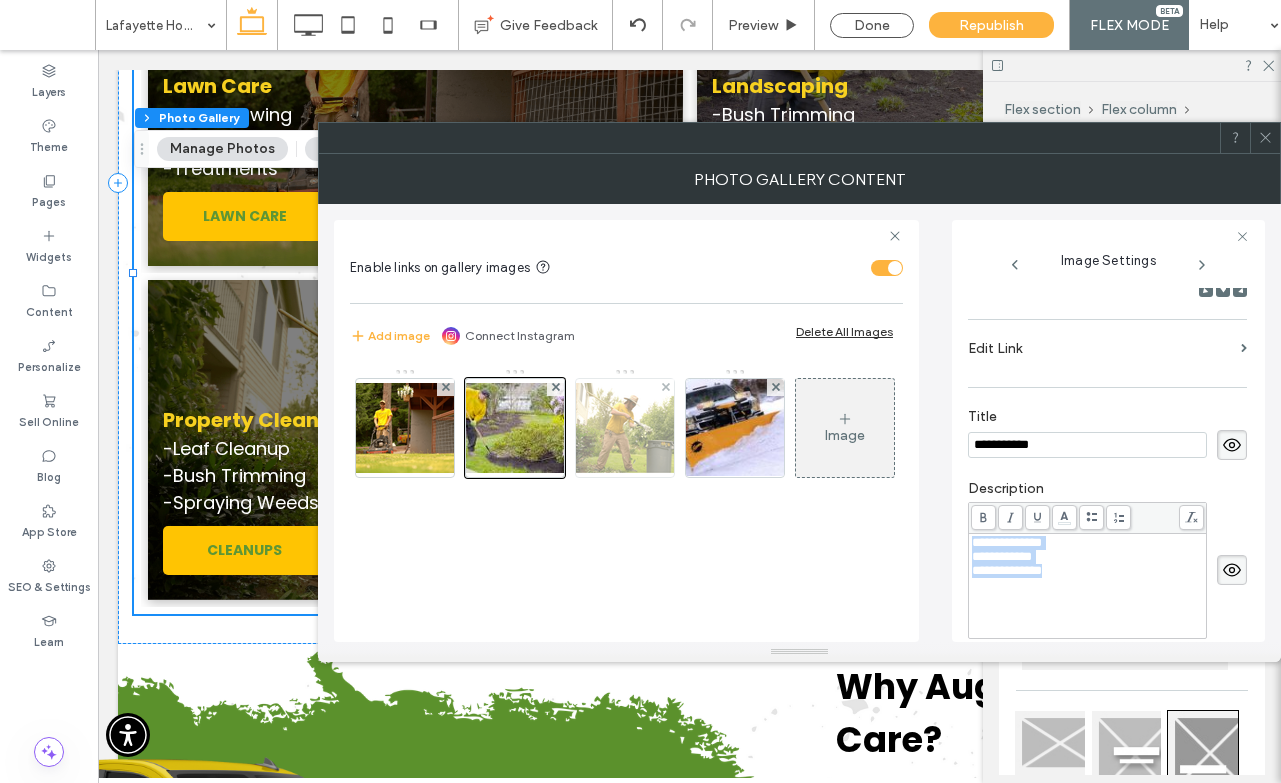click at bounding box center [625, 428] 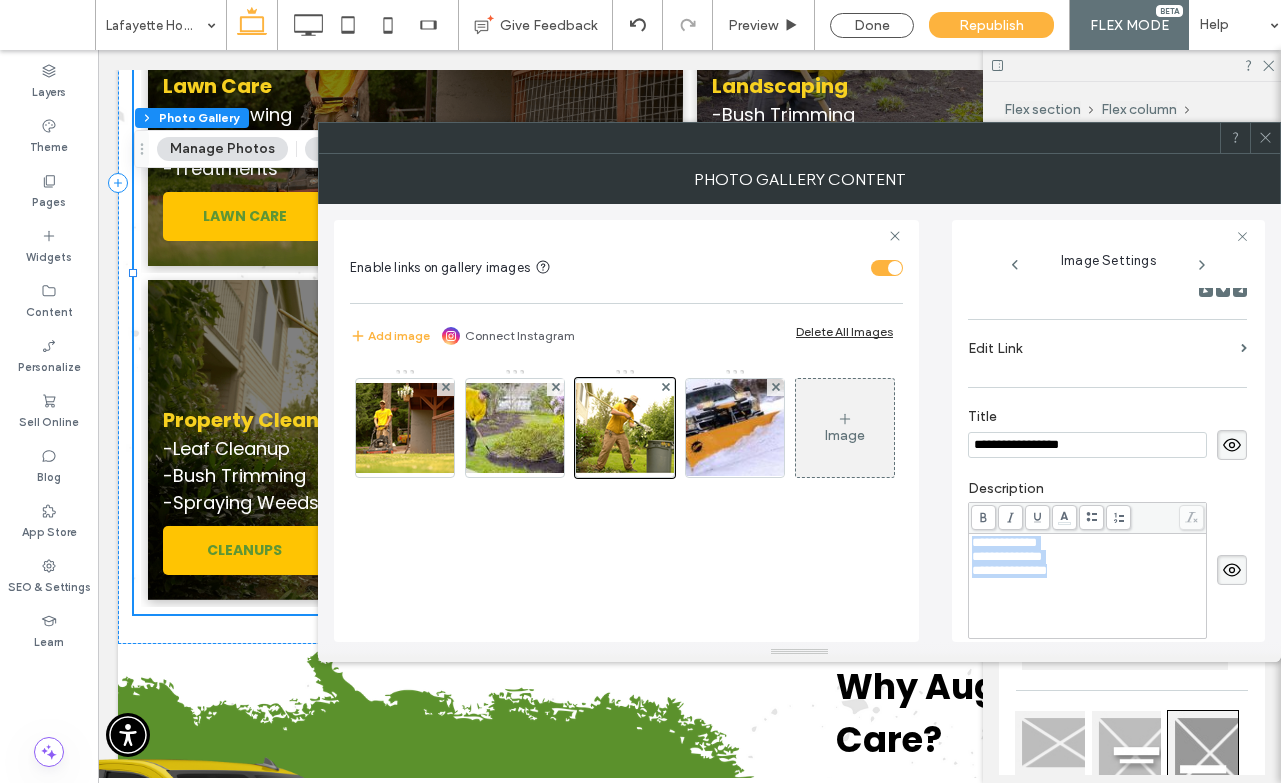 drag, startPoint x: 1109, startPoint y: 586, endPoint x: 965, endPoint y: 513, distance: 161.44658 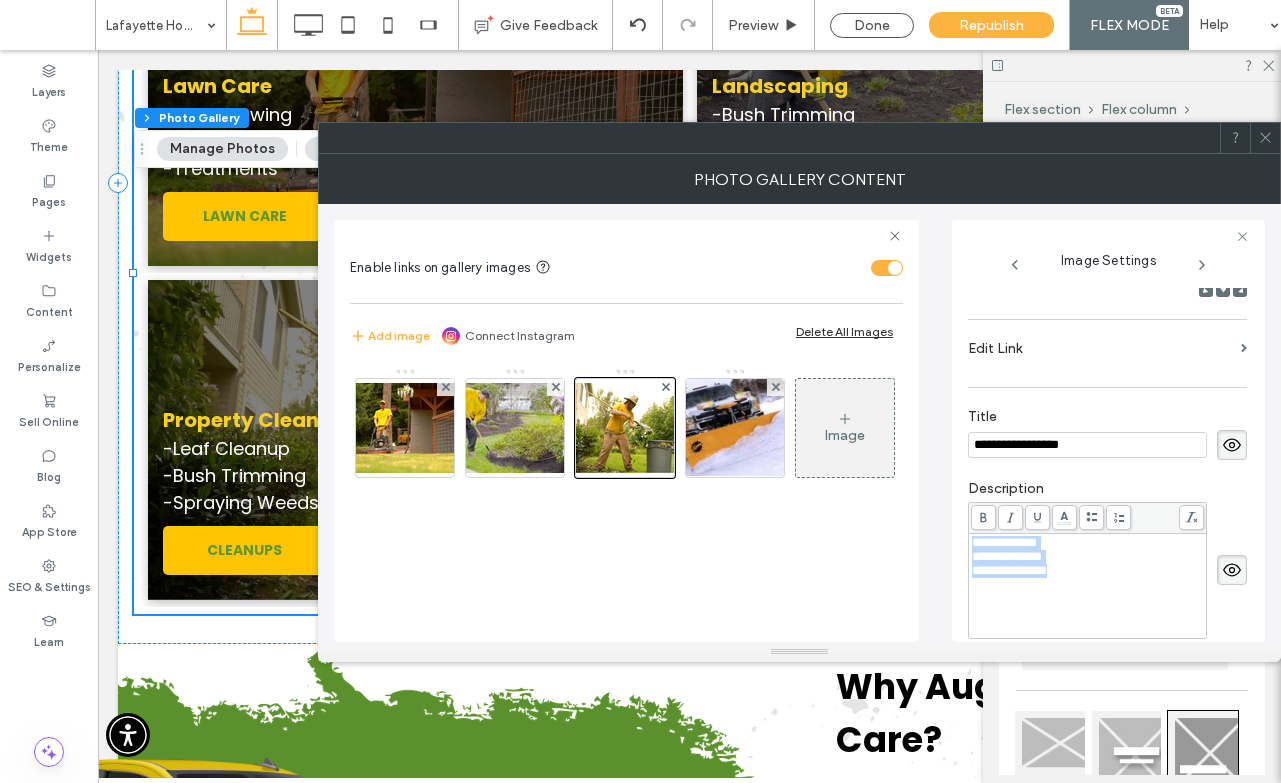 click on ".wqwq-1{fill:#231f20;}
.cls-1q, .cls-2q { fill-rule: evenodd; }
.cls-2q { fill: #6e8188; }
True_local
Agendize
HealthEngine
x_close_popup
from_your_site
multi_language
zoom-out
zoom-in
z_vimeo
z_yelp
z_picassa
w_vCita
youtube
yelp
x2
x
x_x
x_alignright
x_handwritten
wrench
wordpress
windowsvv
win8
whats_app
wallet
warning-sign
w_youtube
w_youtube_channel
w_yelp
w_video
w_twitter
w_title
w_tabs
w_social_icons
w_spacer
w_share
w_rss_feed
w_recent-posts
w_push
w_paypal
w_photo_gallery" at bounding box center (640, 391) 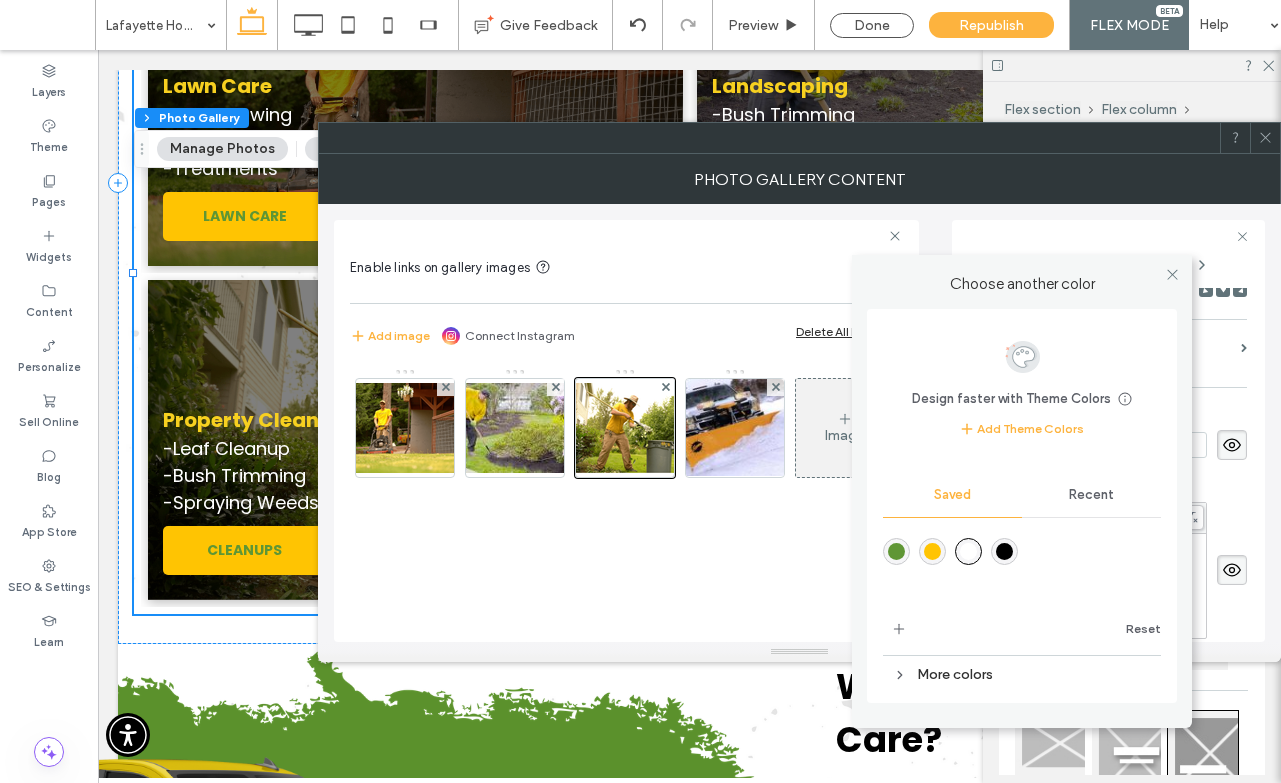click at bounding box center (932, 551) 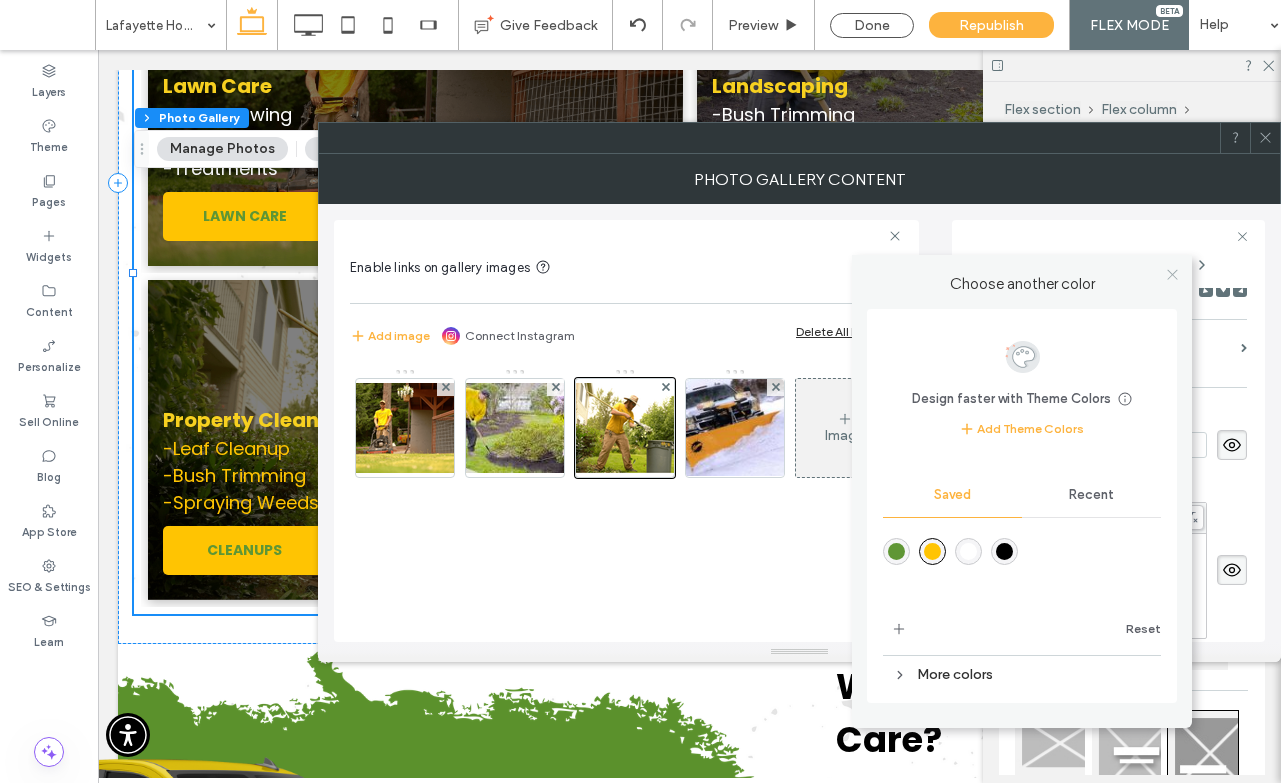 click 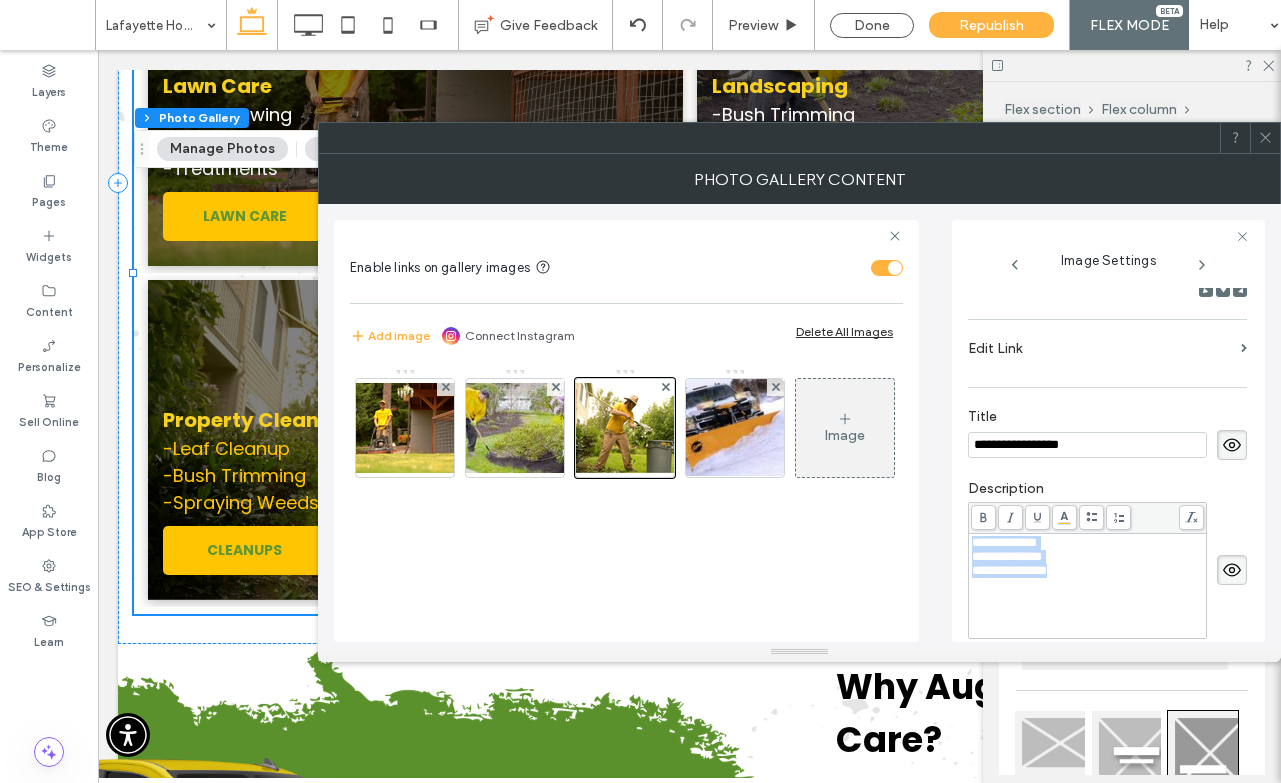 click on "**********" at bounding box center [1088, 557] 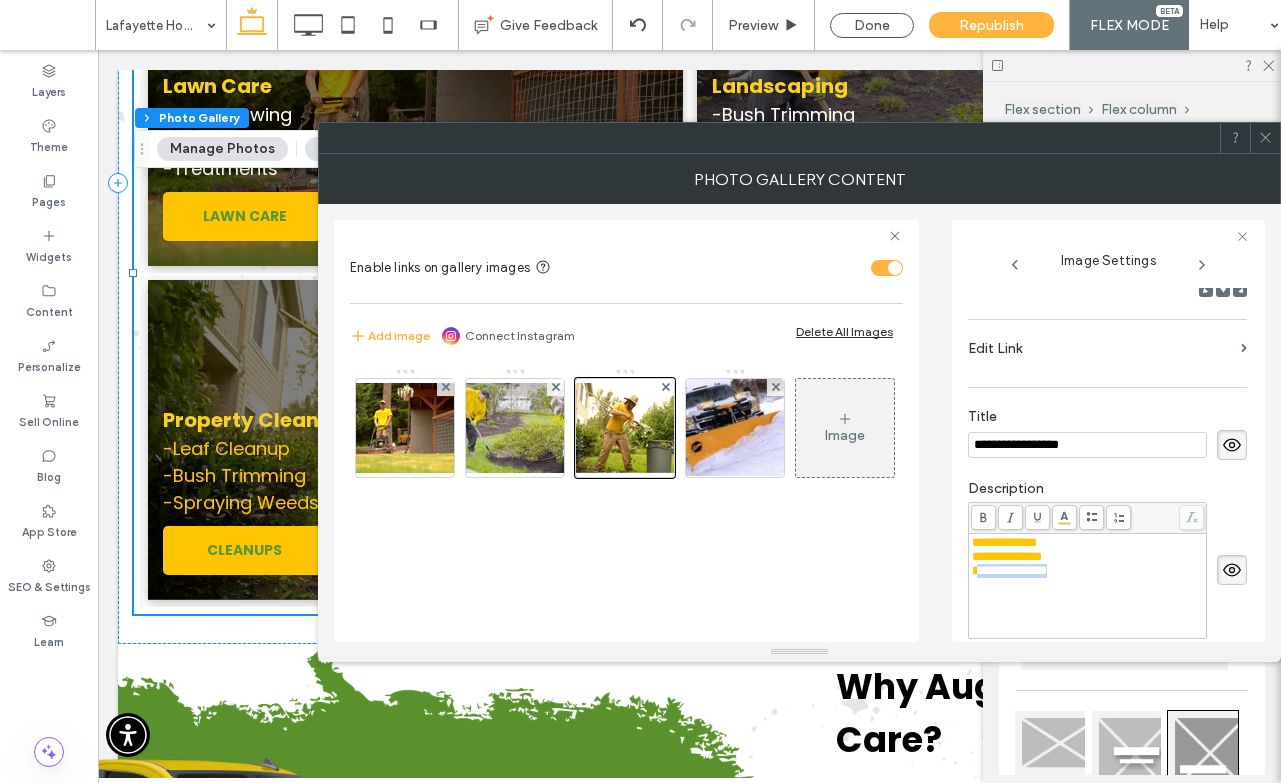 drag, startPoint x: 1089, startPoint y: 585, endPoint x: 980, endPoint y: 588, distance: 109.041275 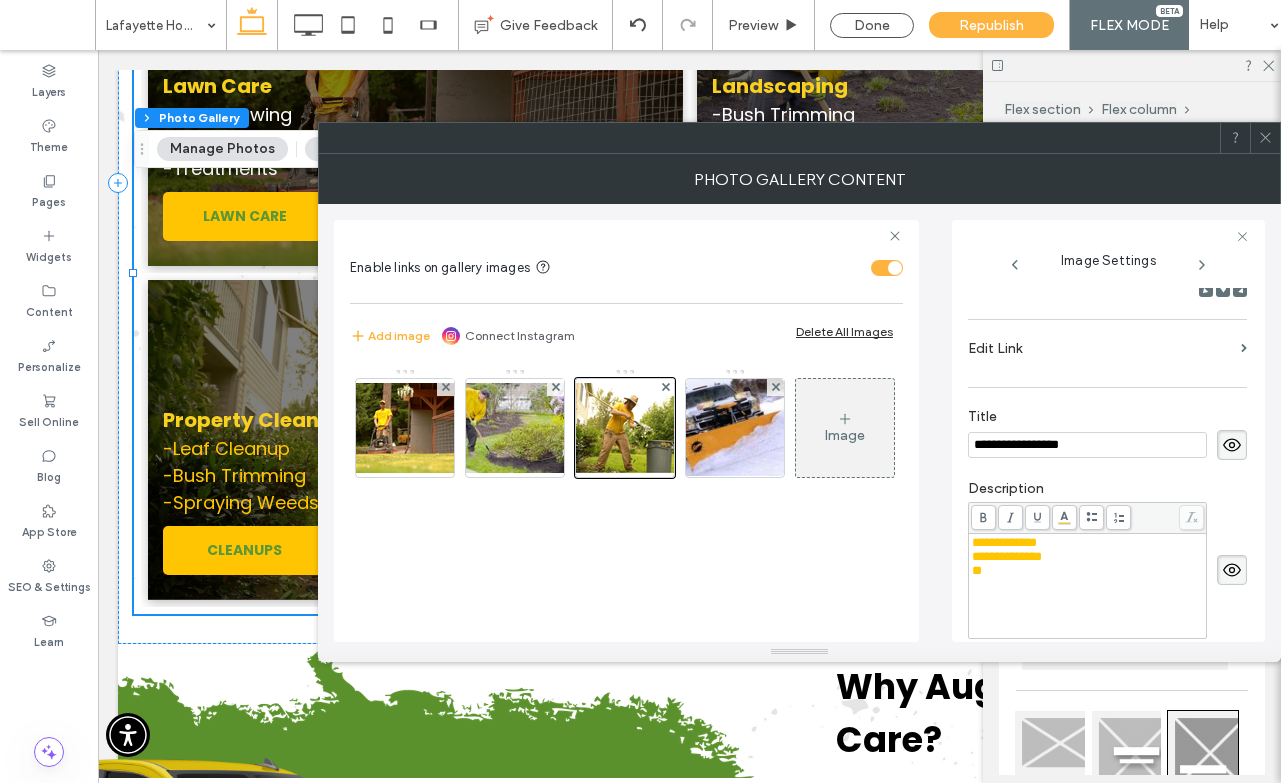 type 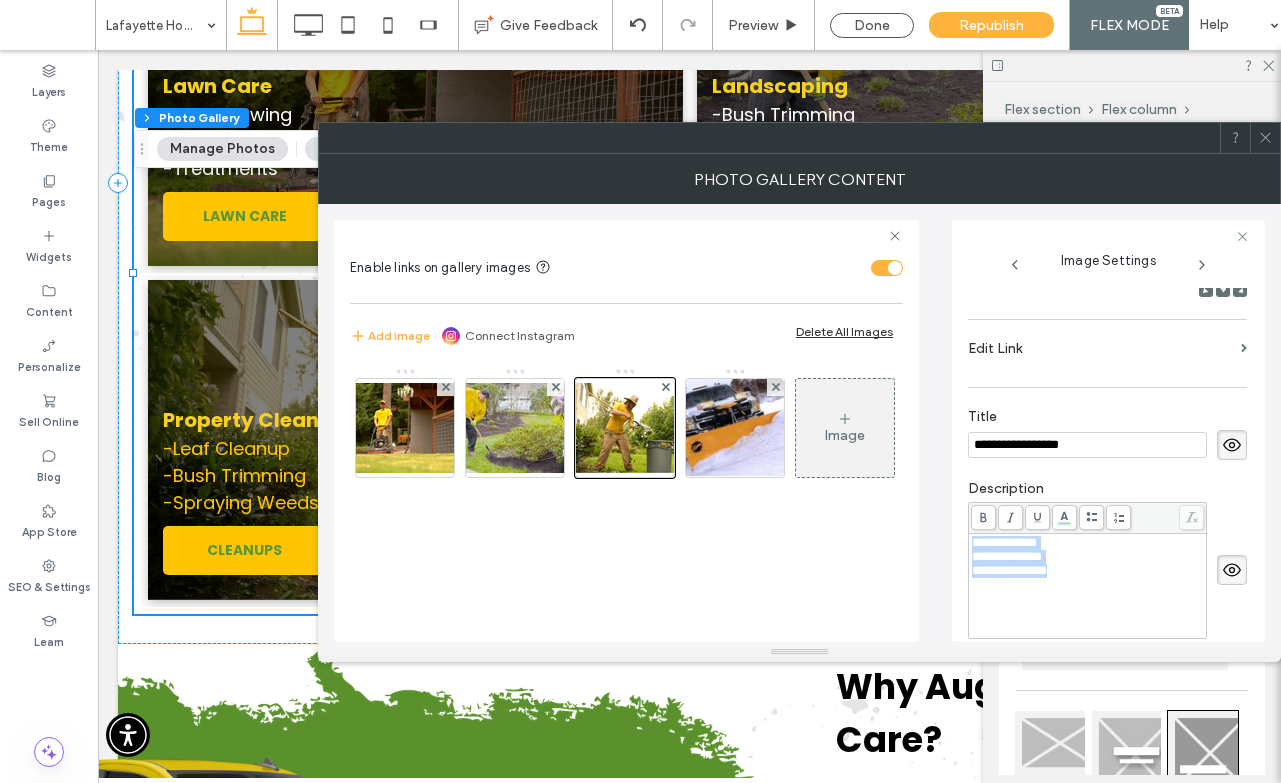 drag, startPoint x: 1092, startPoint y: 596, endPoint x: 1025, endPoint y: 527, distance: 96.17692 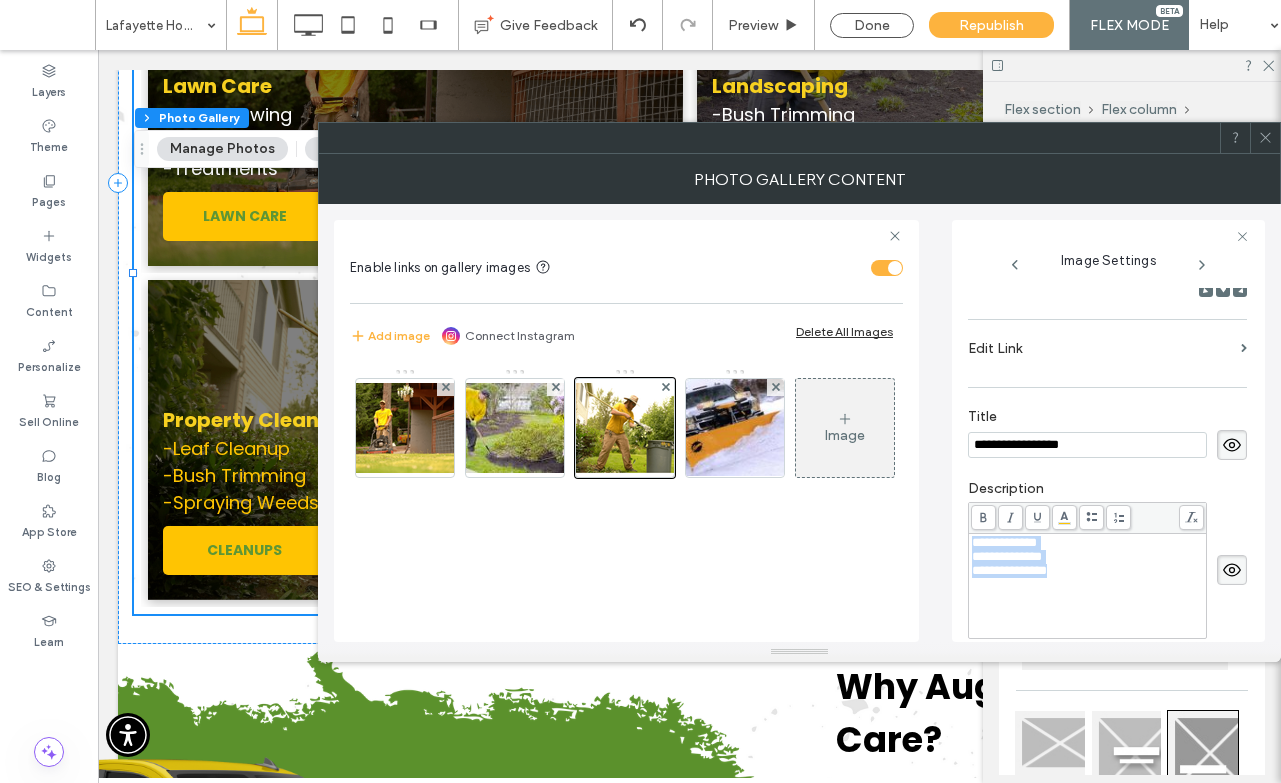 click on ".wqwq-1{fill:#231f20;}
.cls-1q, .cls-2q { fill-rule: evenodd; }
.cls-2q { fill: #6e8188; }
True_local
Agendize
HealthEngine
x_close_popup
from_your_site
multi_language
zoom-out
zoom-in
z_vimeo
z_yelp
z_picassa
w_vCita
youtube
yelp
x2
x
x_x
x_alignright
x_handwritten
wrench
wordpress
windowsvv
win8
whats_app
wallet
warning-sign
w_youtube
w_youtube_channel
w_yelp
w_video
w_twitter
w_title
w_tabs
w_social_icons
w_spacer
w_share
w_rss_feed
w_recent-posts
w_push
w_paypal
w_photo_gallery" at bounding box center [640, 391] 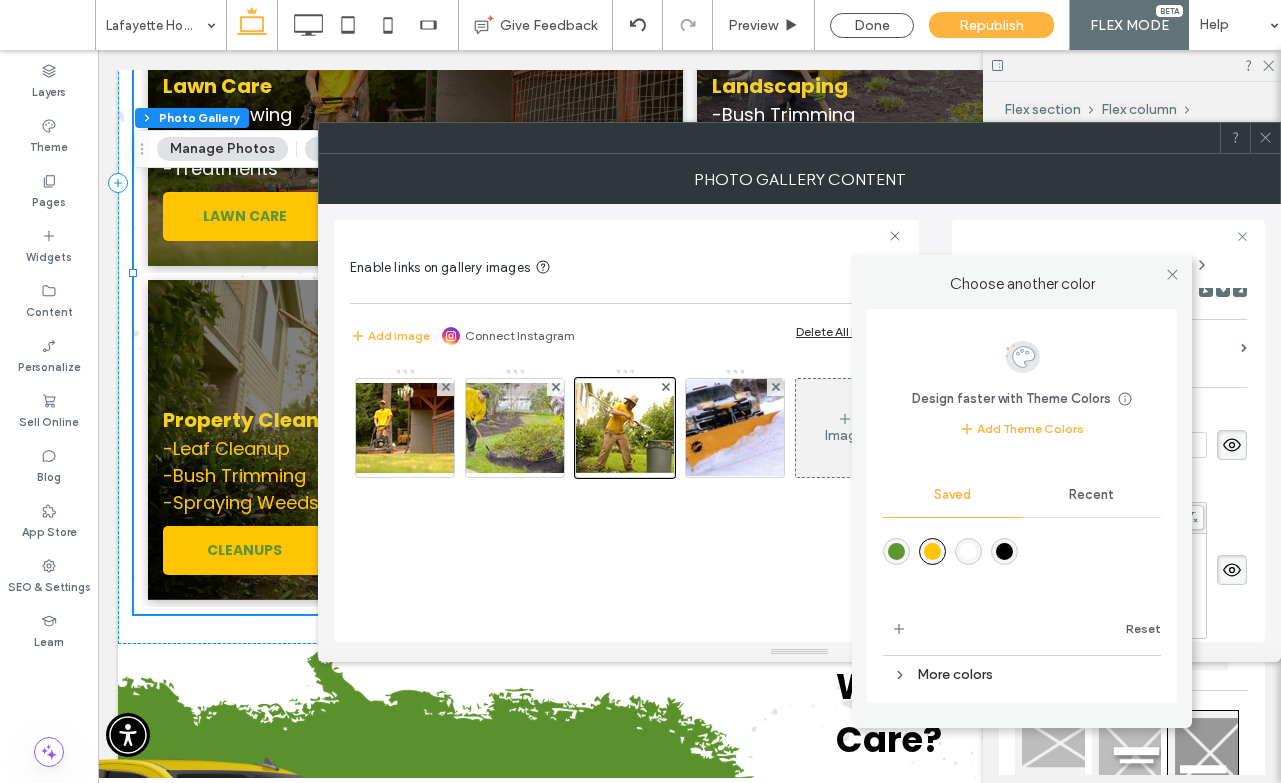 click at bounding box center [968, 551] 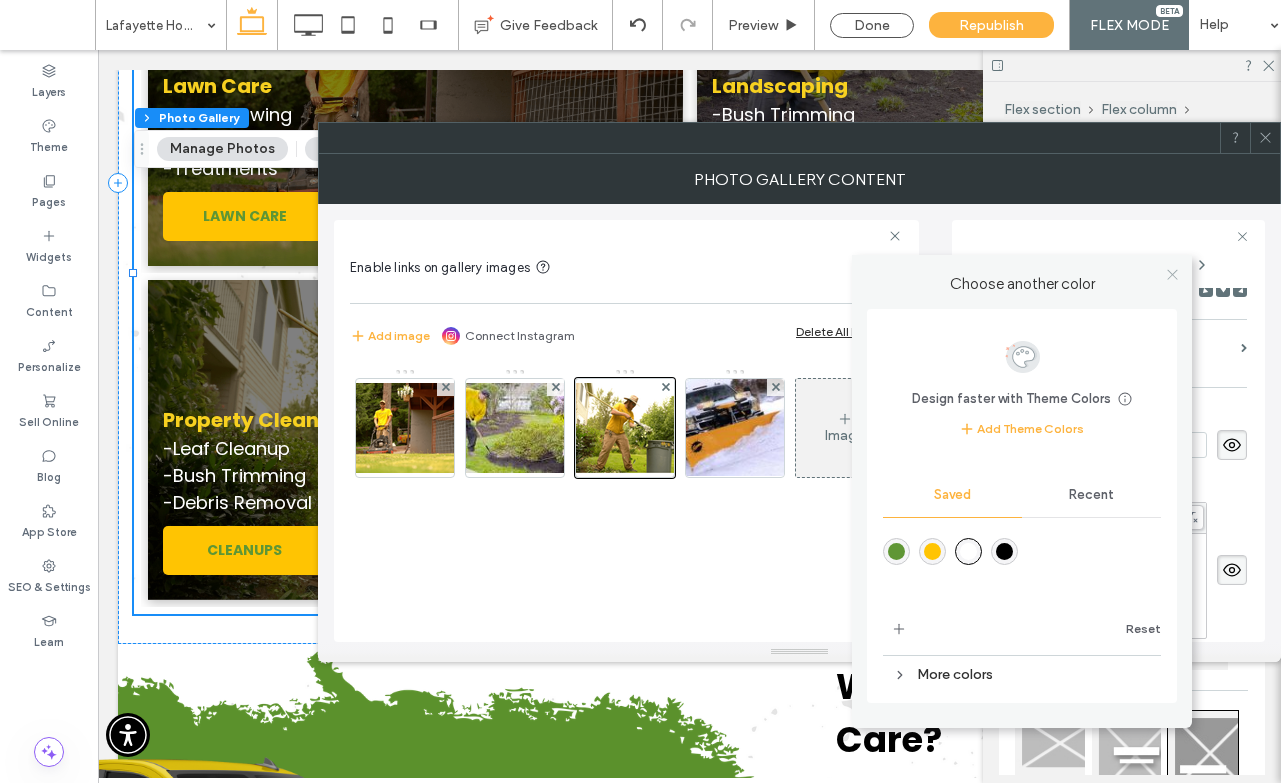 click 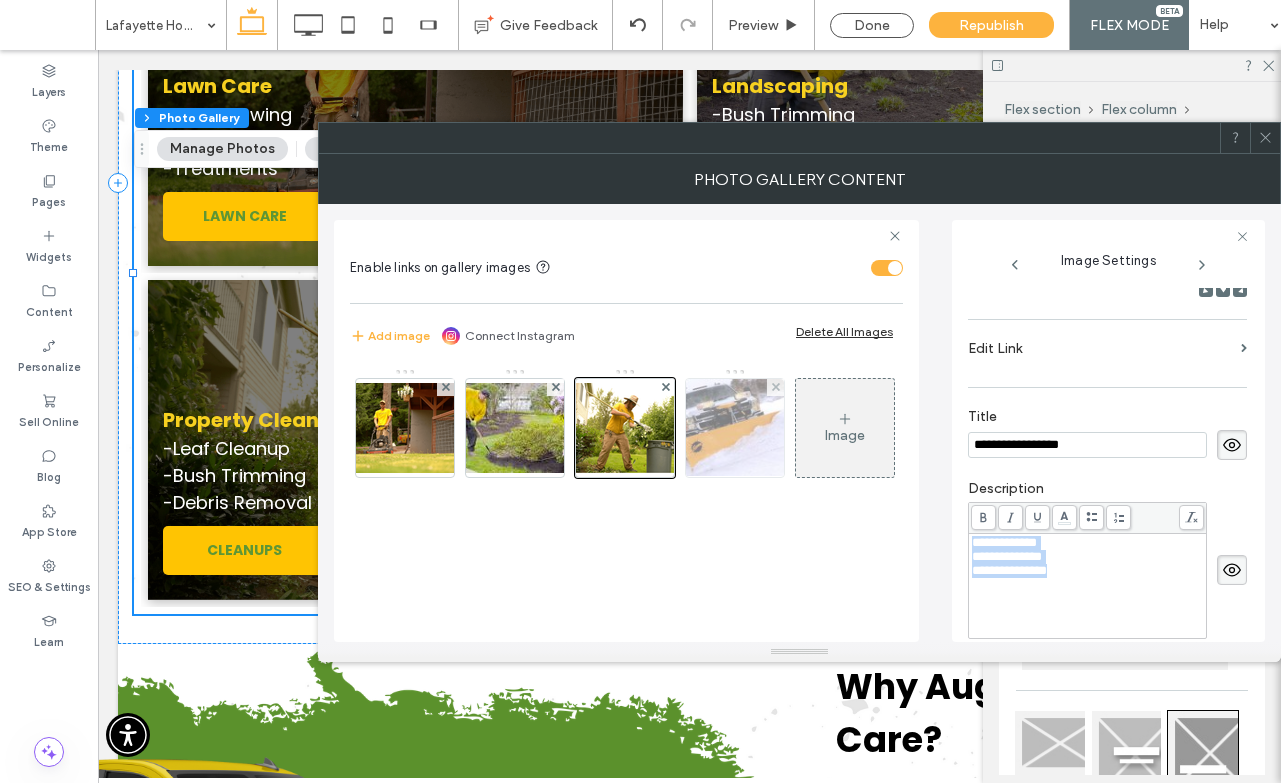 click at bounding box center [735, 428] 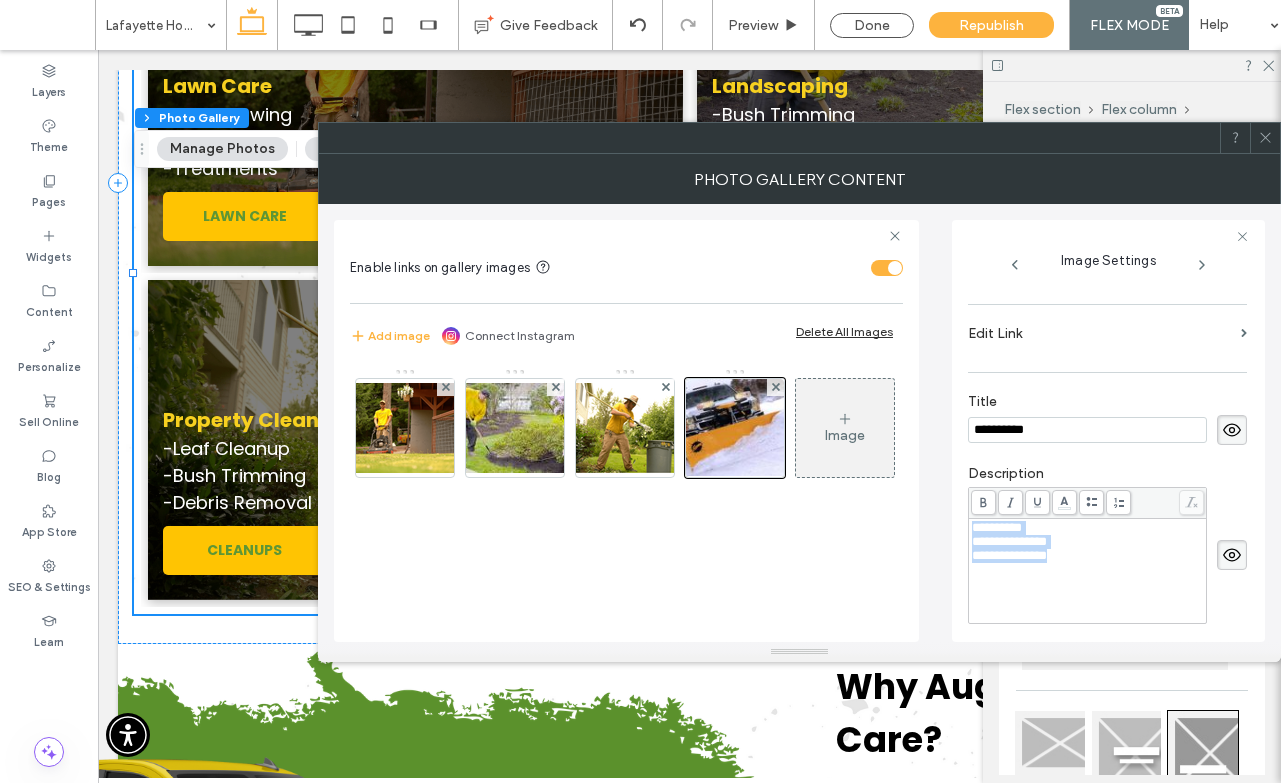 drag, startPoint x: 1129, startPoint y: 600, endPoint x: 951, endPoint y: 536, distance: 189.15602 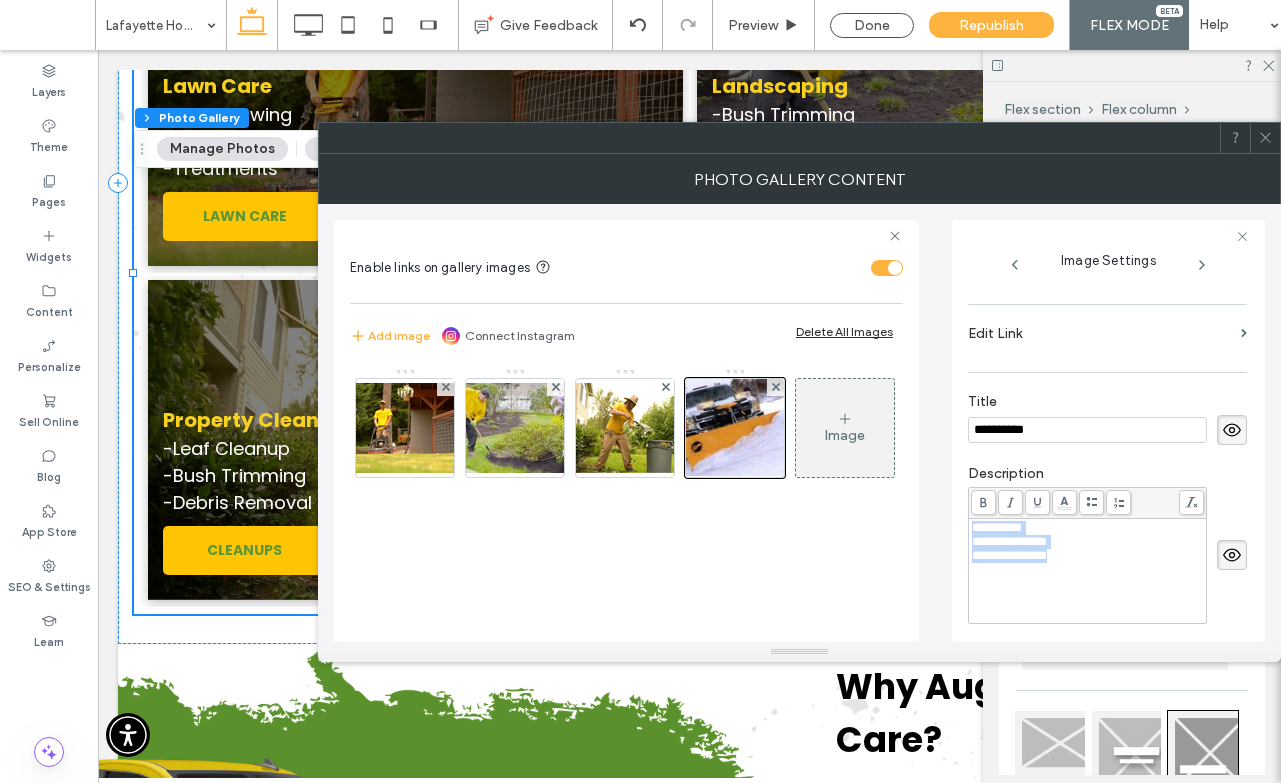click on "**********" at bounding box center [1088, 556] 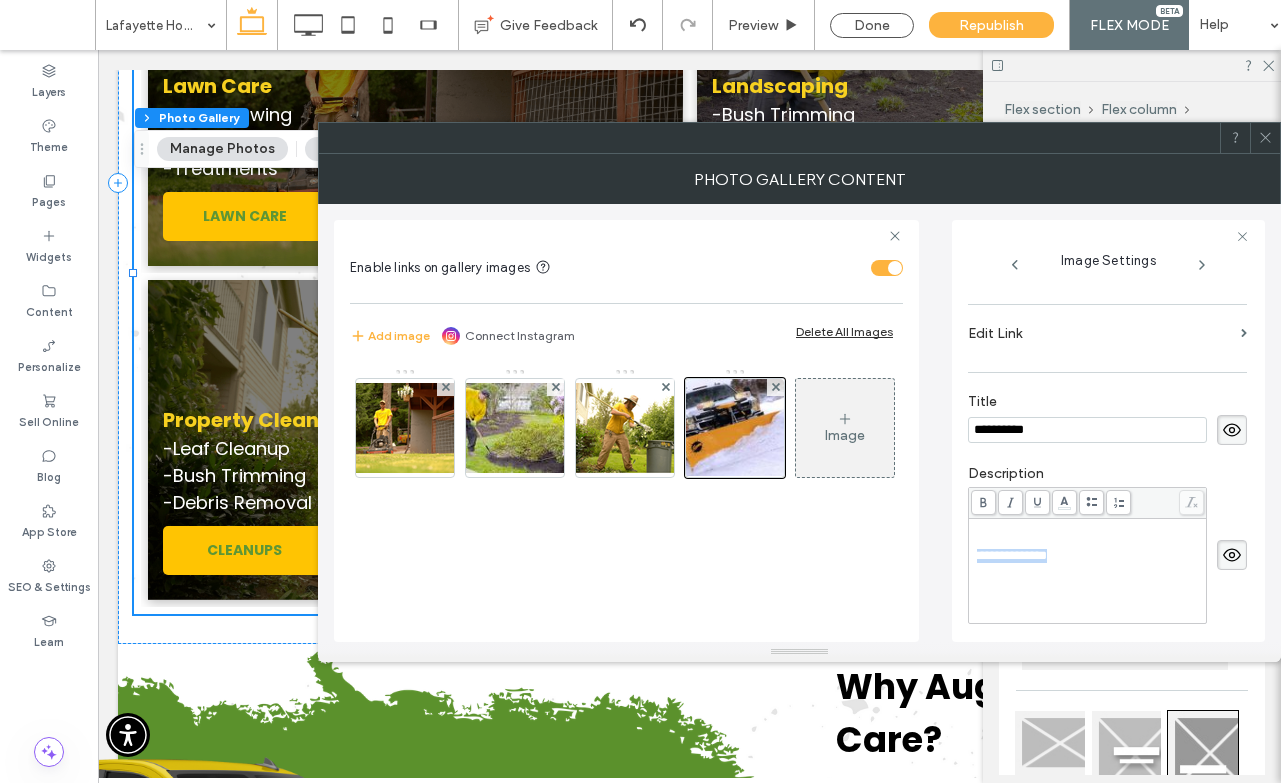 drag, startPoint x: 1113, startPoint y: 592, endPoint x: 978, endPoint y: 587, distance: 135.09256 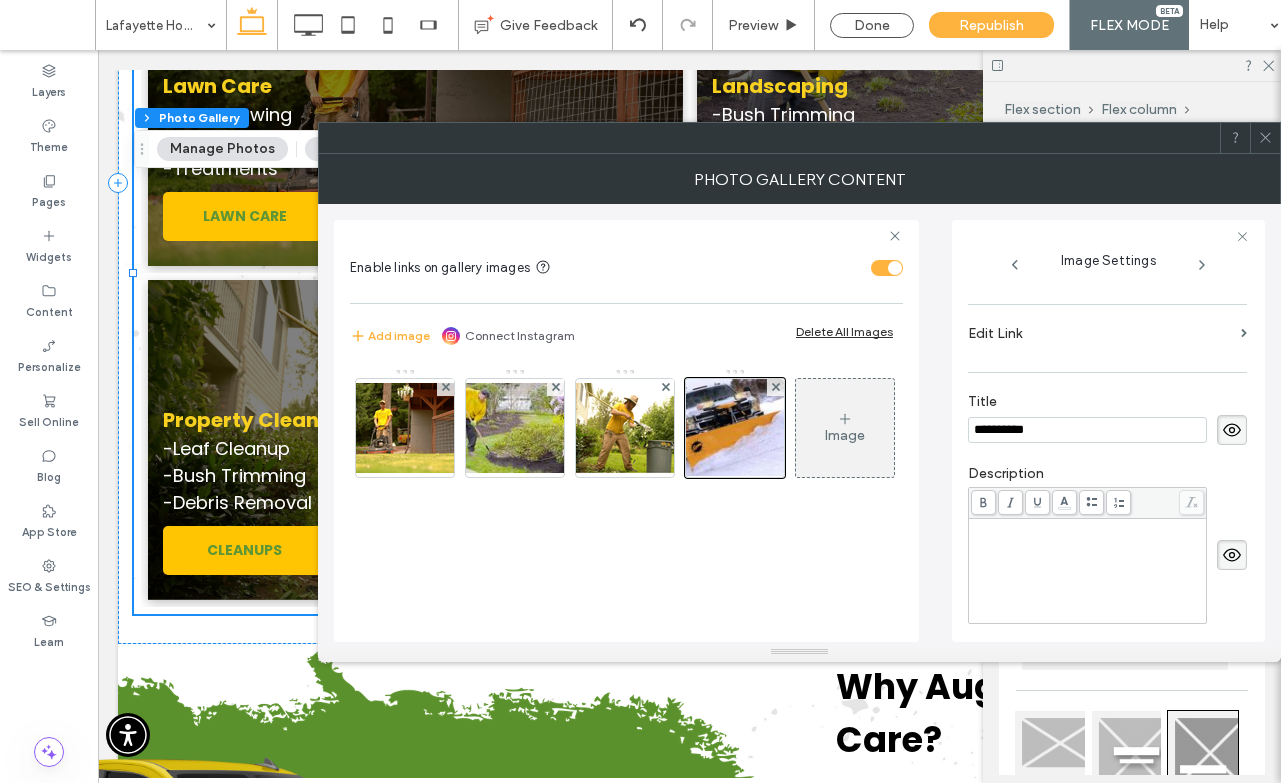 type 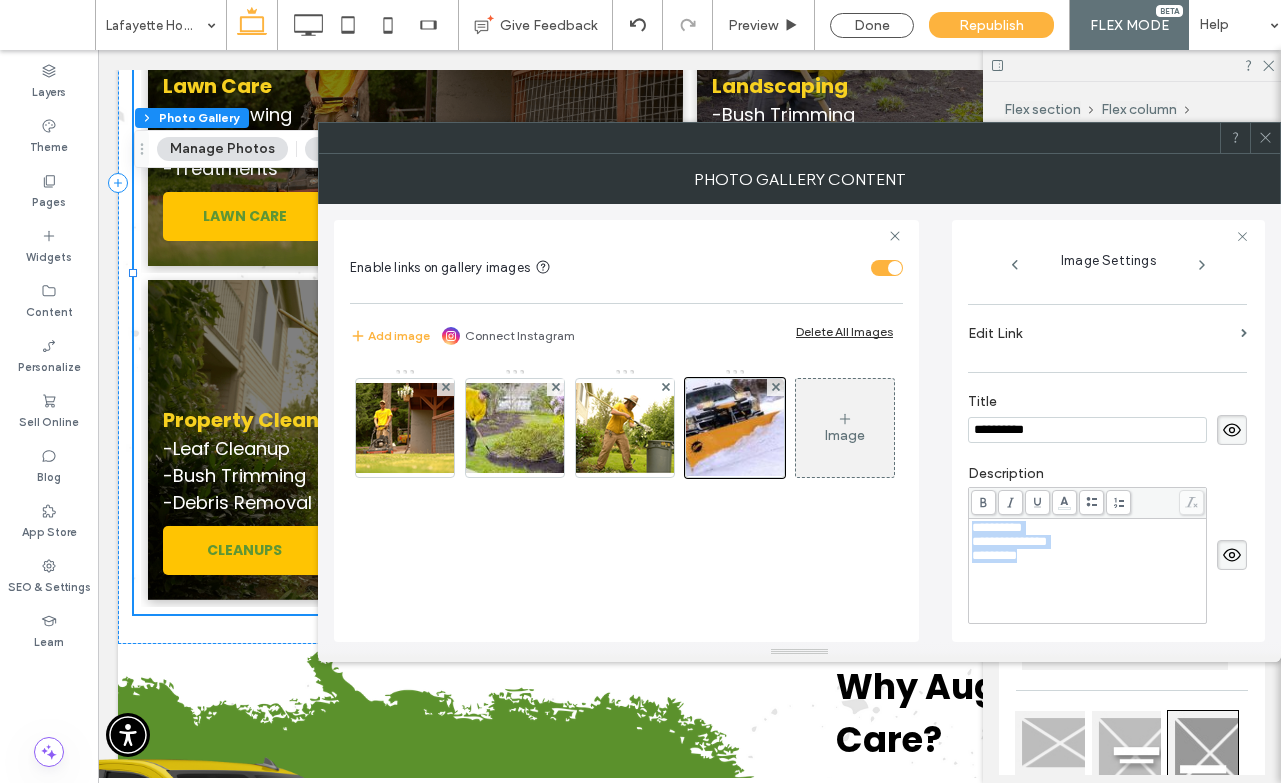 drag, startPoint x: 1152, startPoint y: 608, endPoint x: 969, endPoint y: 533, distance: 197.7726 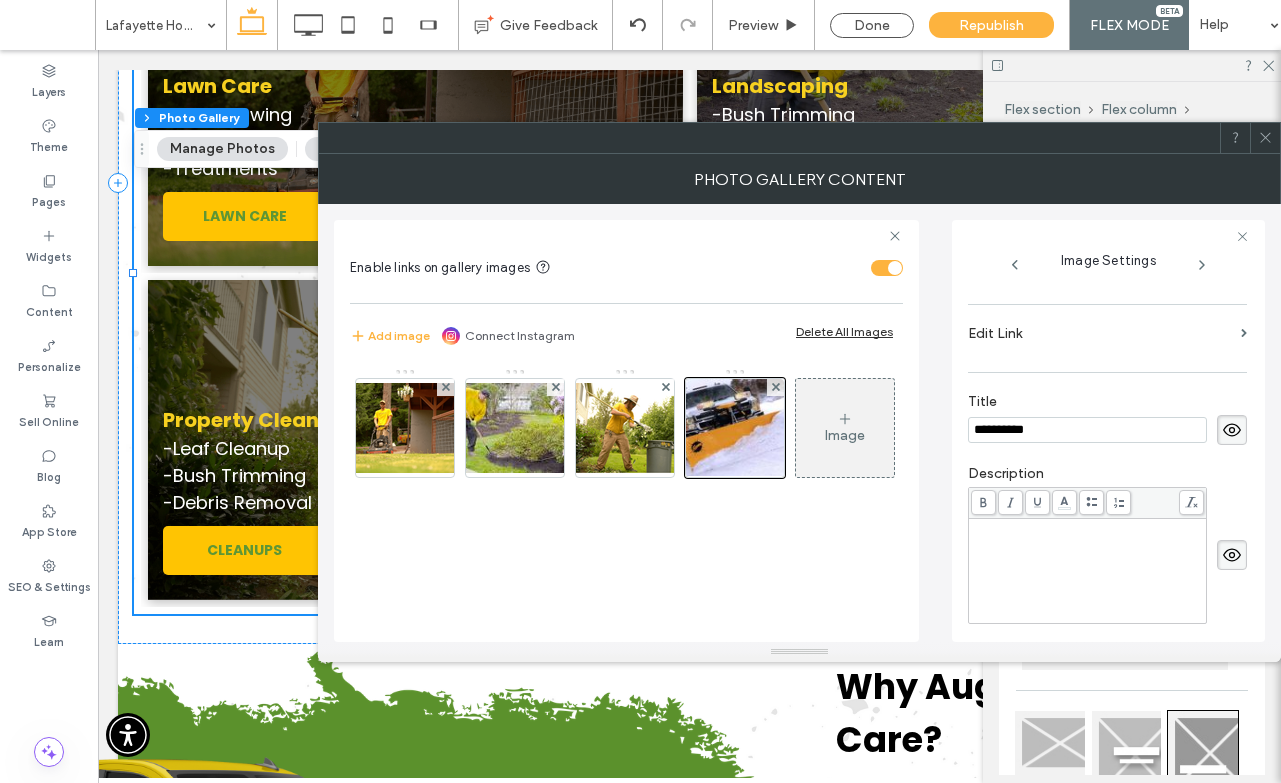 click 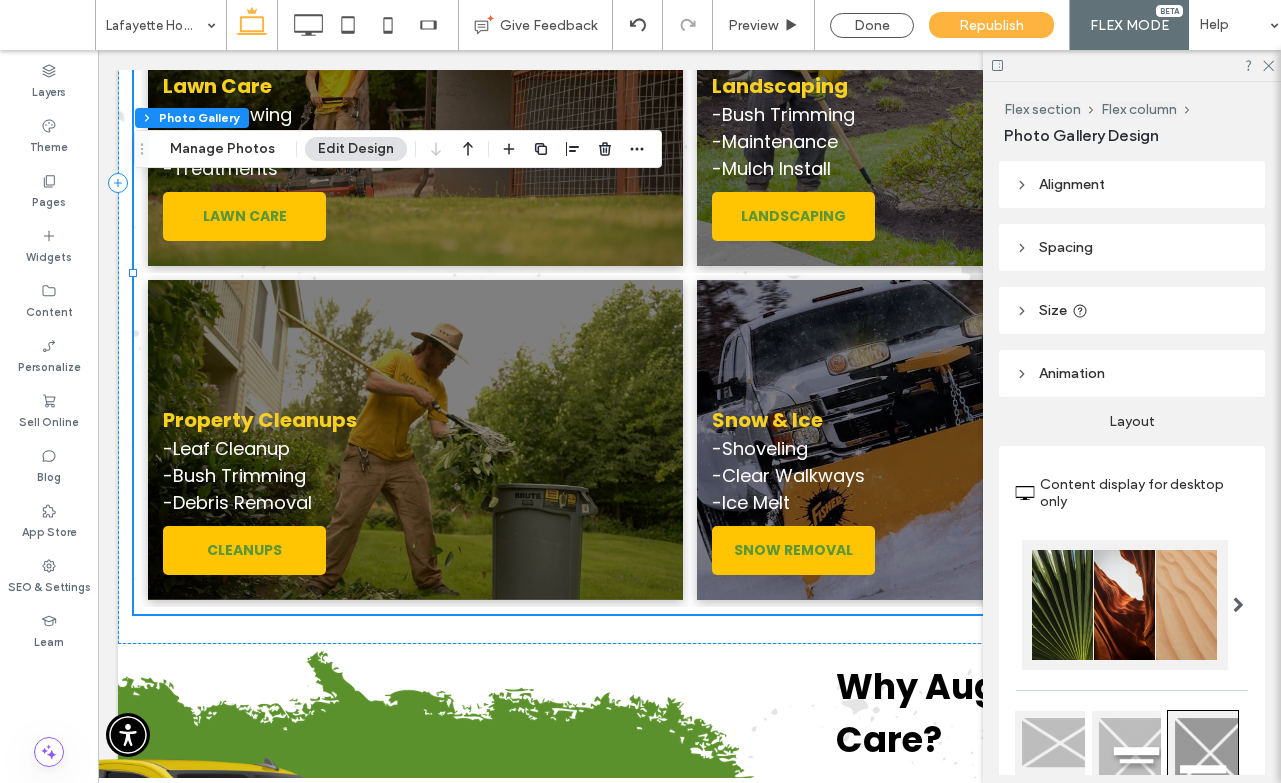 click at bounding box center [1132, 65] 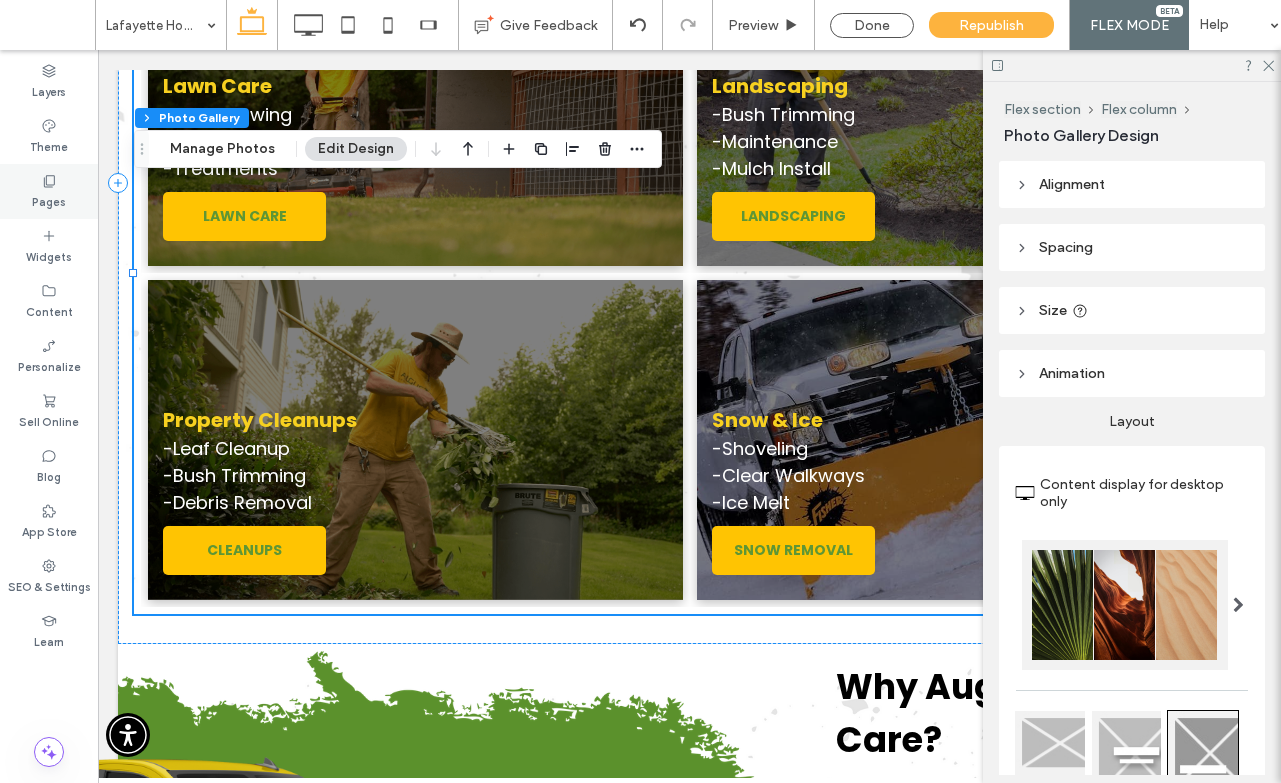 click on "Pages" at bounding box center [49, 200] 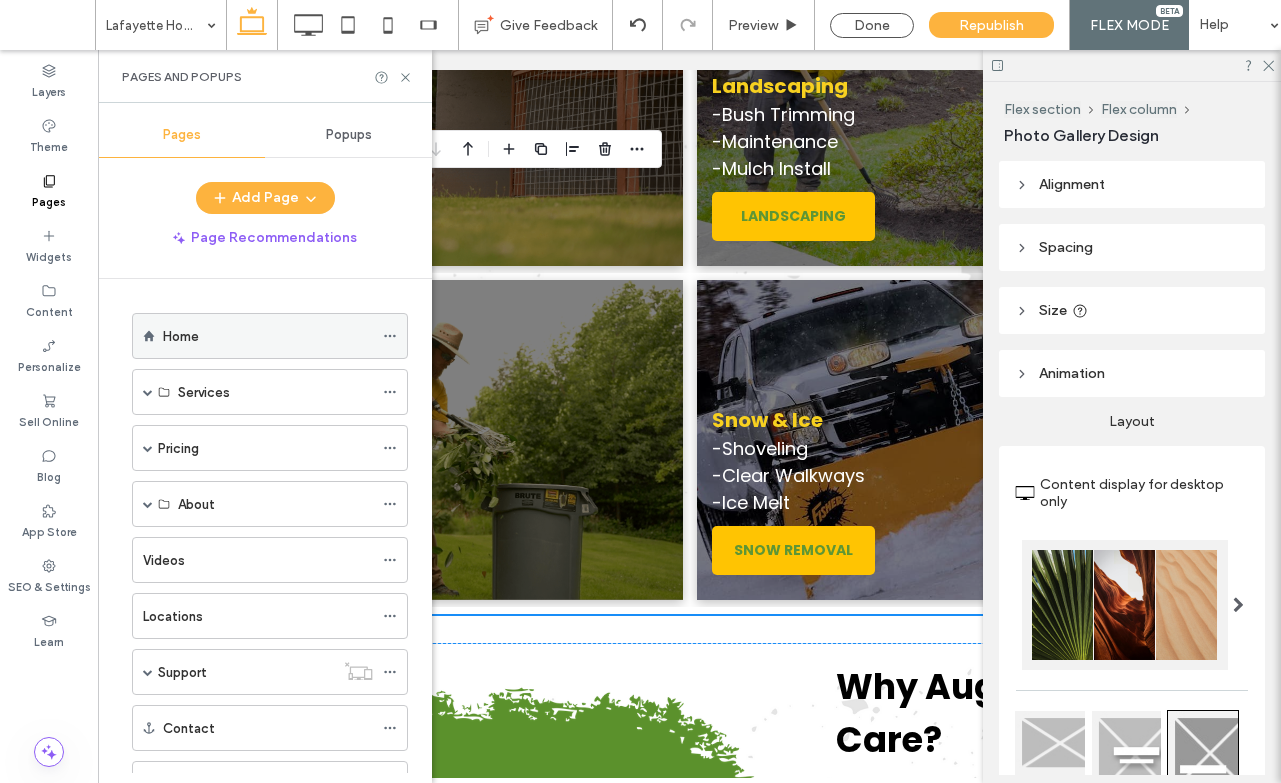 click on "Home" at bounding box center [268, 336] 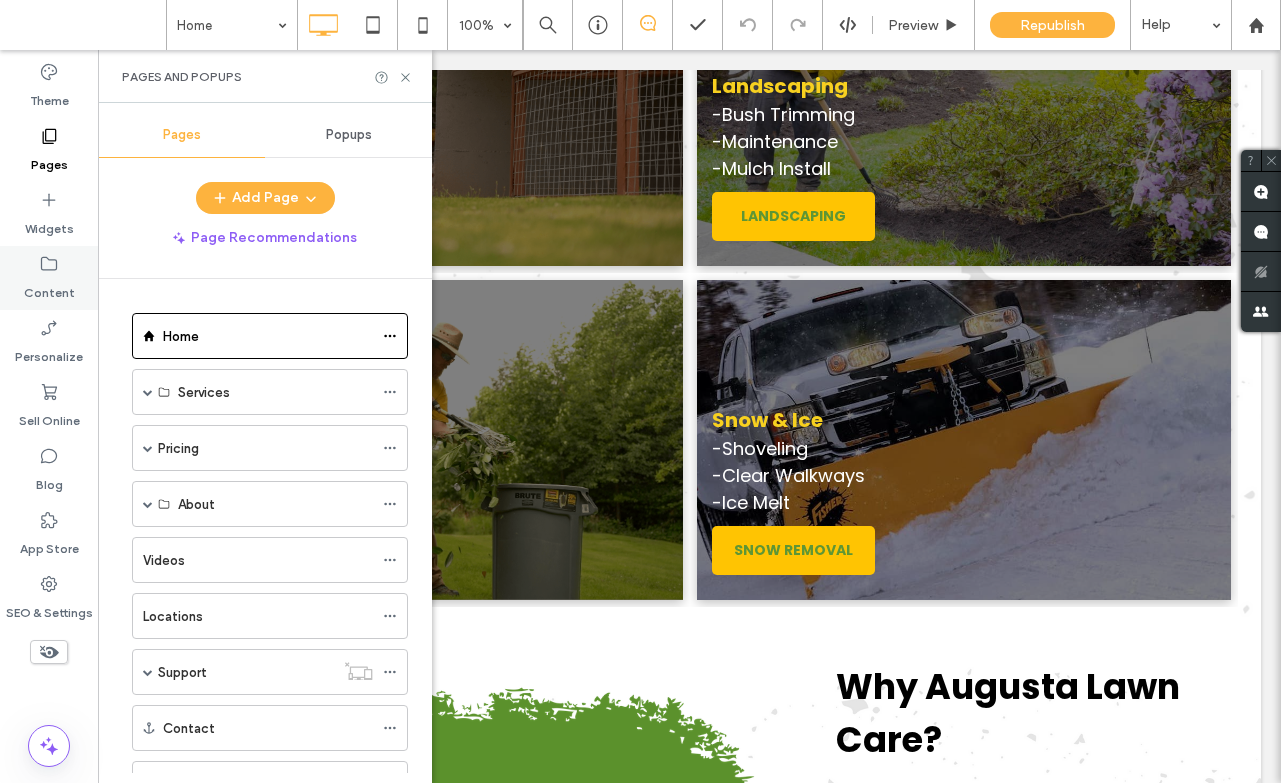 click on "Content" at bounding box center (49, 288) 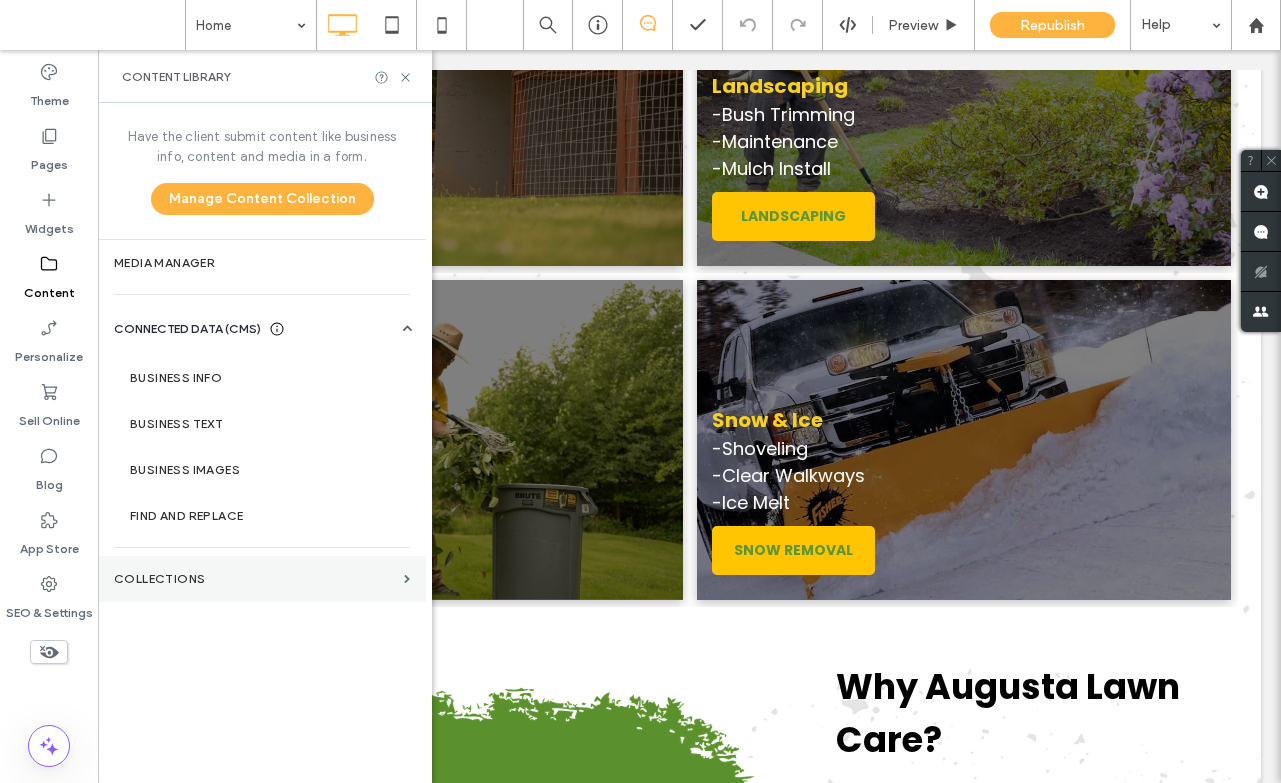click on "Collections" at bounding box center [255, 579] 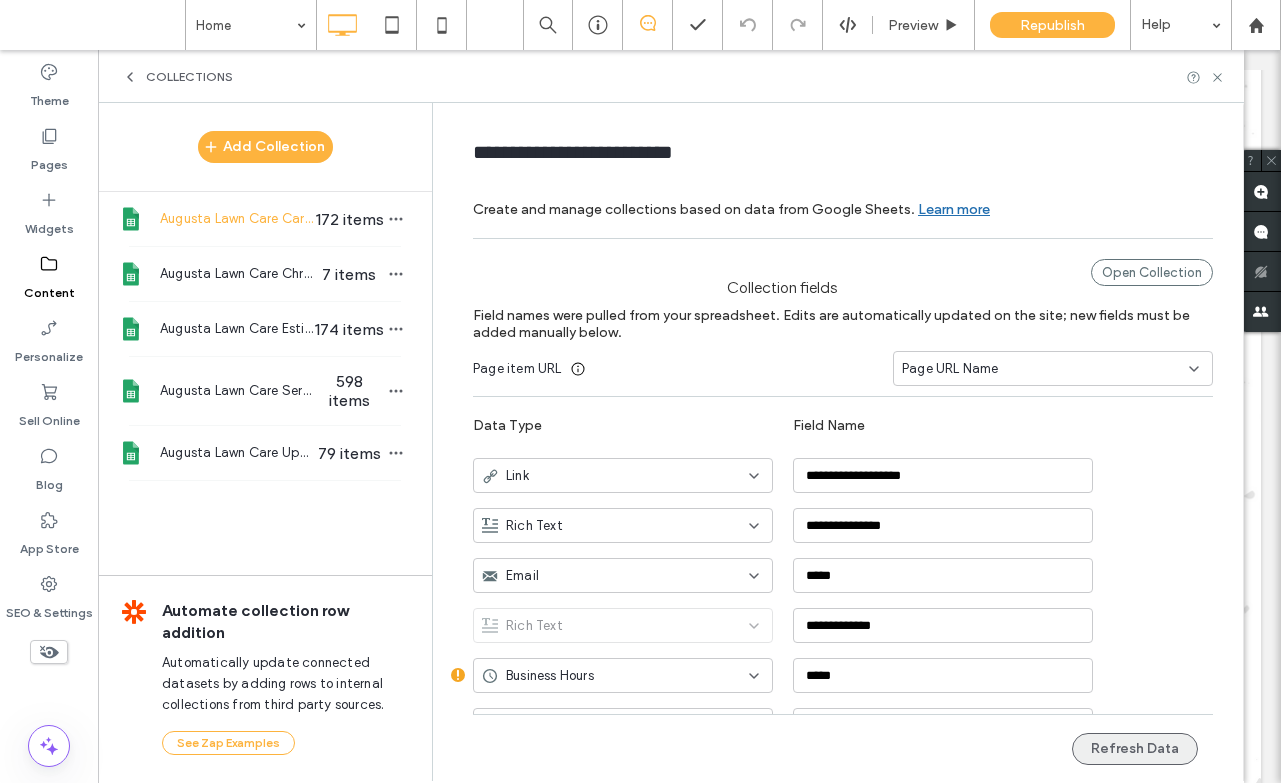 click on "Refresh Data" at bounding box center (1135, 749) 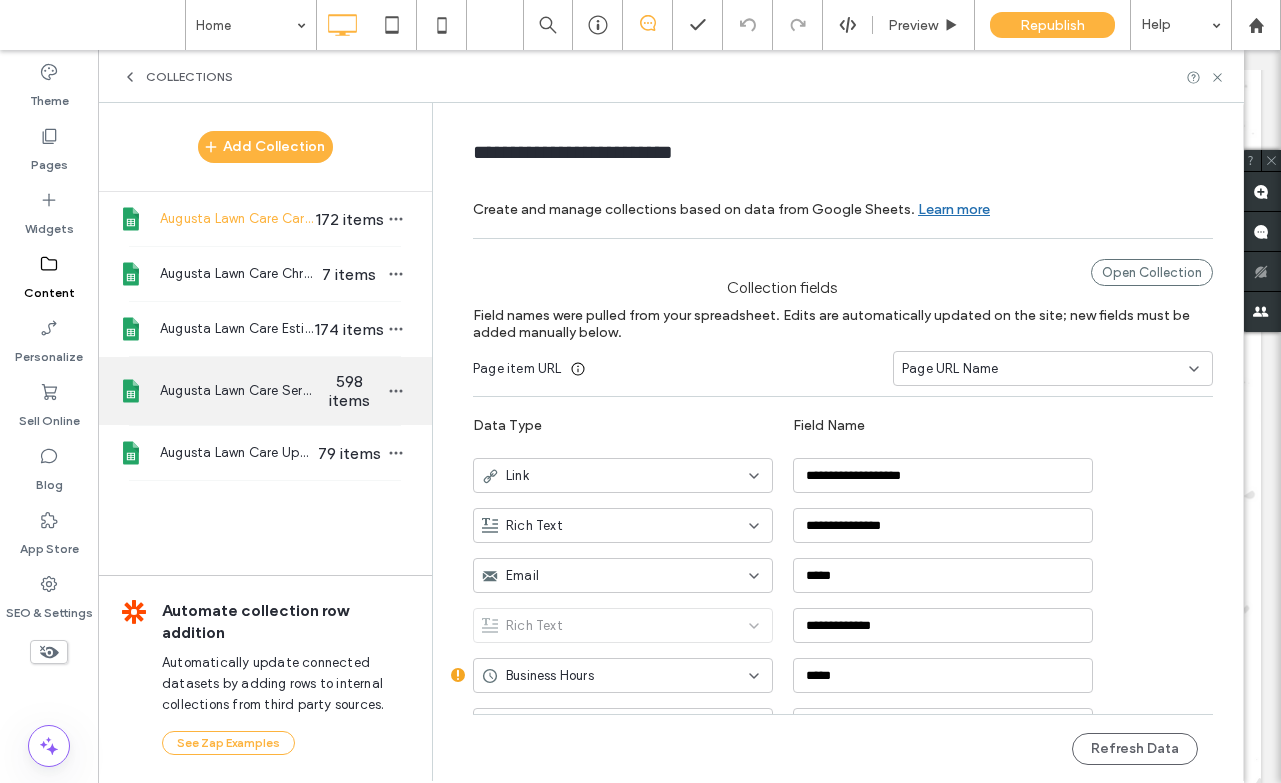 click on "Augusta Lawn Care Services" at bounding box center (237, 391) 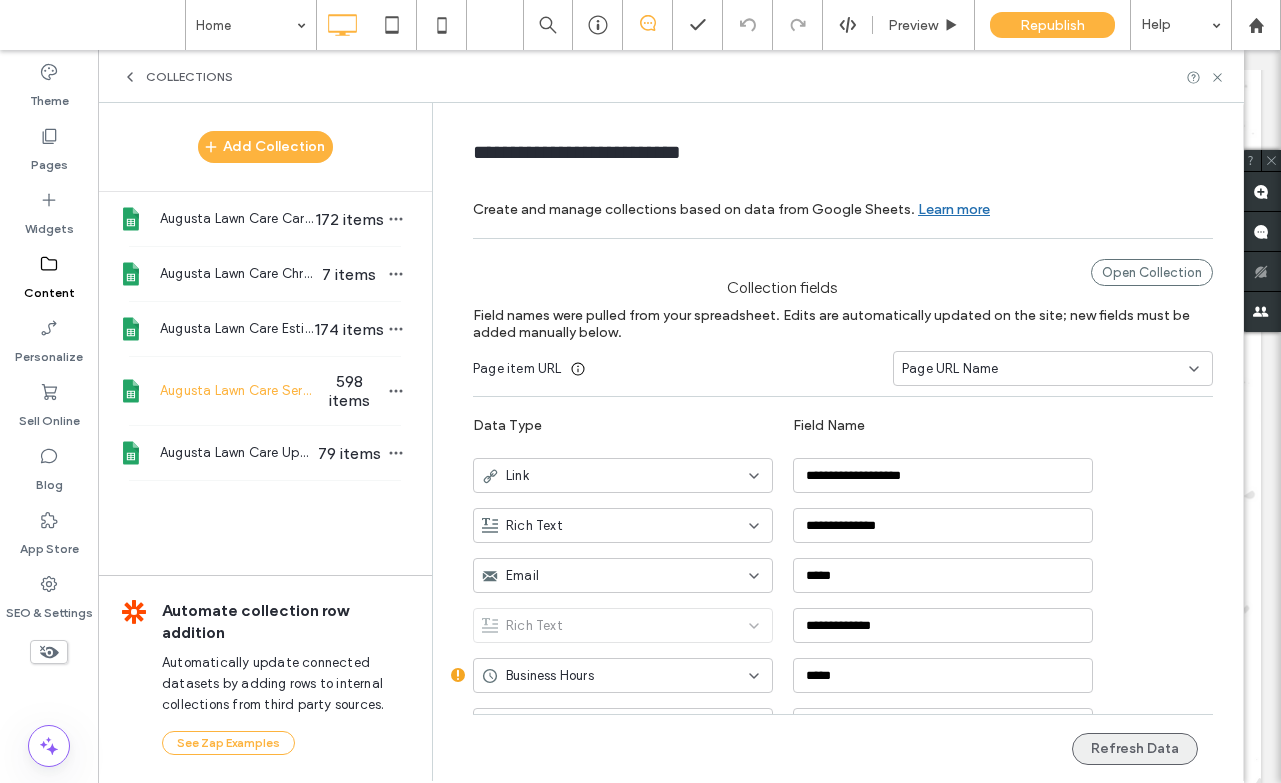 click on "Refresh Data" at bounding box center (1135, 749) 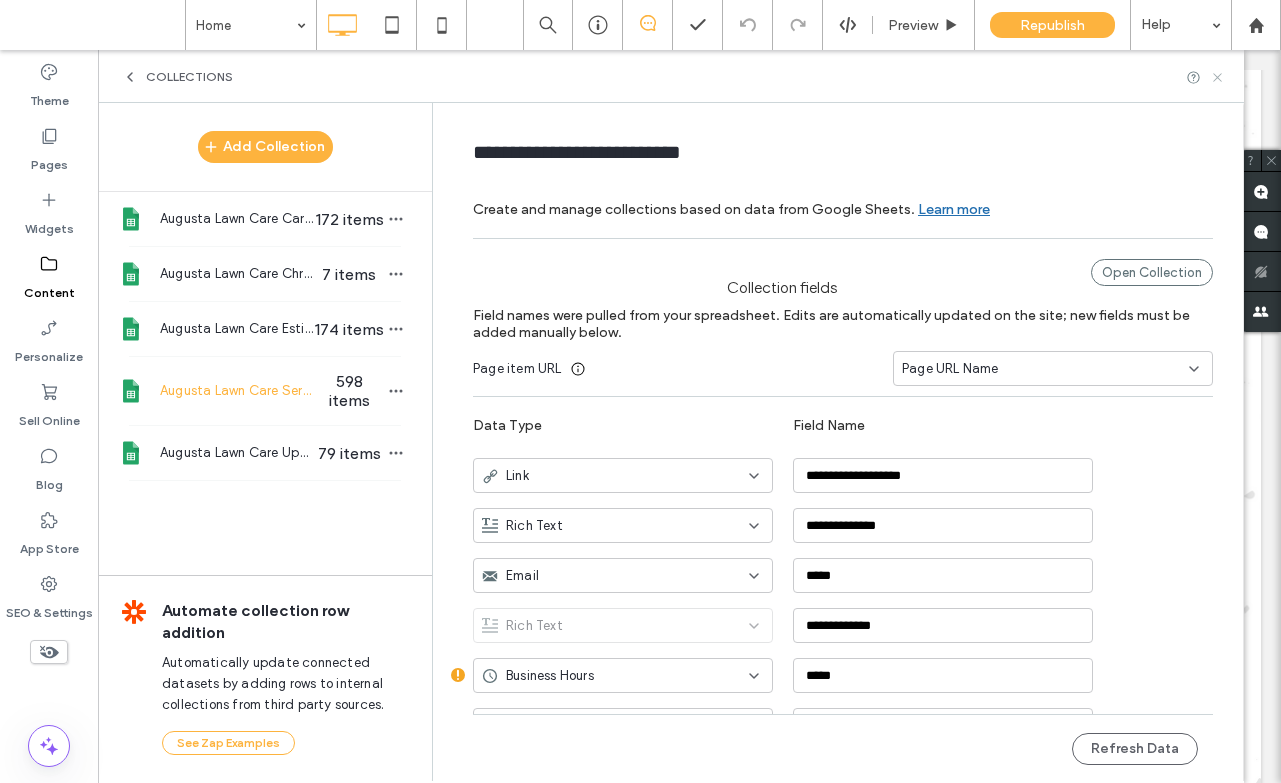 click 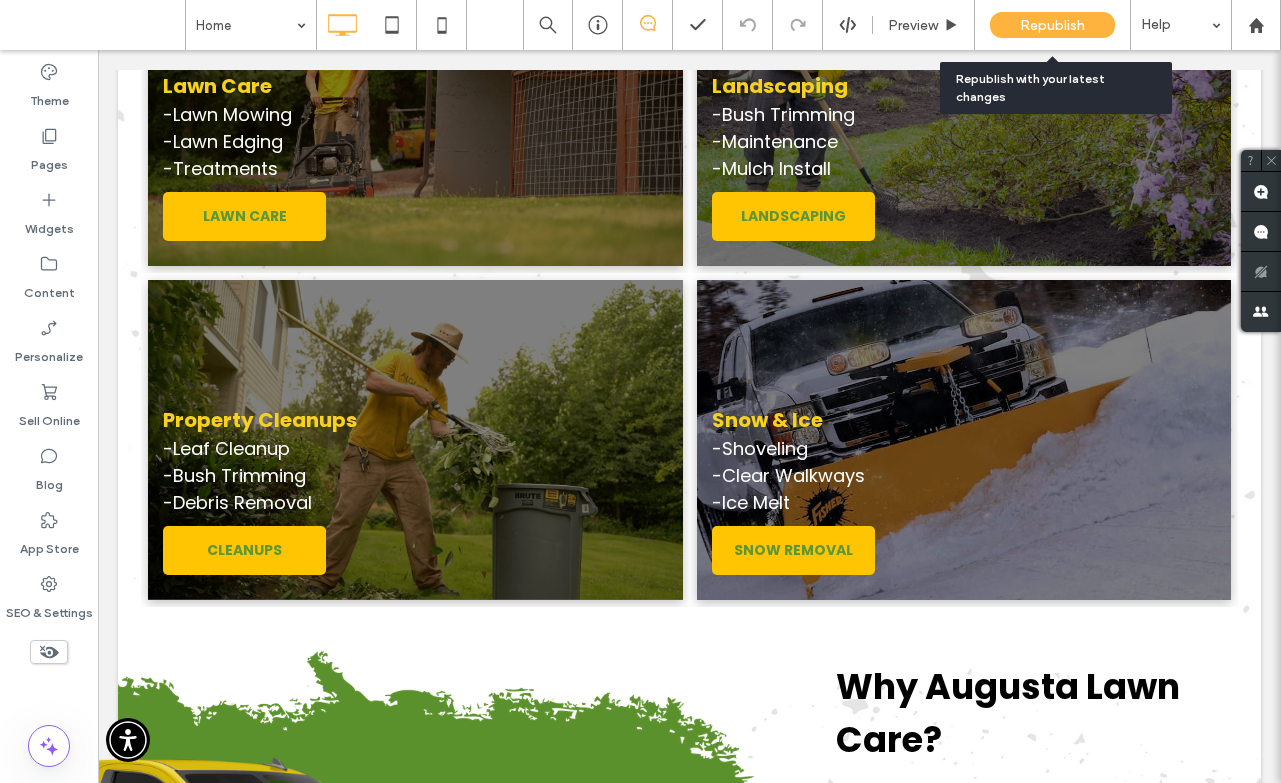 click on "Republish" at bounding box center [1052, 25] 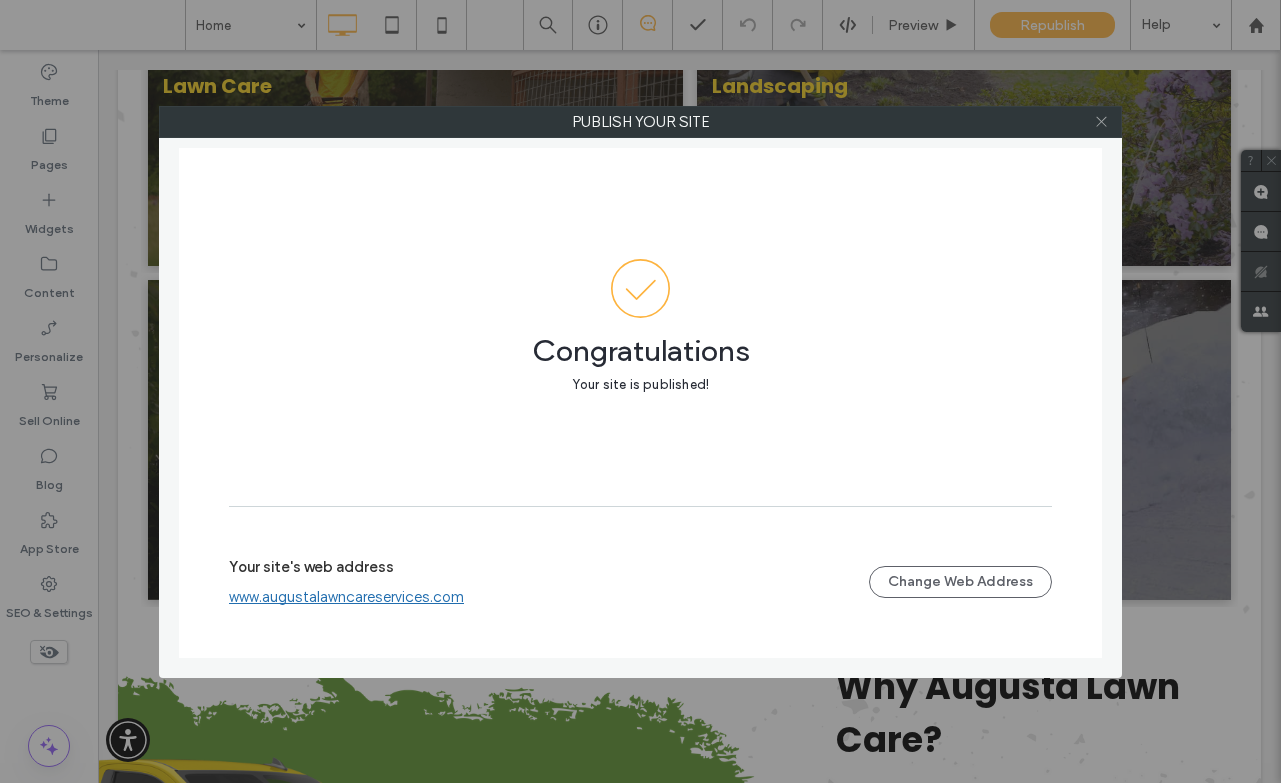 click 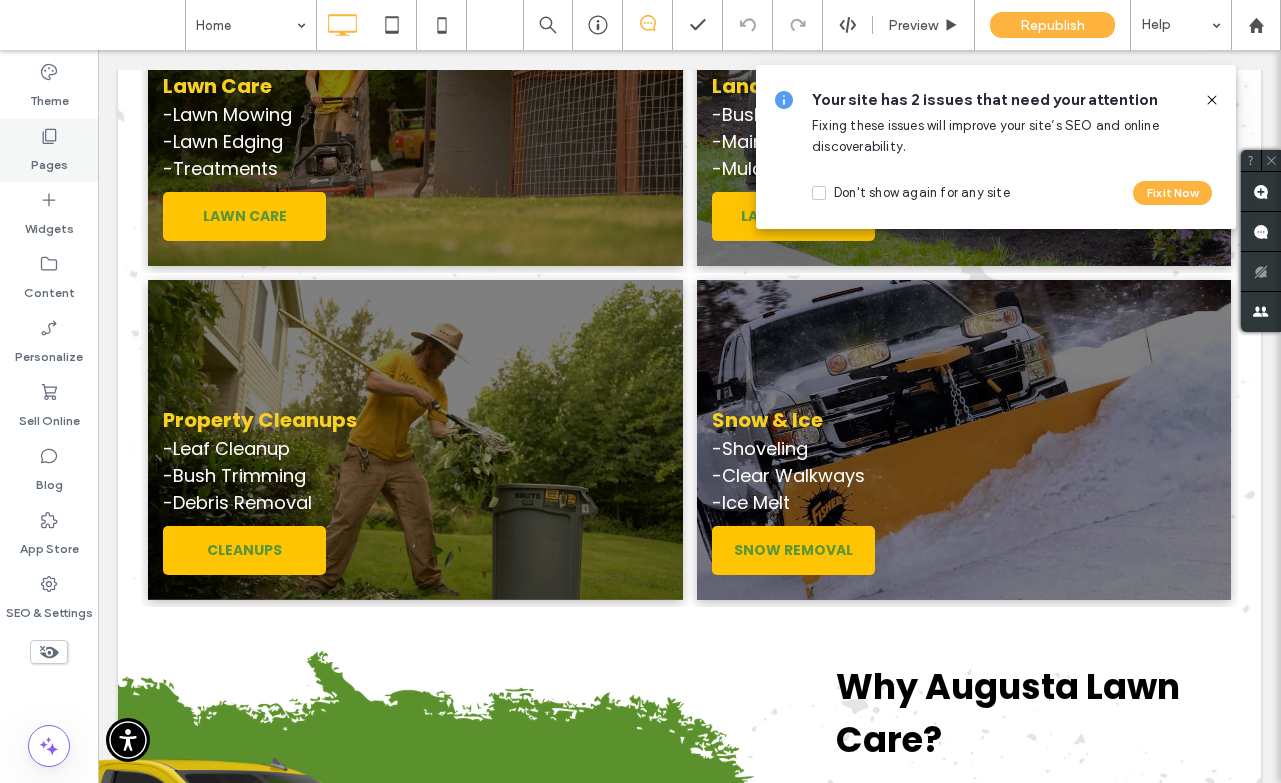 click on "Pages" at bounding box center [49, 150] 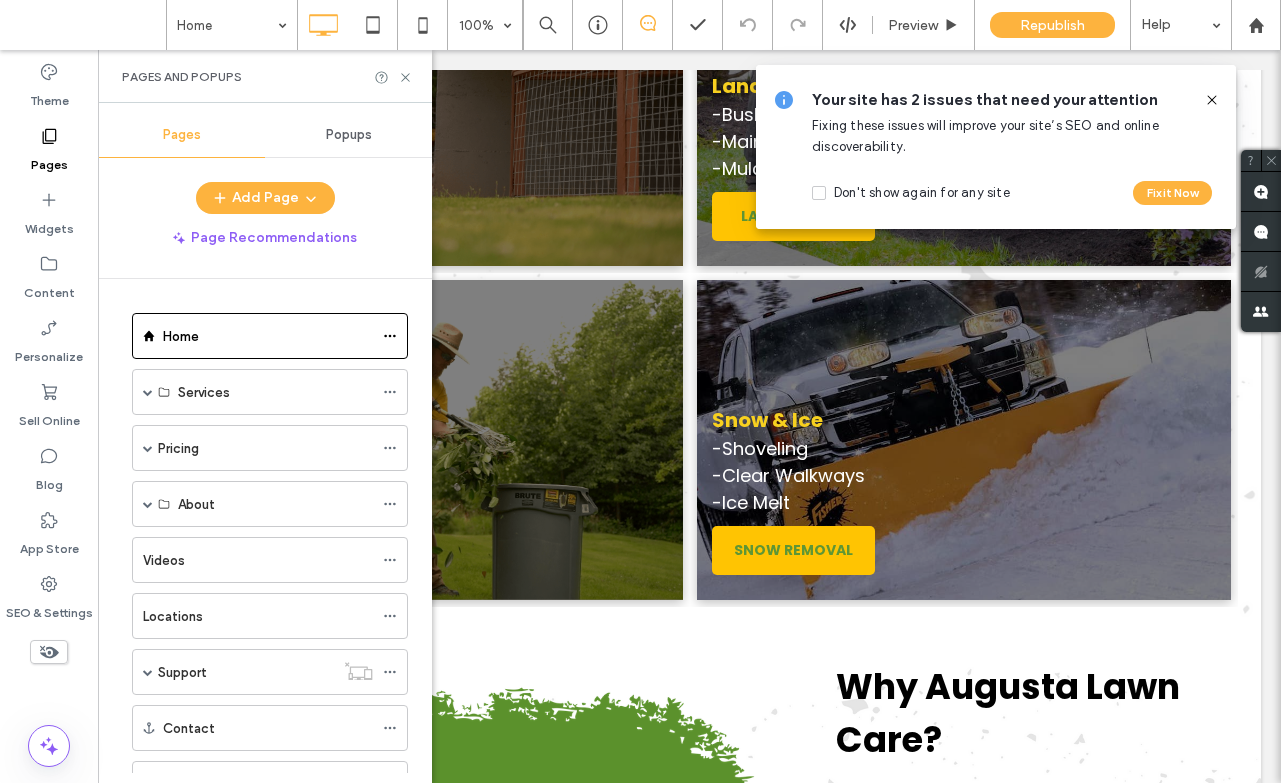click 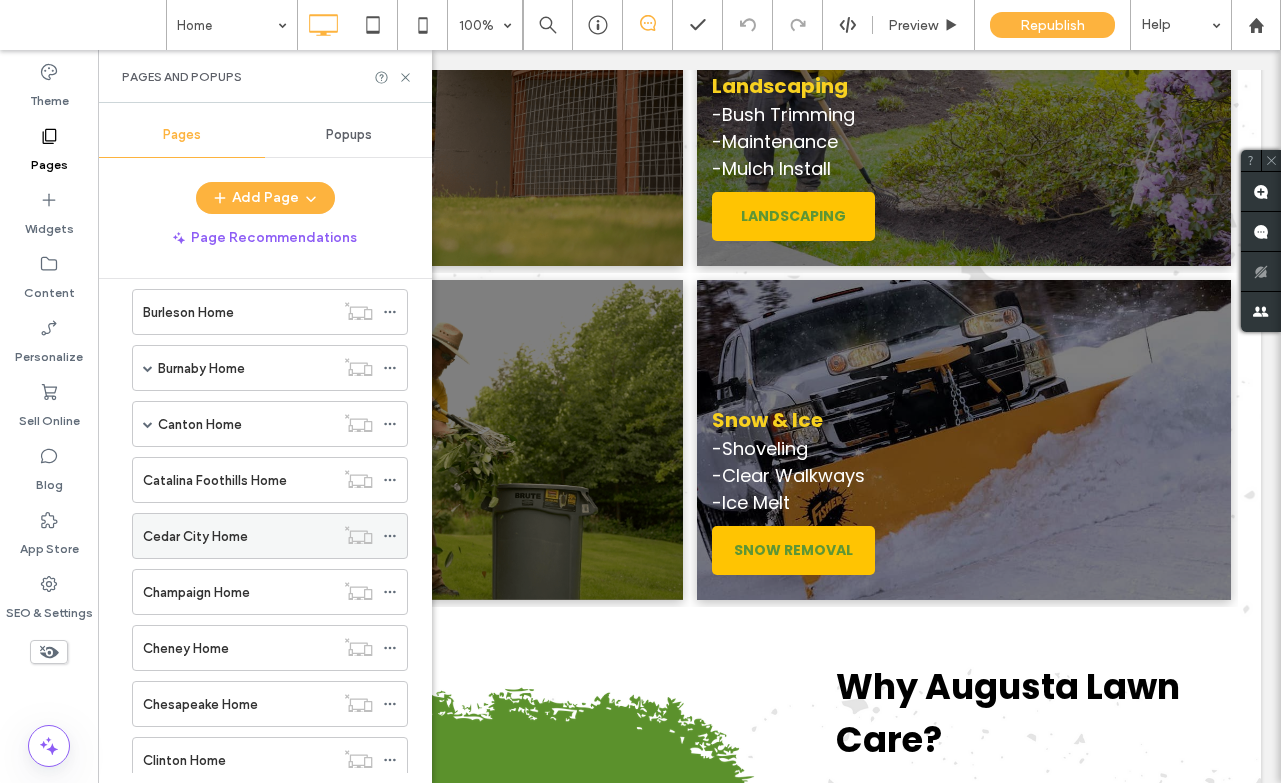 scroll, scrollTop: 1868, scrollLeft: 0, axis: vertical 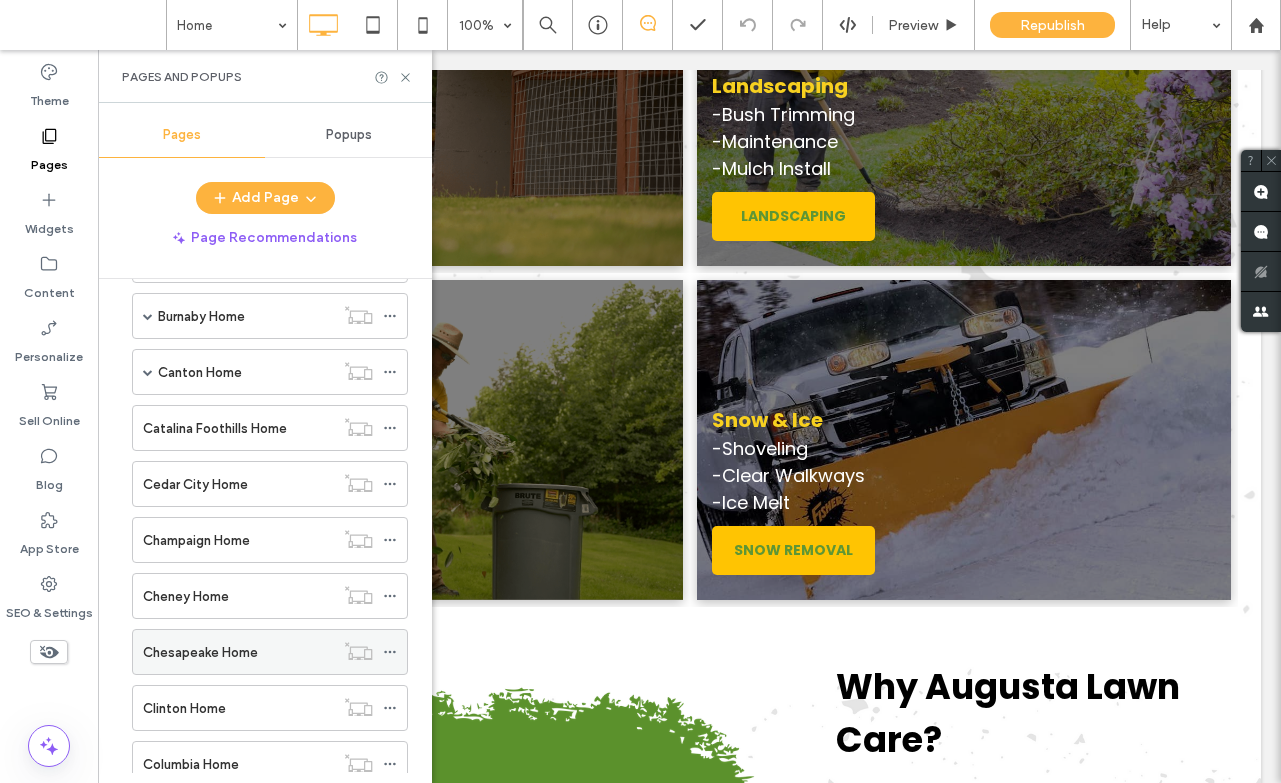 click on "Chesapeake Home" at bounding box center [200, 652] 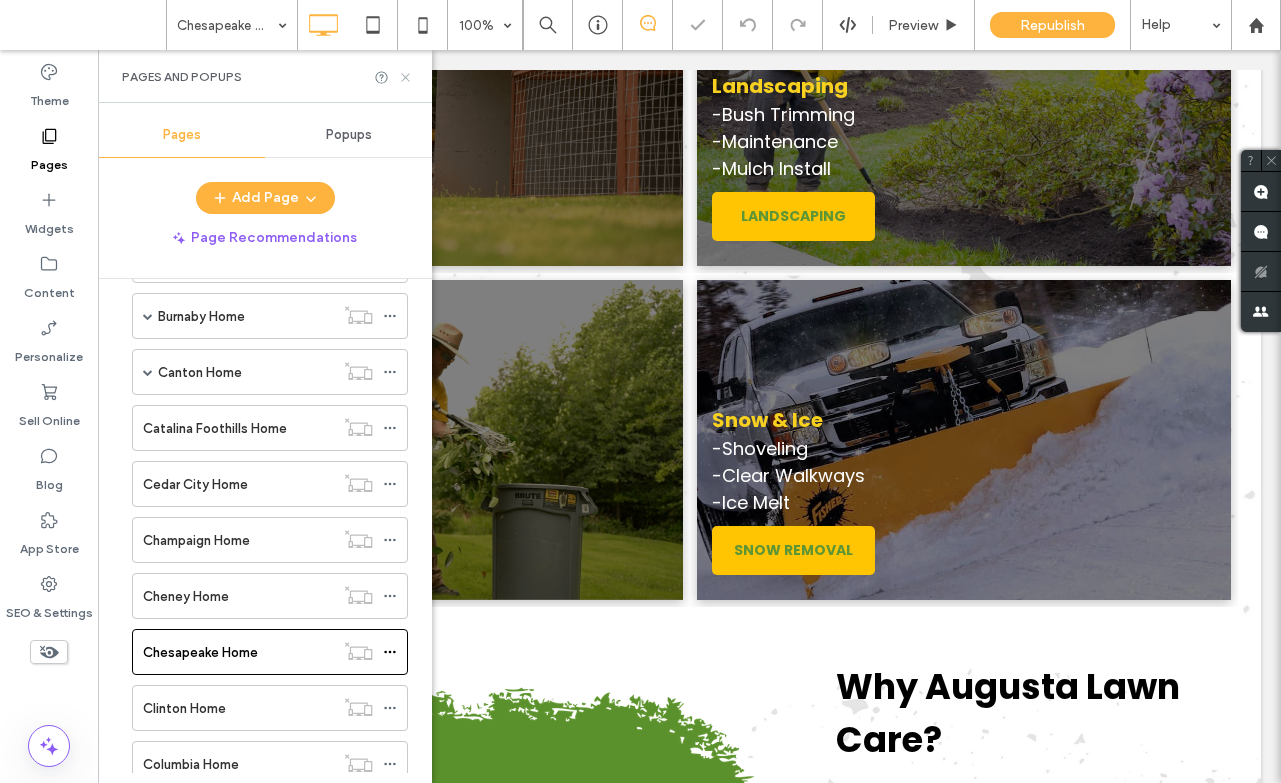 click 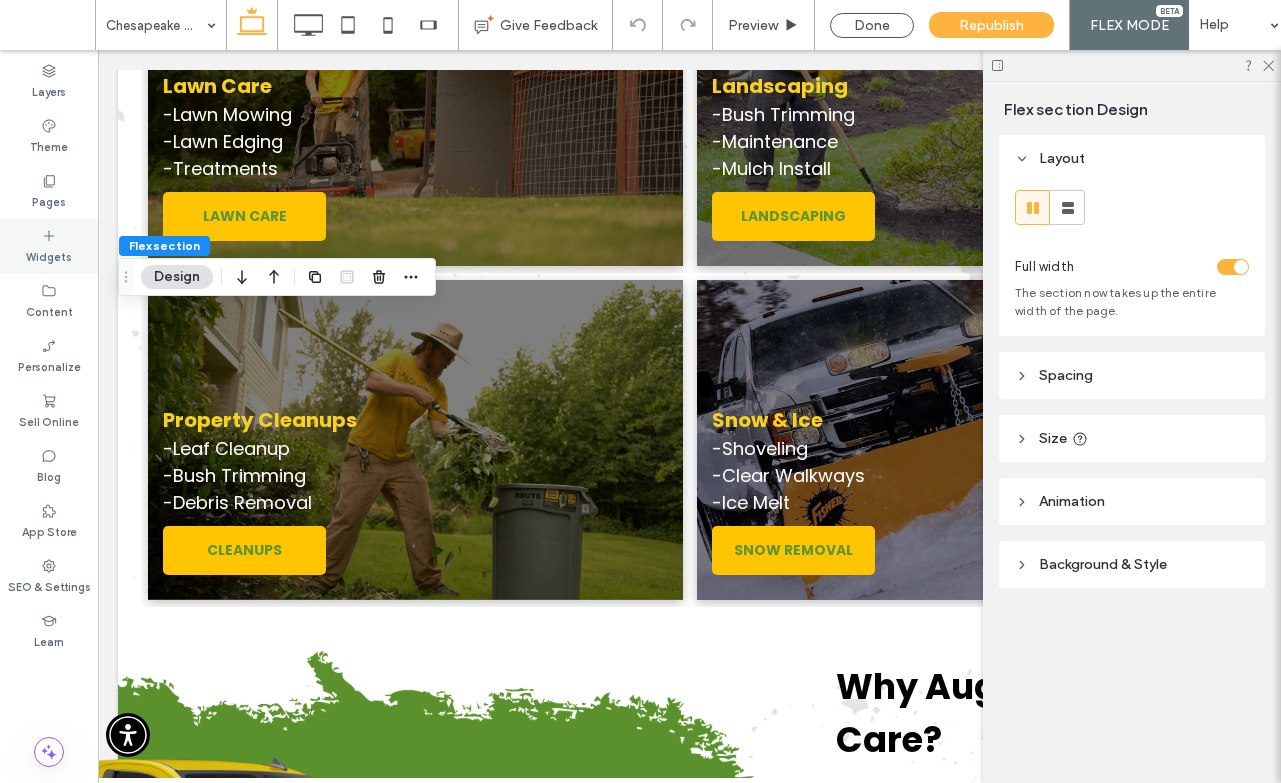 click 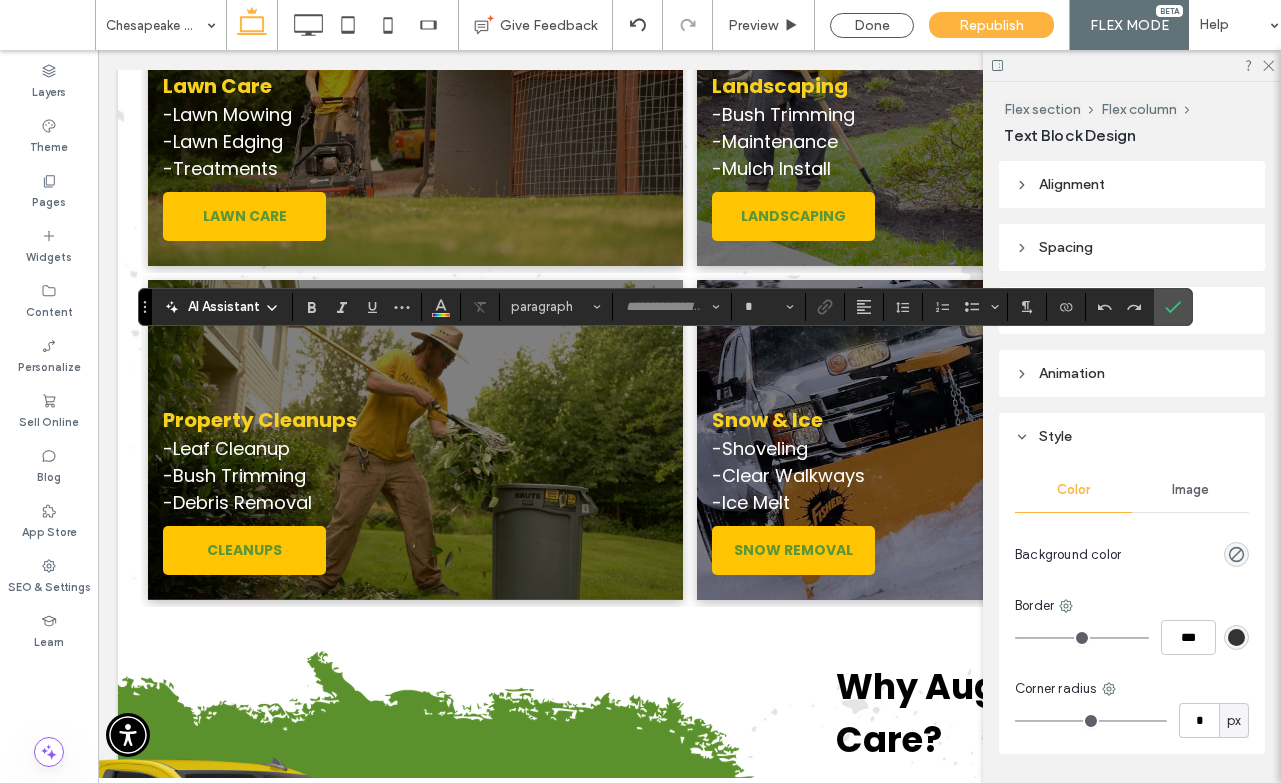 type on "*******" 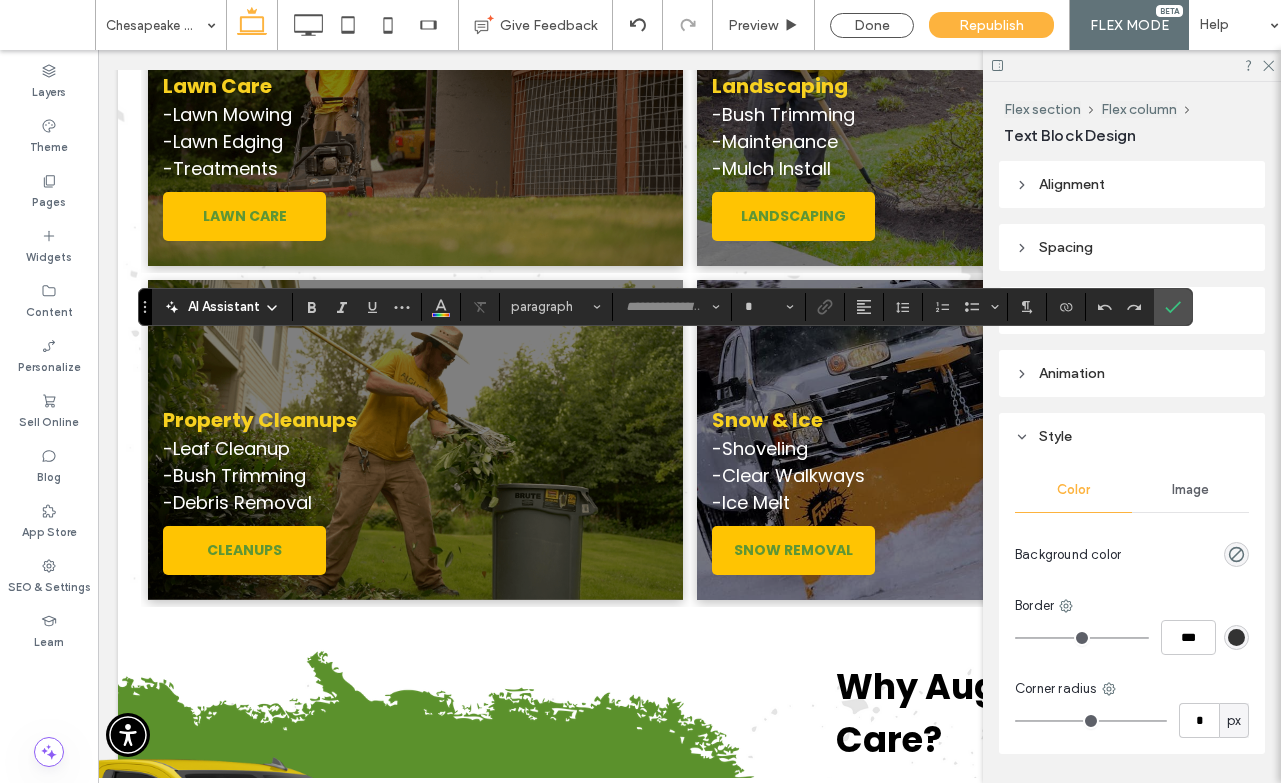 type on "**" 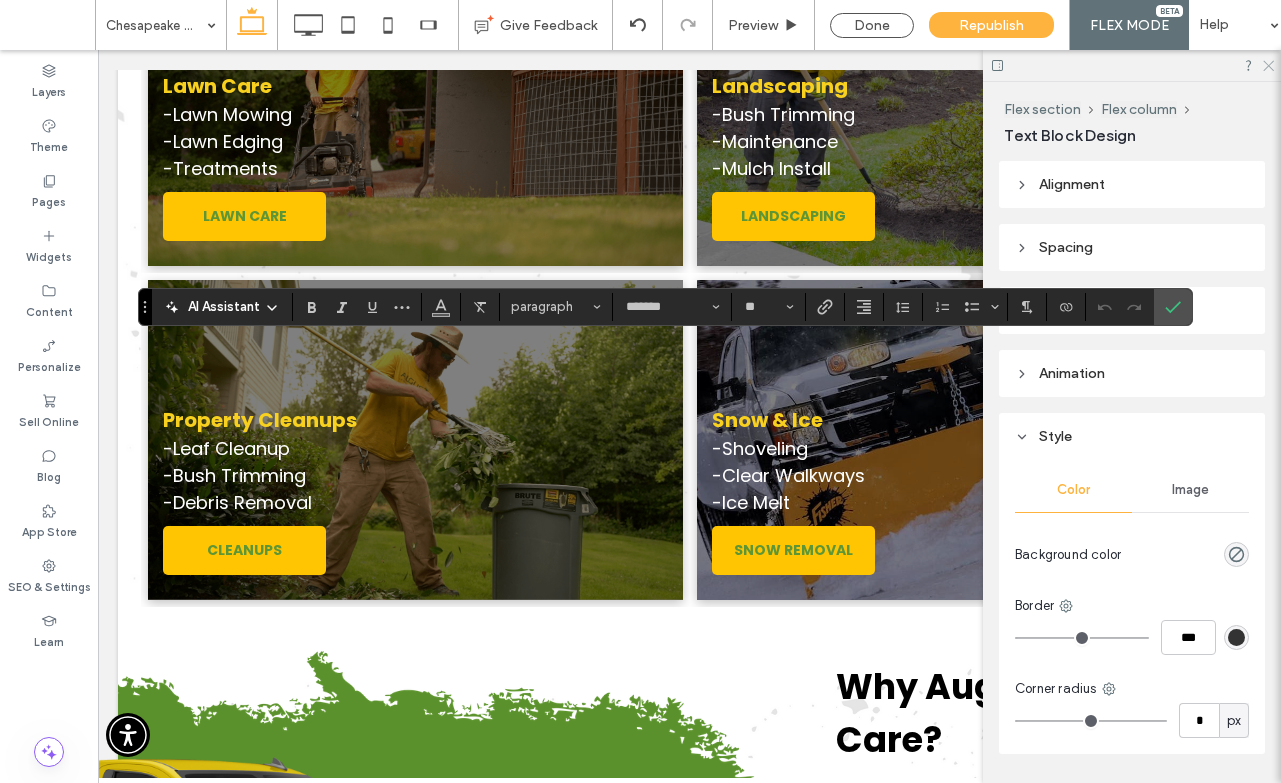 click 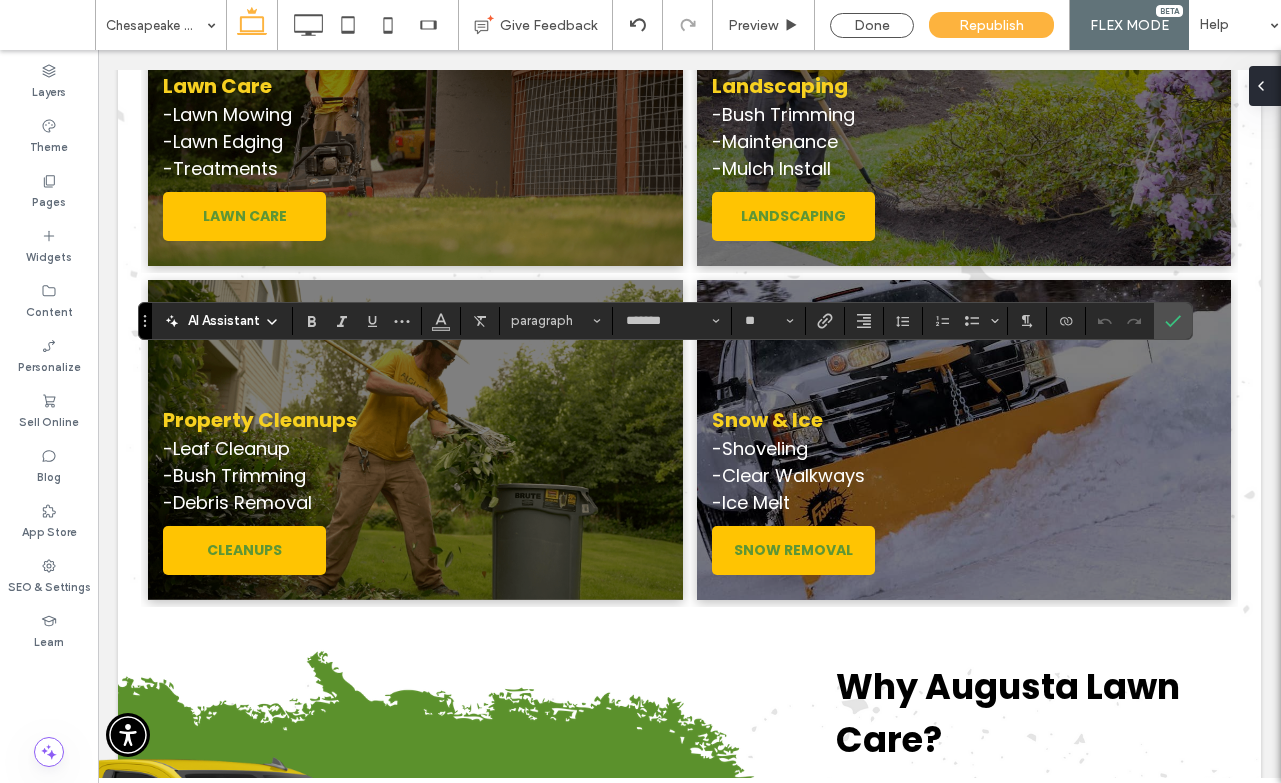 type on "*******" 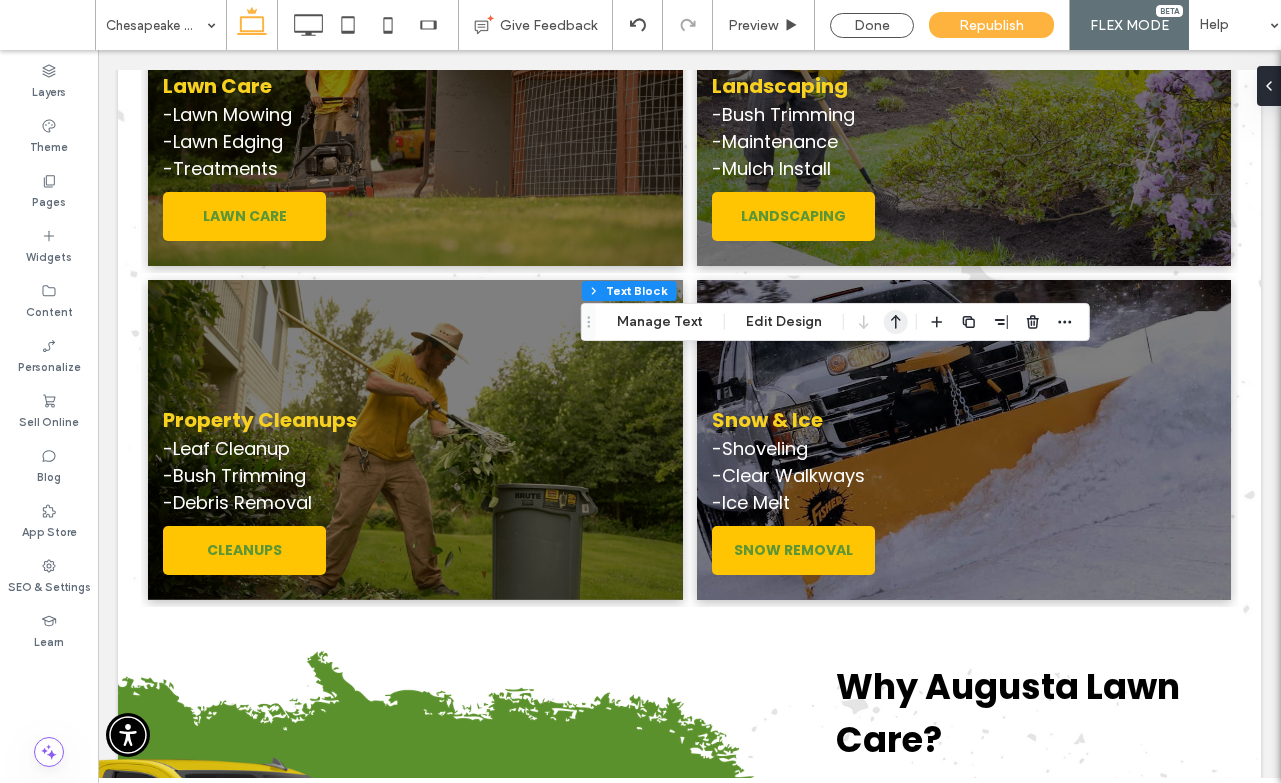 click 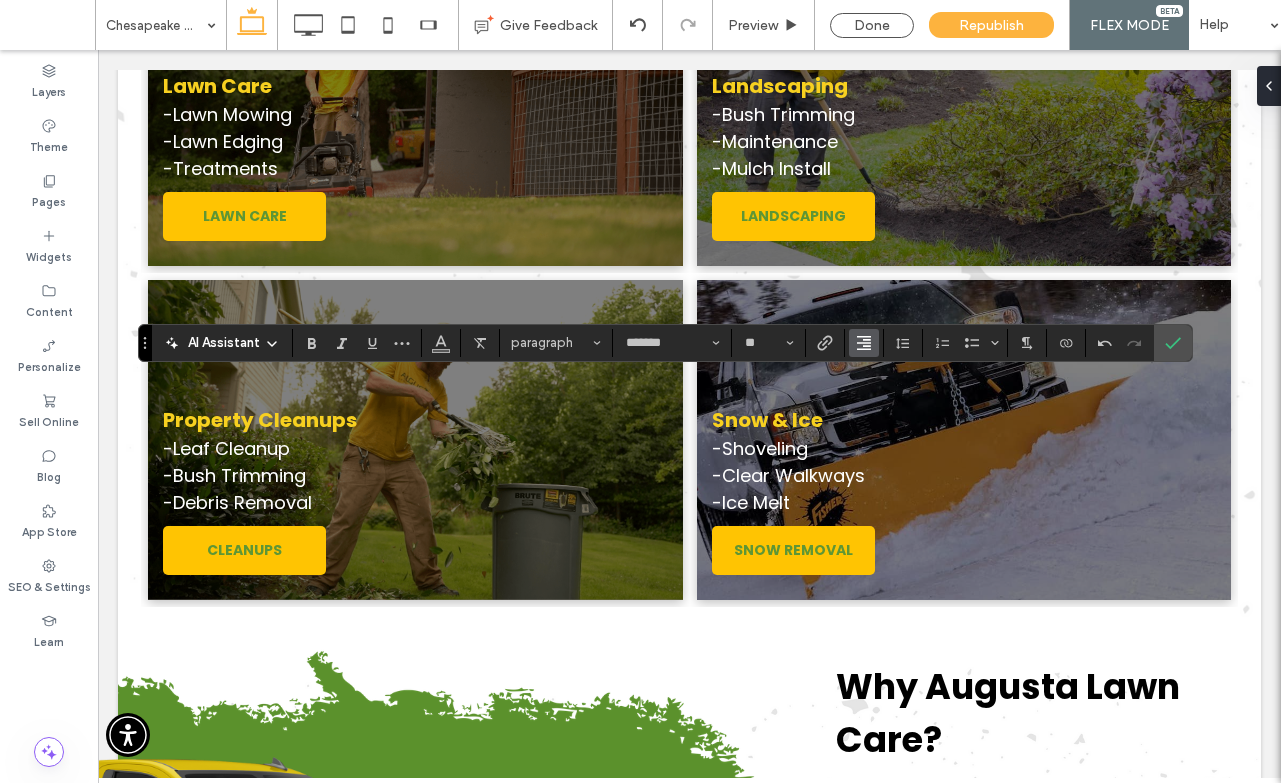 click 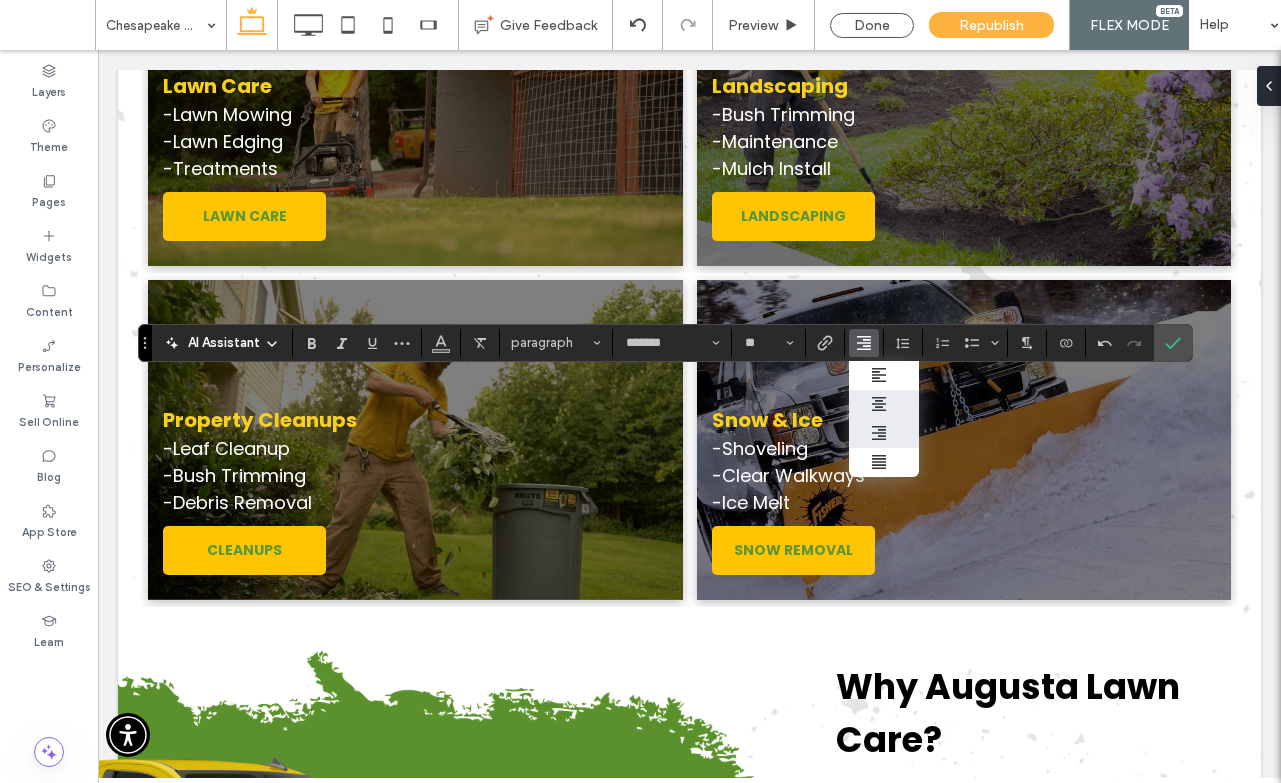 click at bounding box center (884, 404) 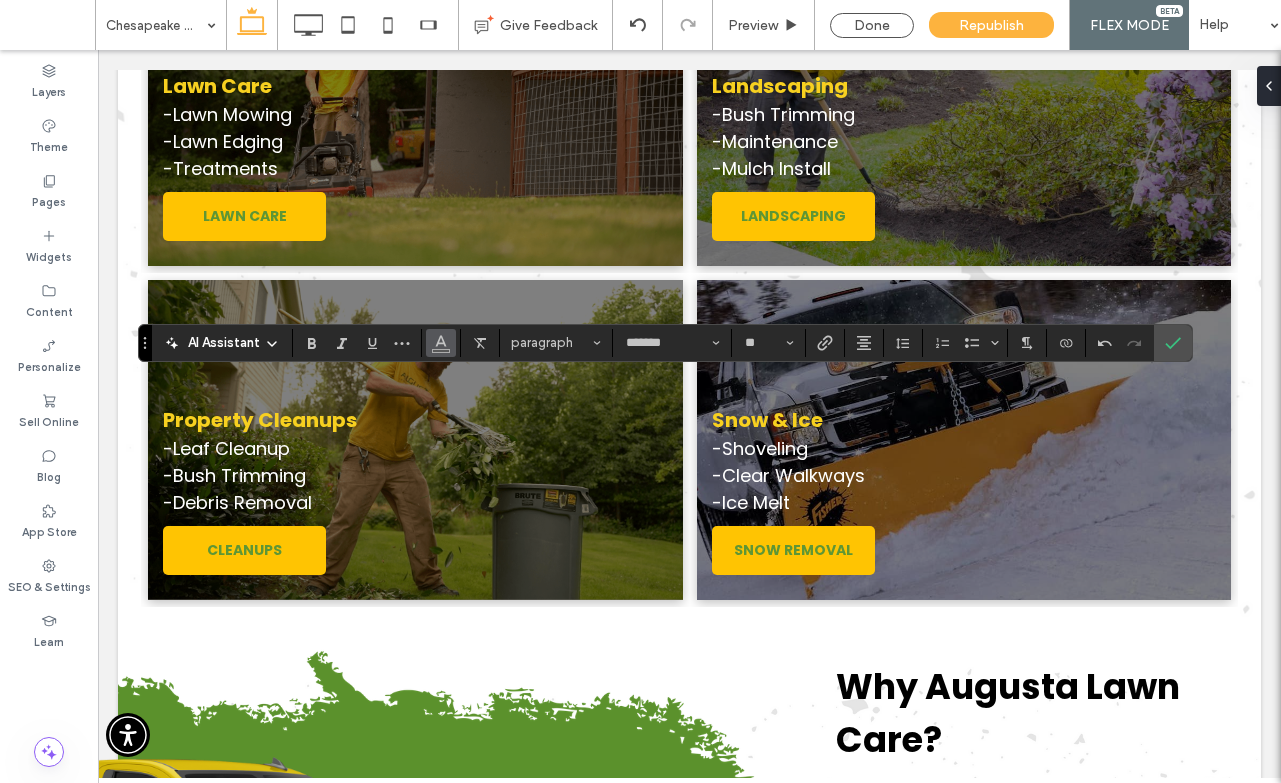 click 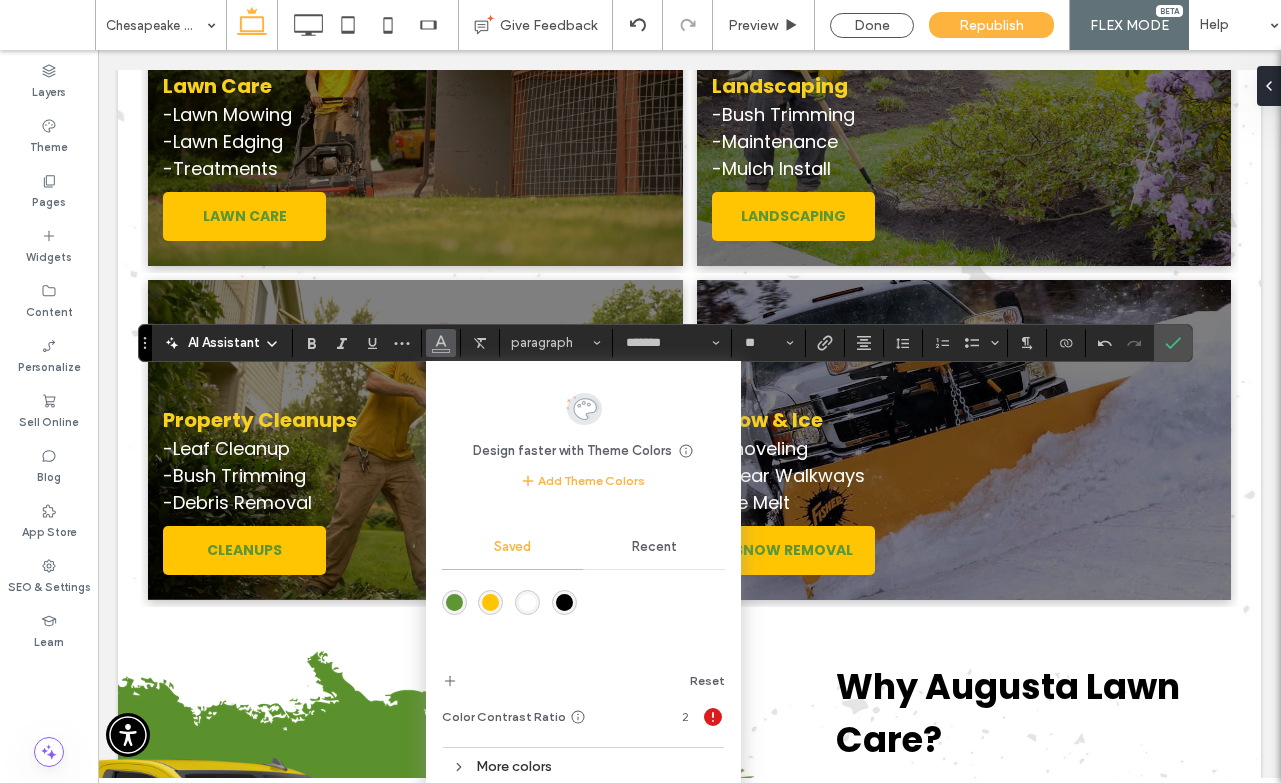click at bounding box center (527, 602) 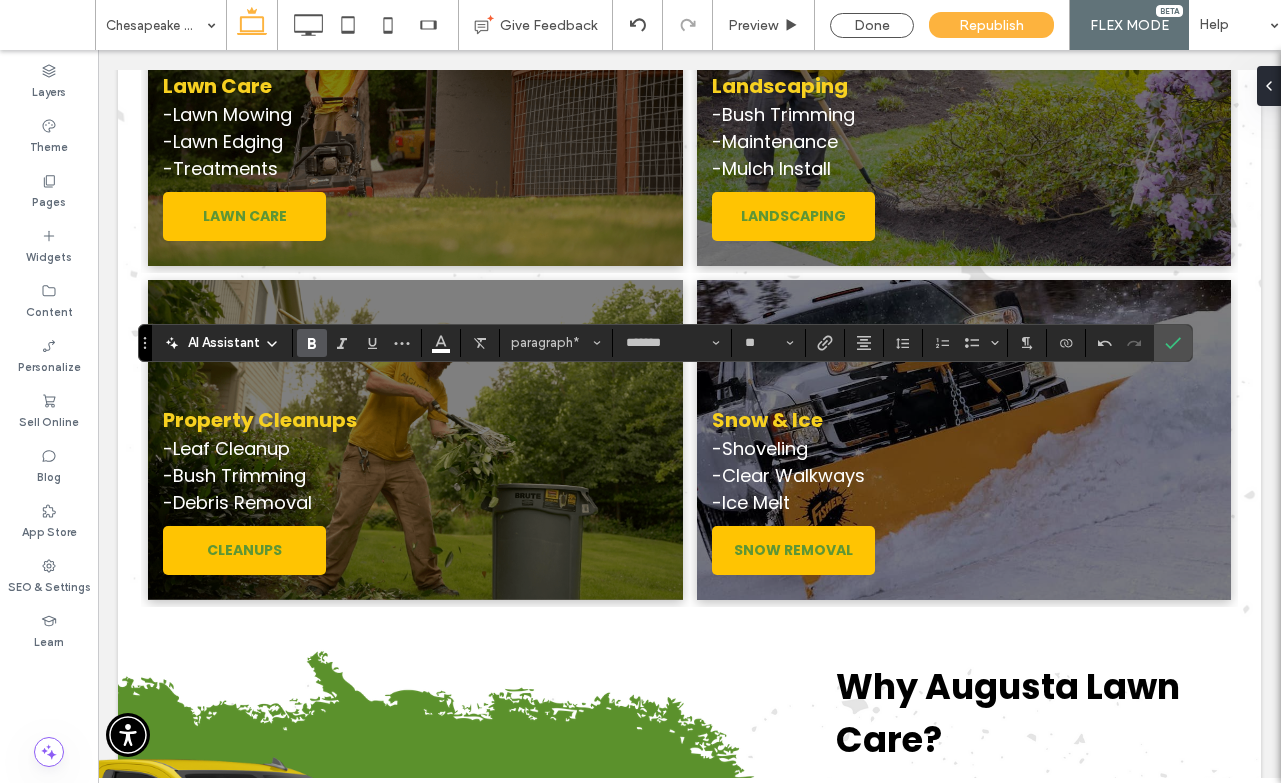 click 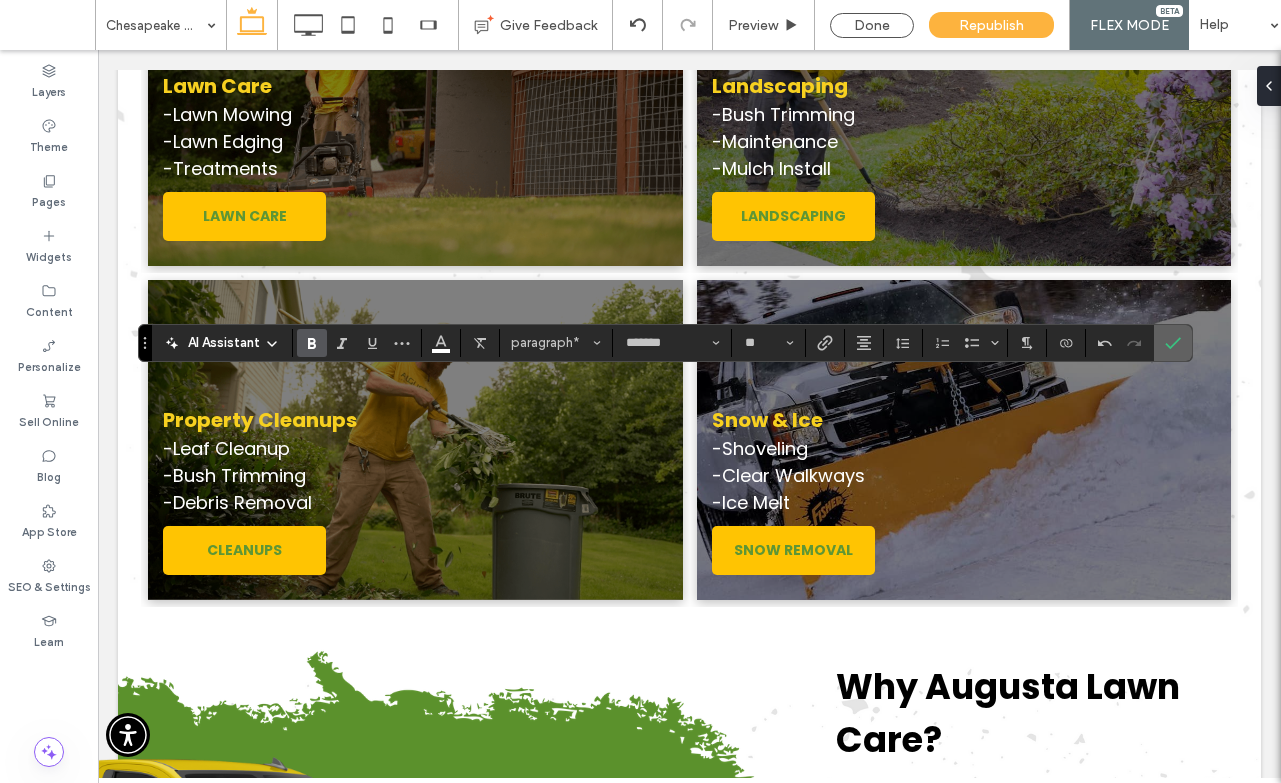 click at bounding box center [1173, 343] 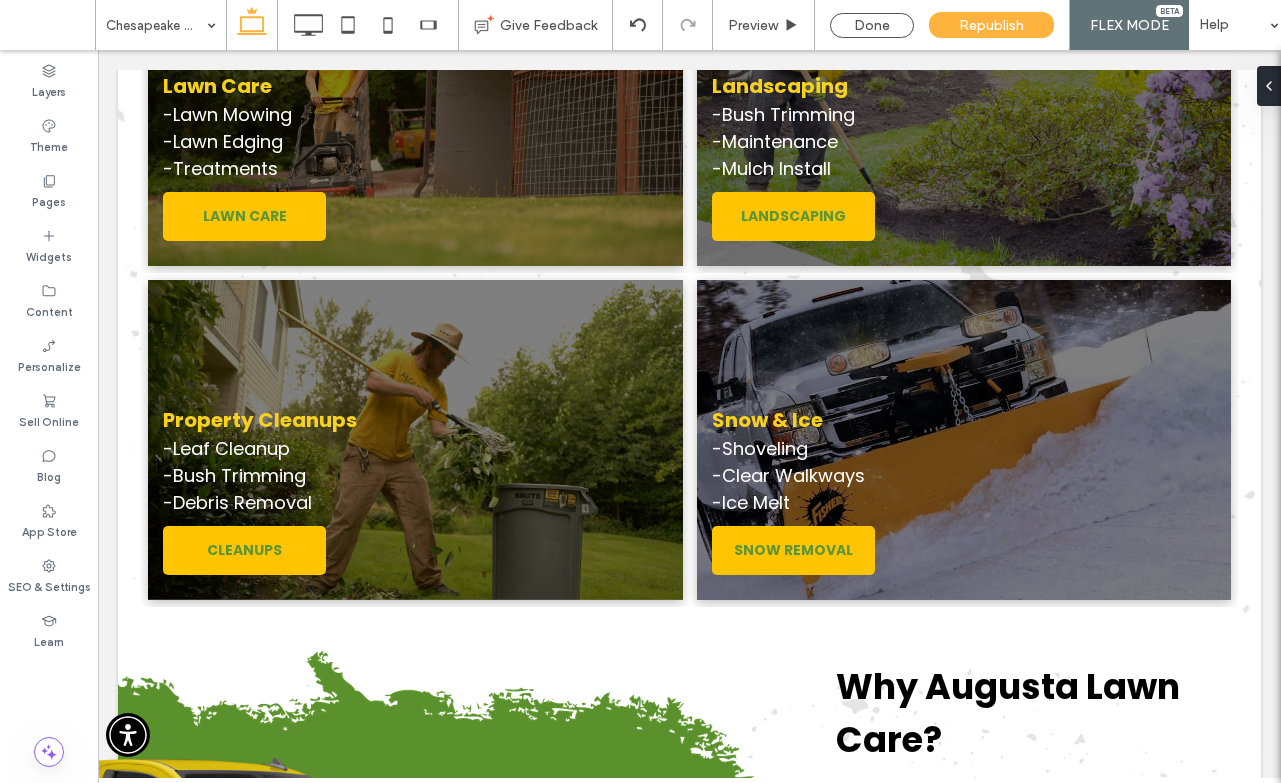 type on "*******" 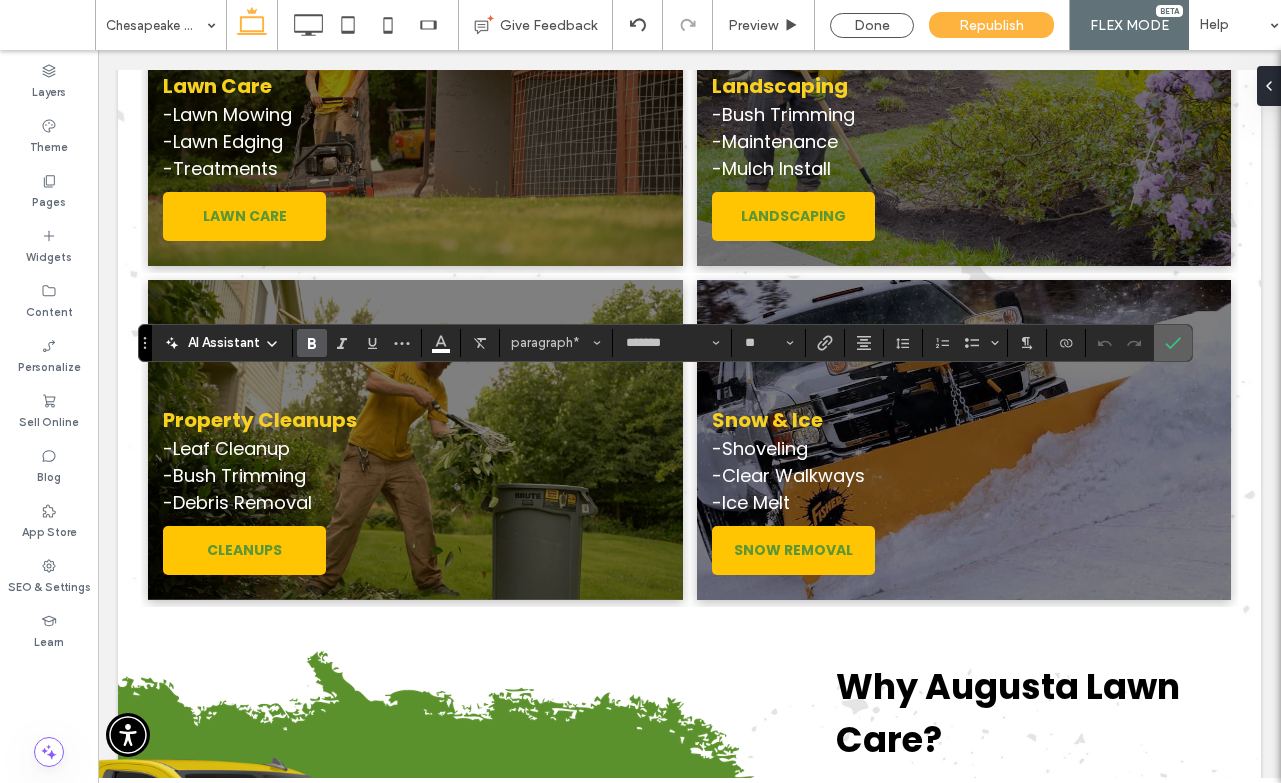click 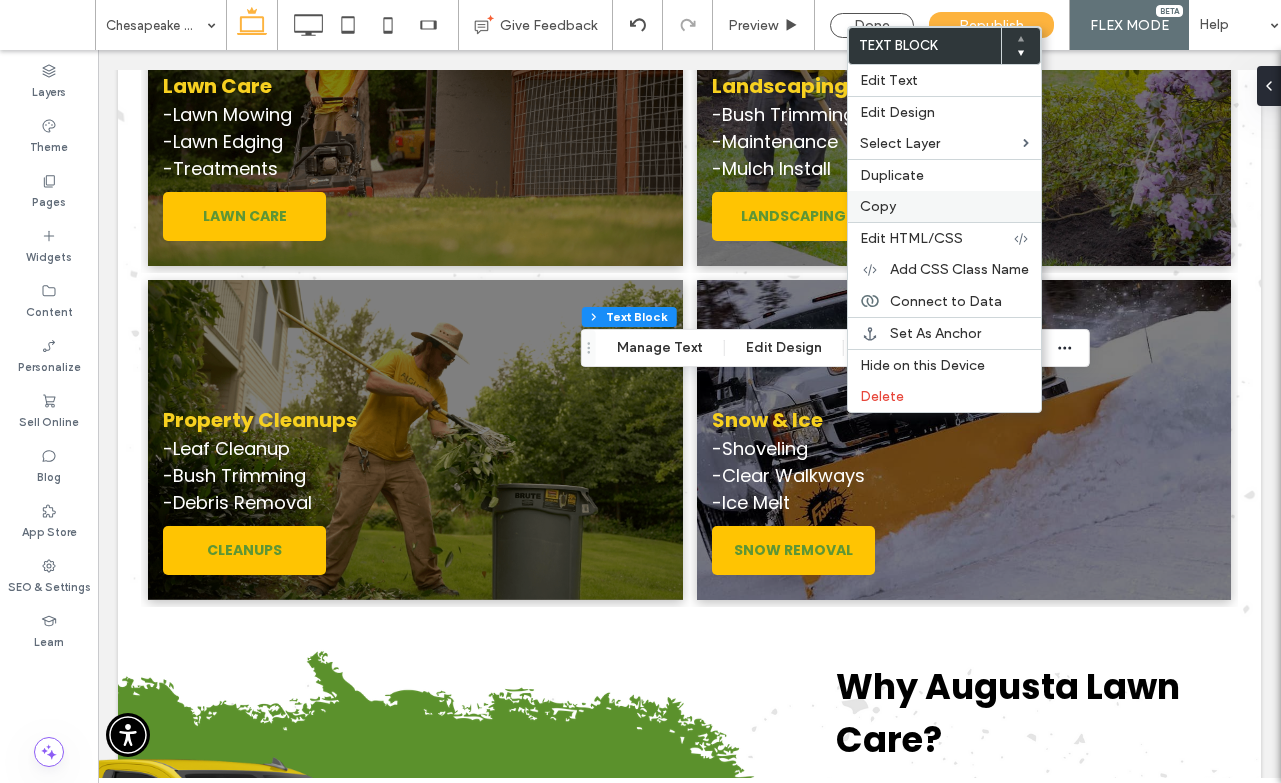 click on "Copy" at bounding box center (878, 206) 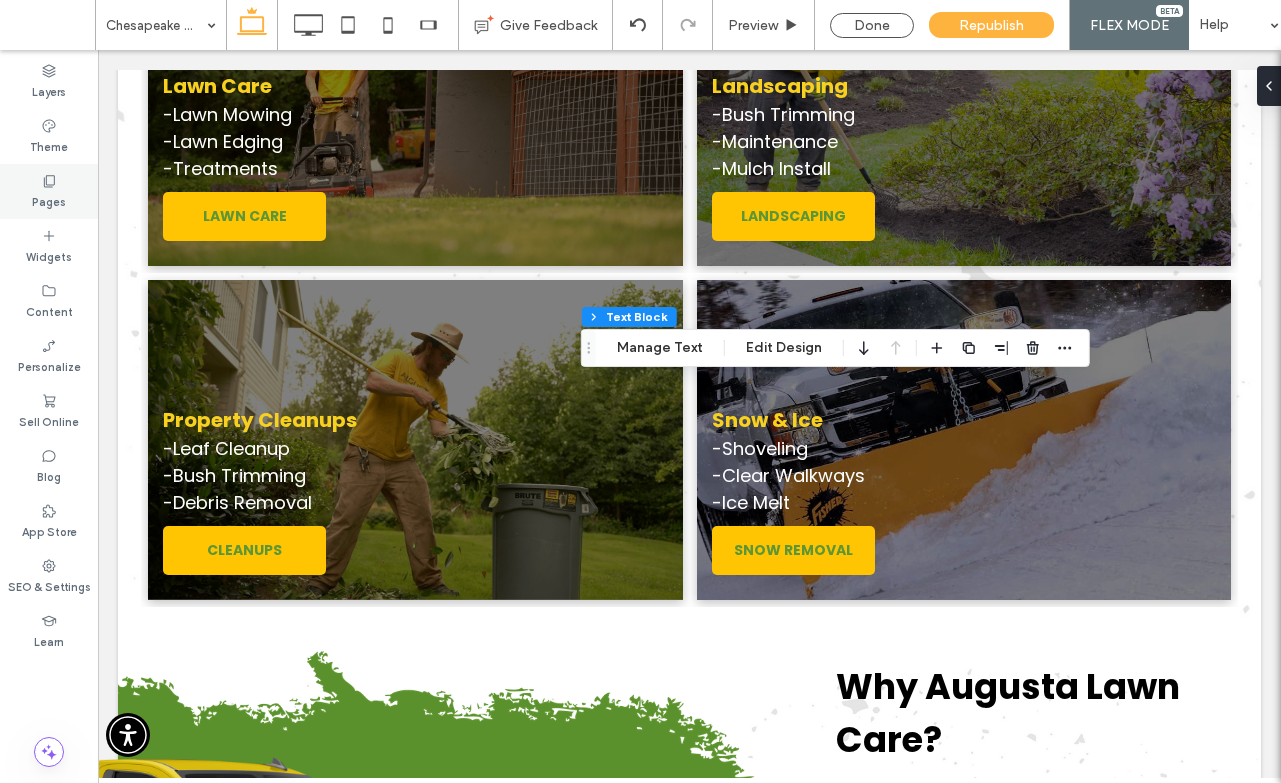 click on "Pages" at bounding box center [49, 200] 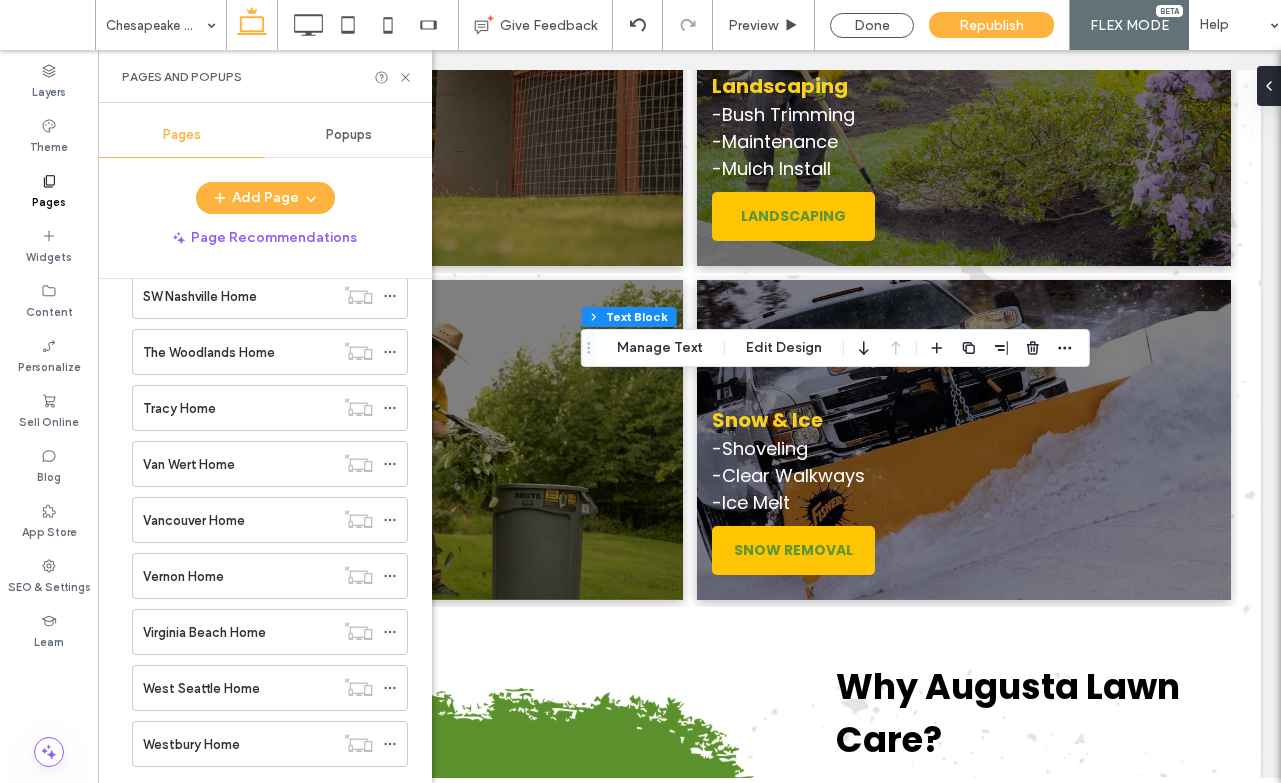 scroll, scrollTop: 9511, scrollLeft: 0, axis: vertical 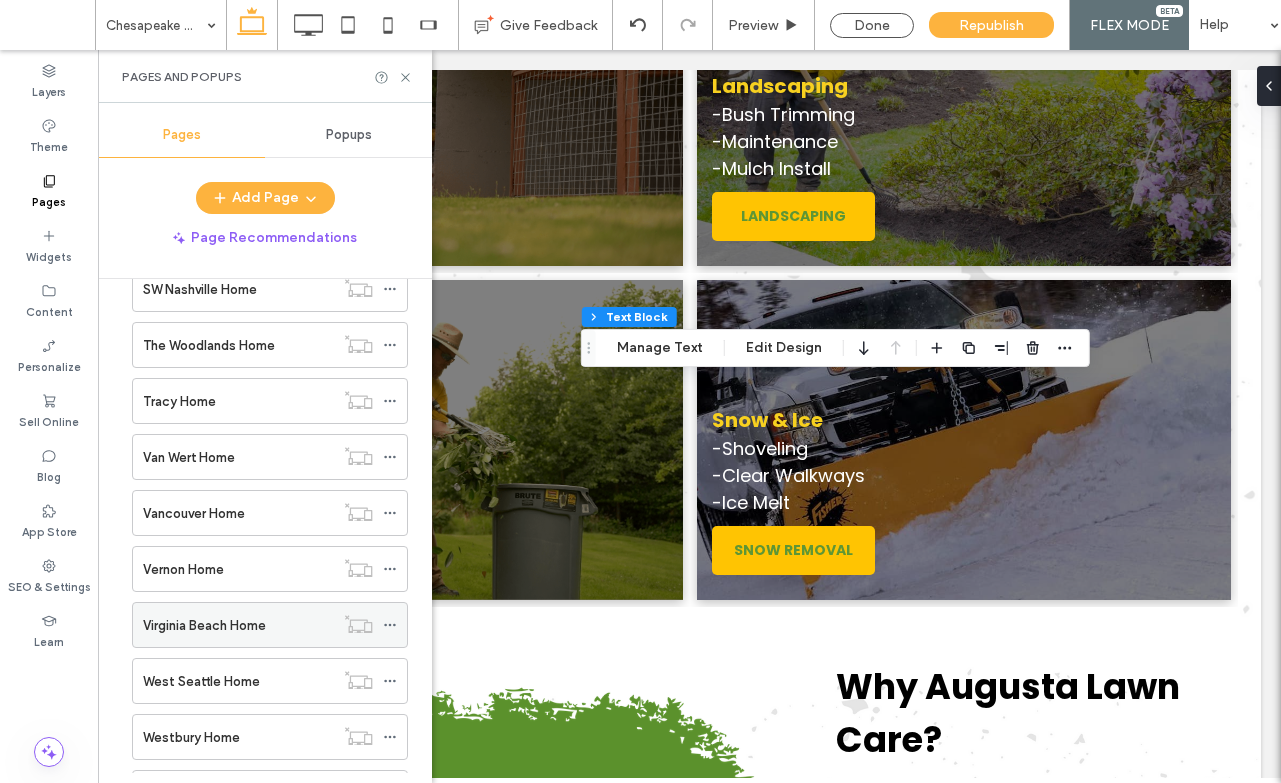 click on "Virginia Beach Home" at bounding box center [204, 625] 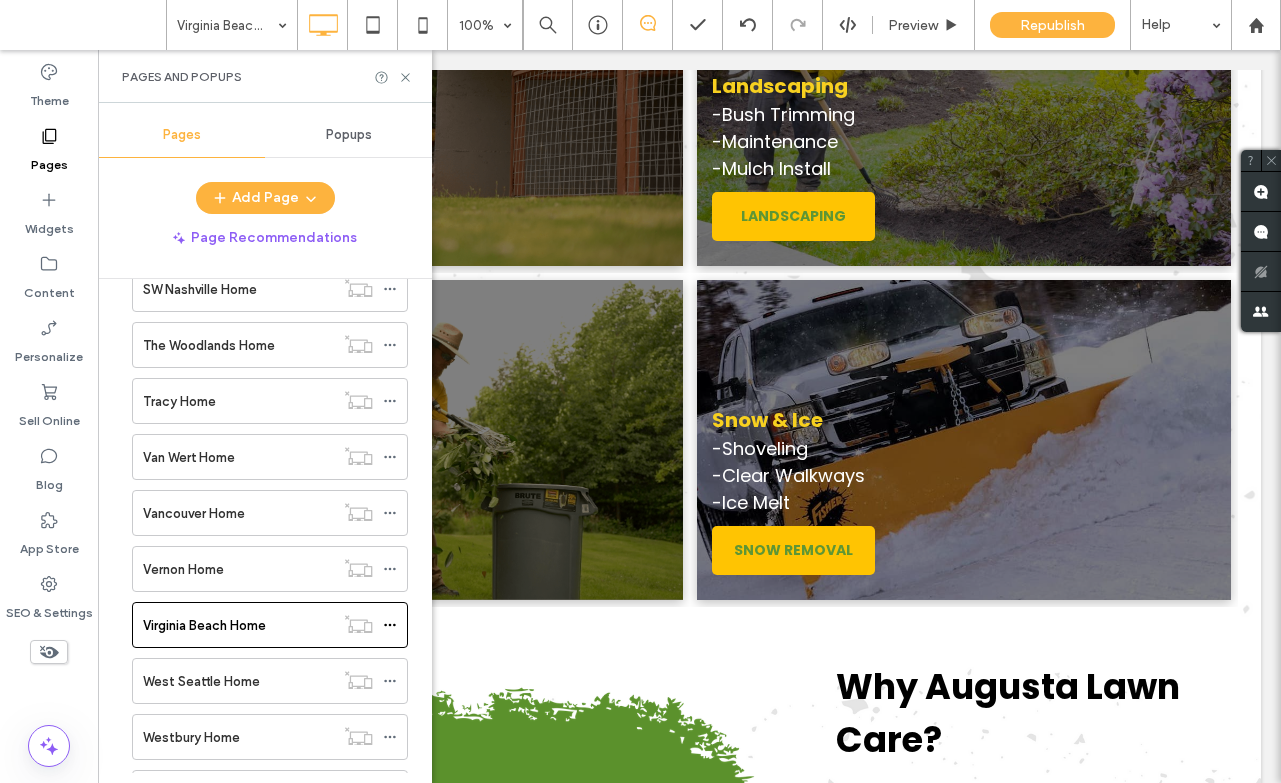 click at bounding box center [640, 391] 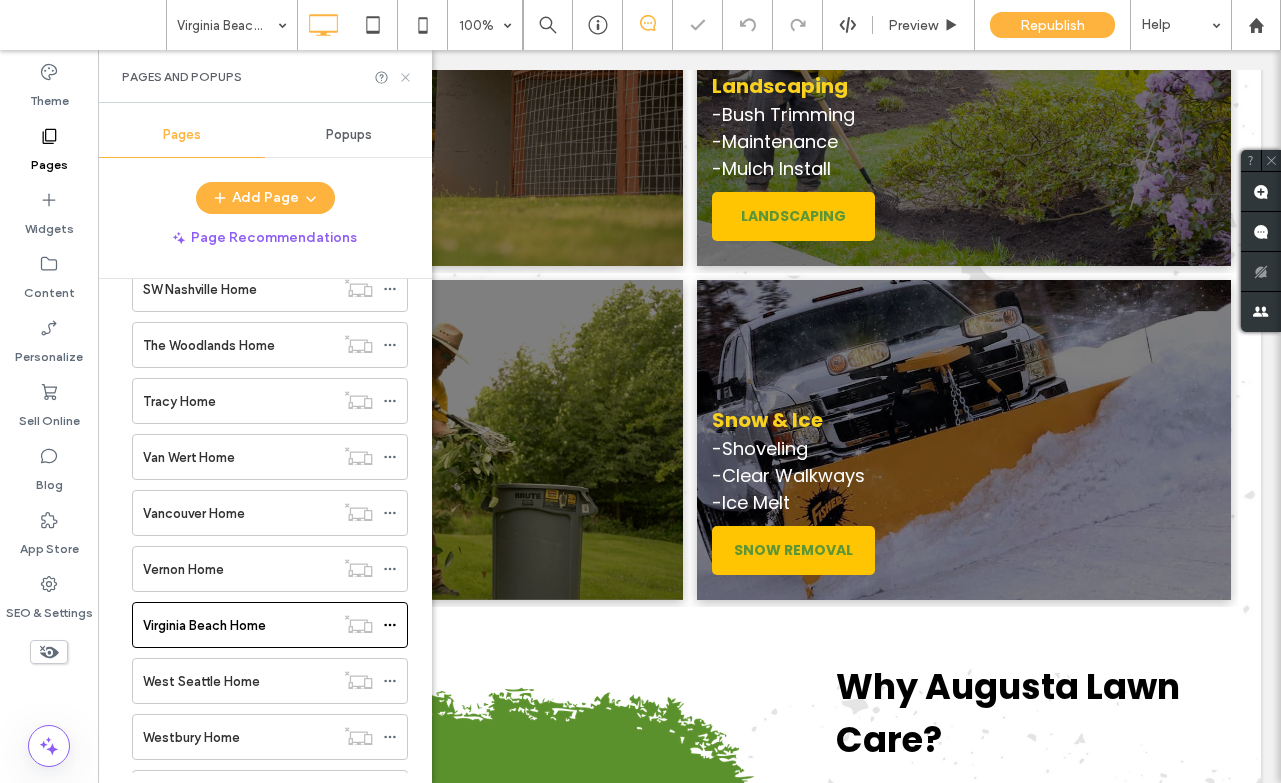 click 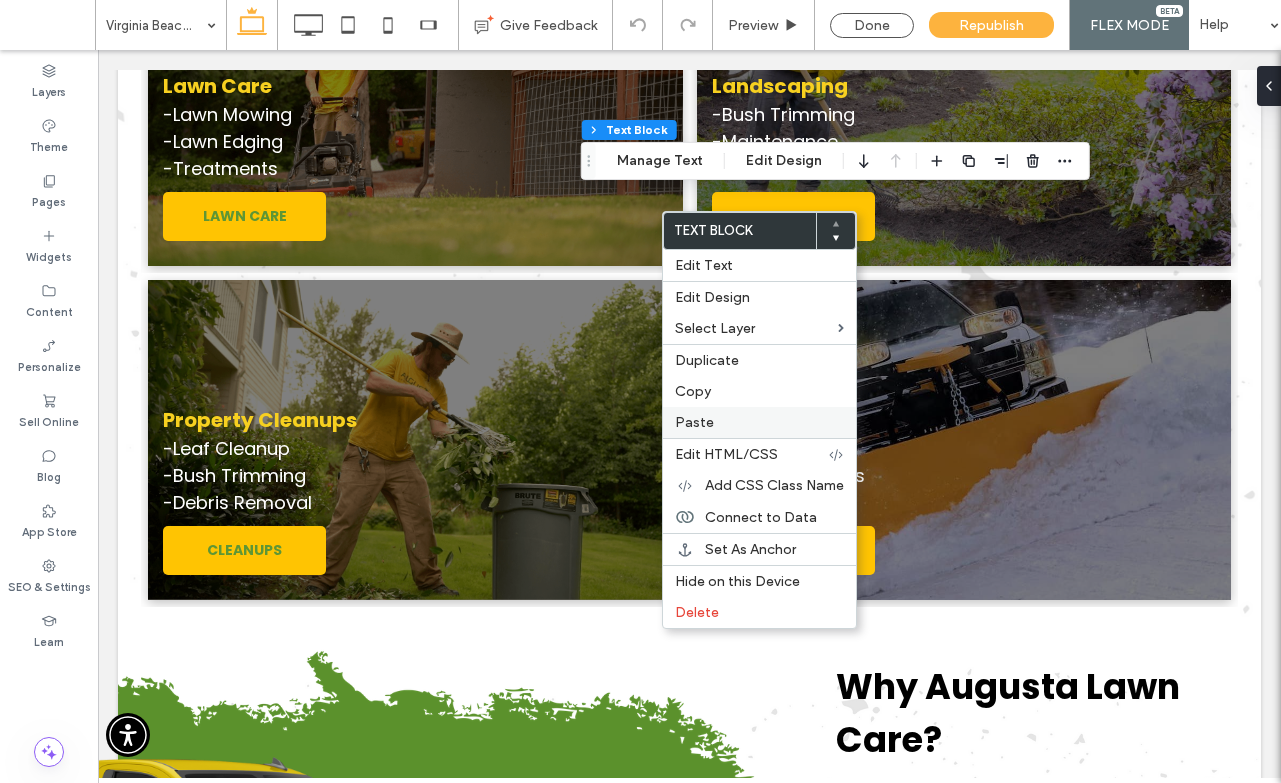 click on "Paste" at bounding box center (694, 422) 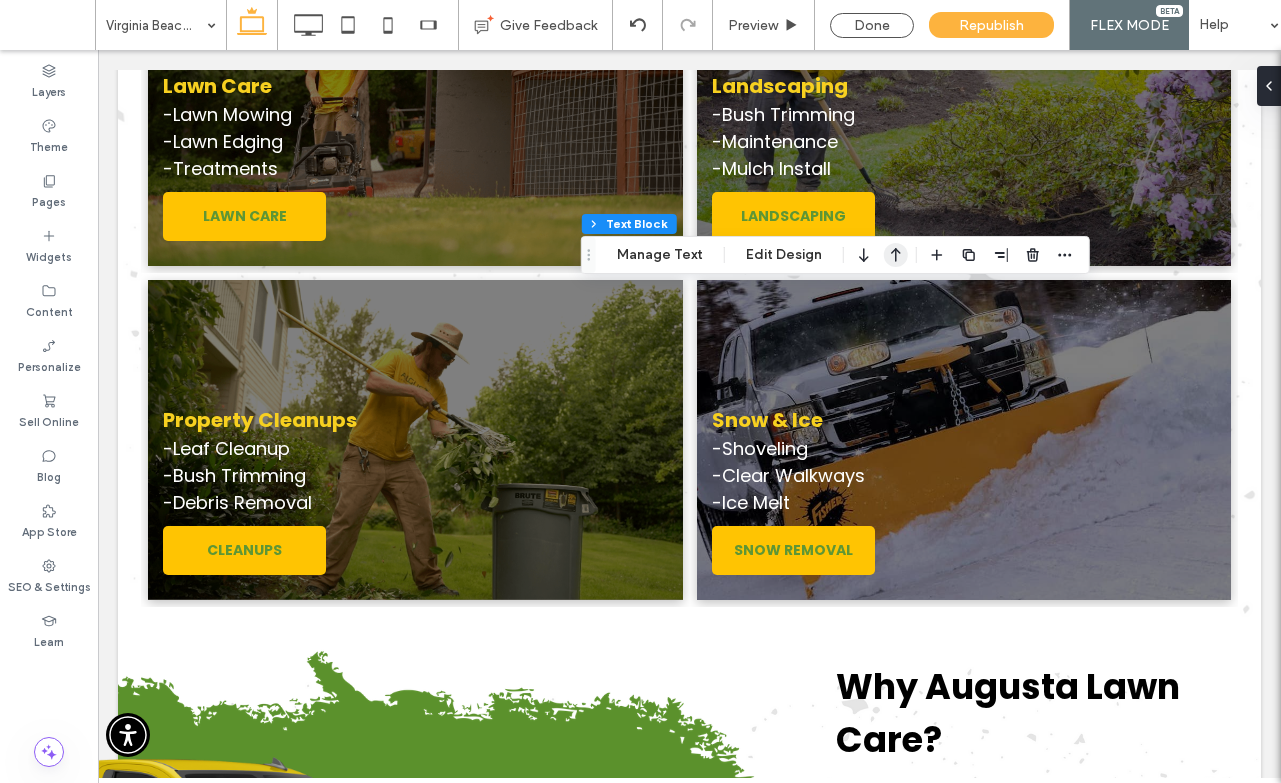 click 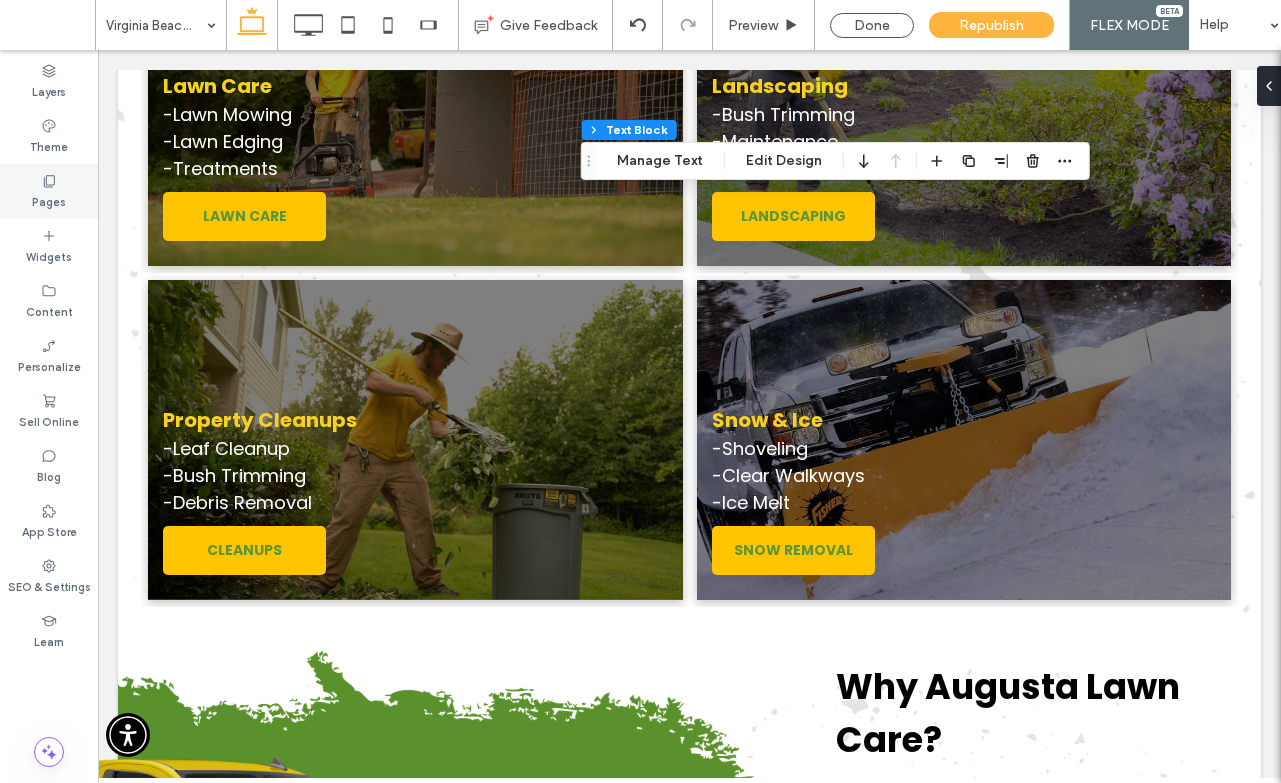 click 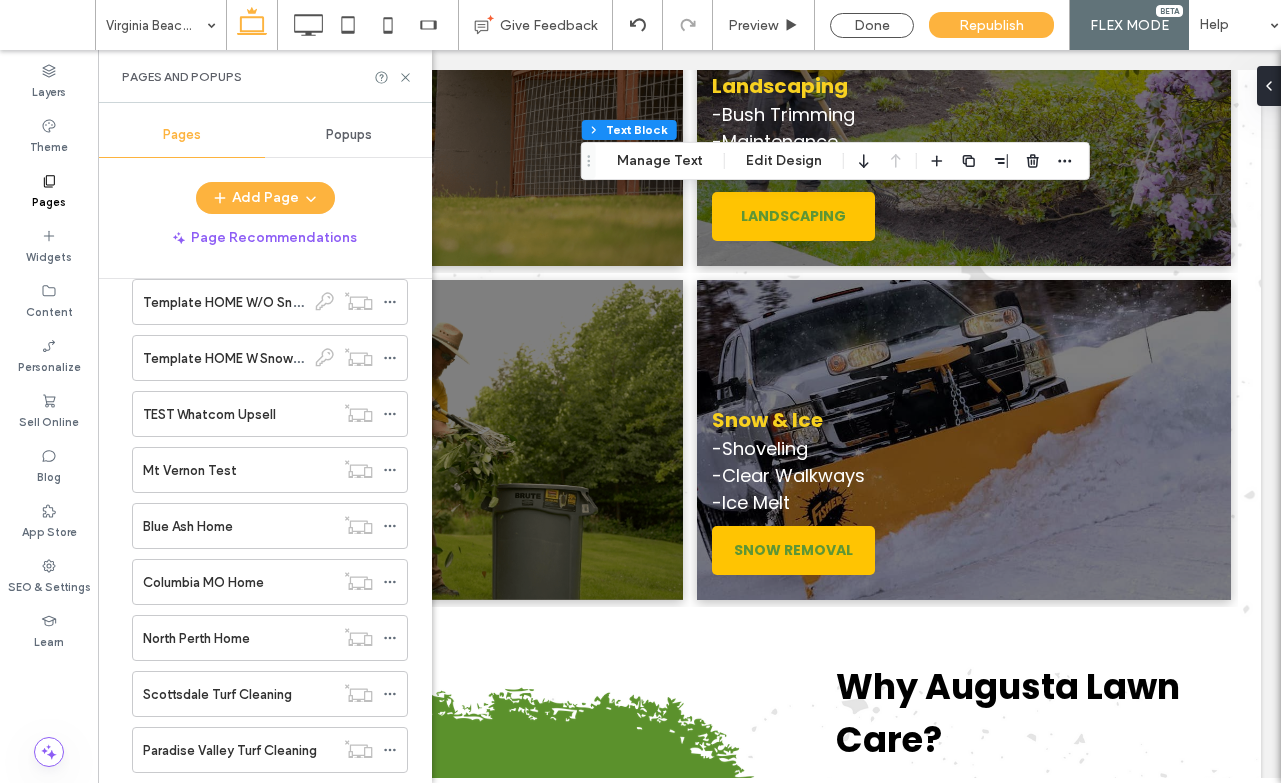 scroll, scrollTop: 10836, scrollLeft: 0, axis: vertical 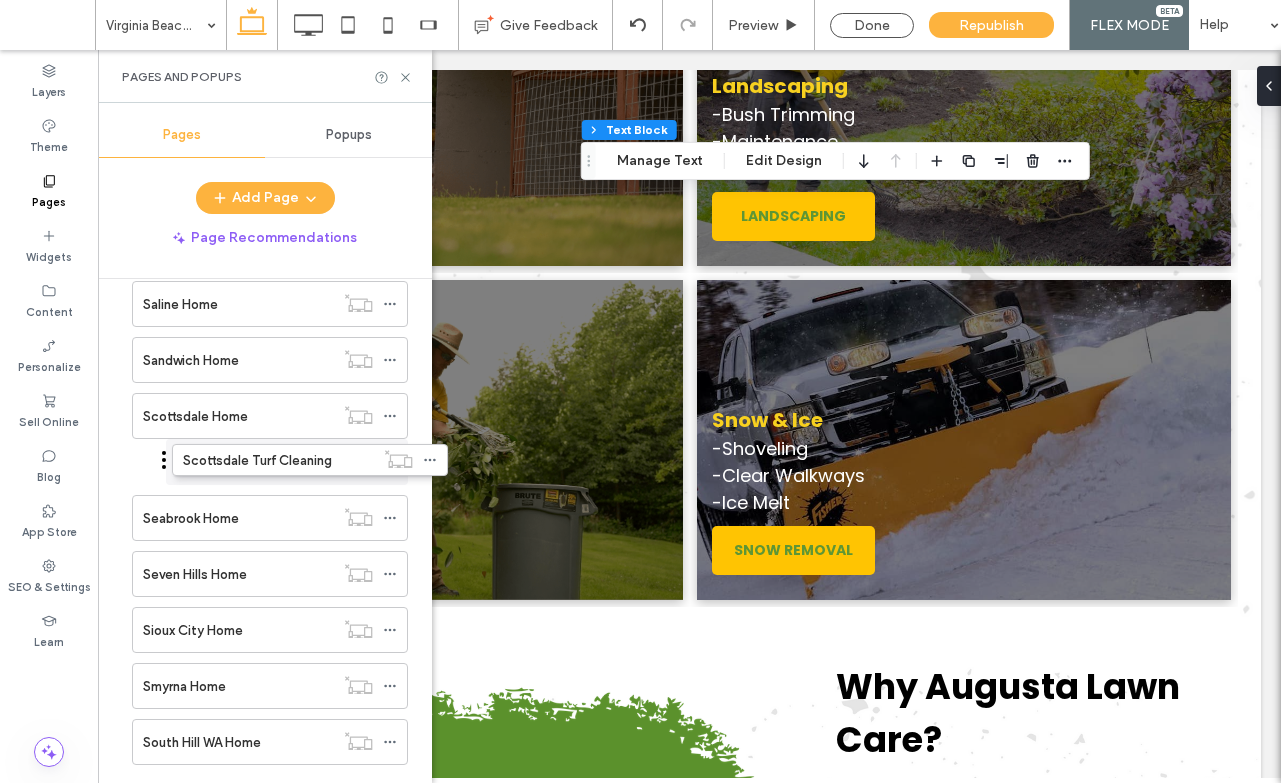 drag, startPoint x: 123, startPoint y: 641, endPoint x: 163, endPoint y: 467, distance: 178.53851 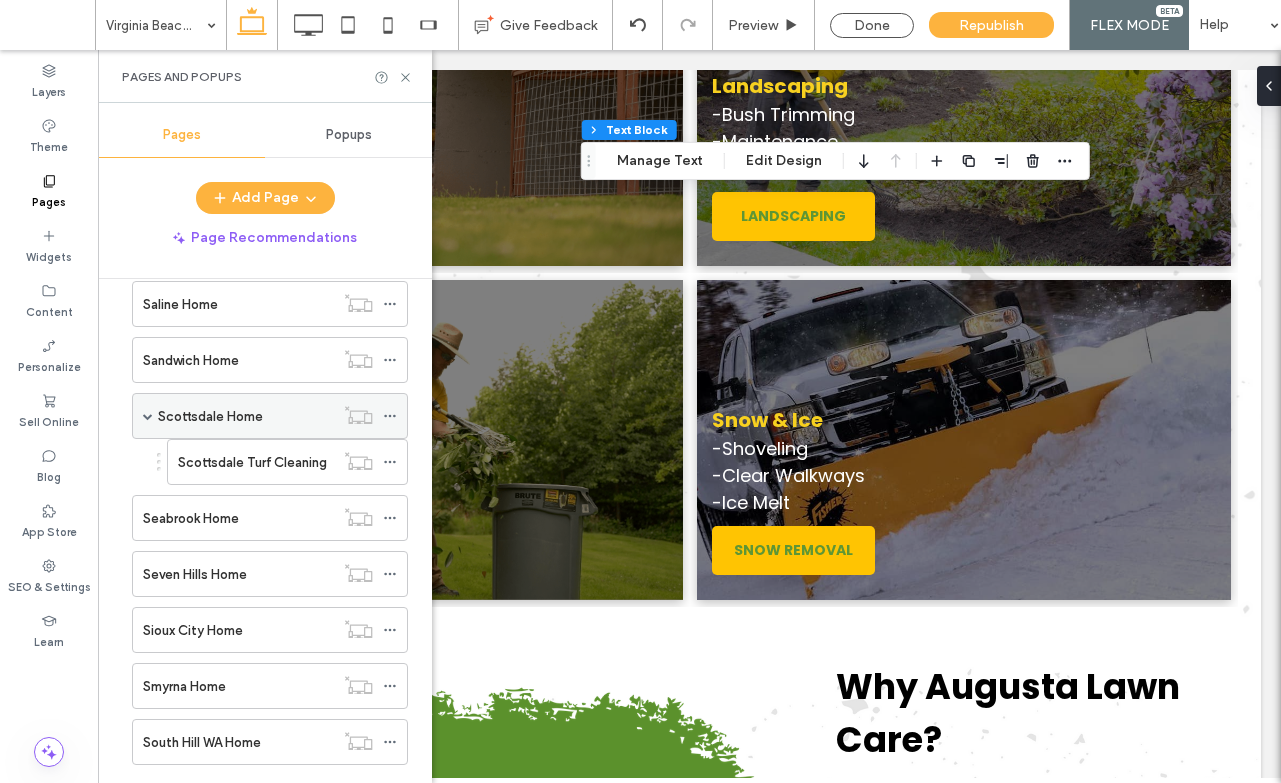 click at bounding box center (148, 416) 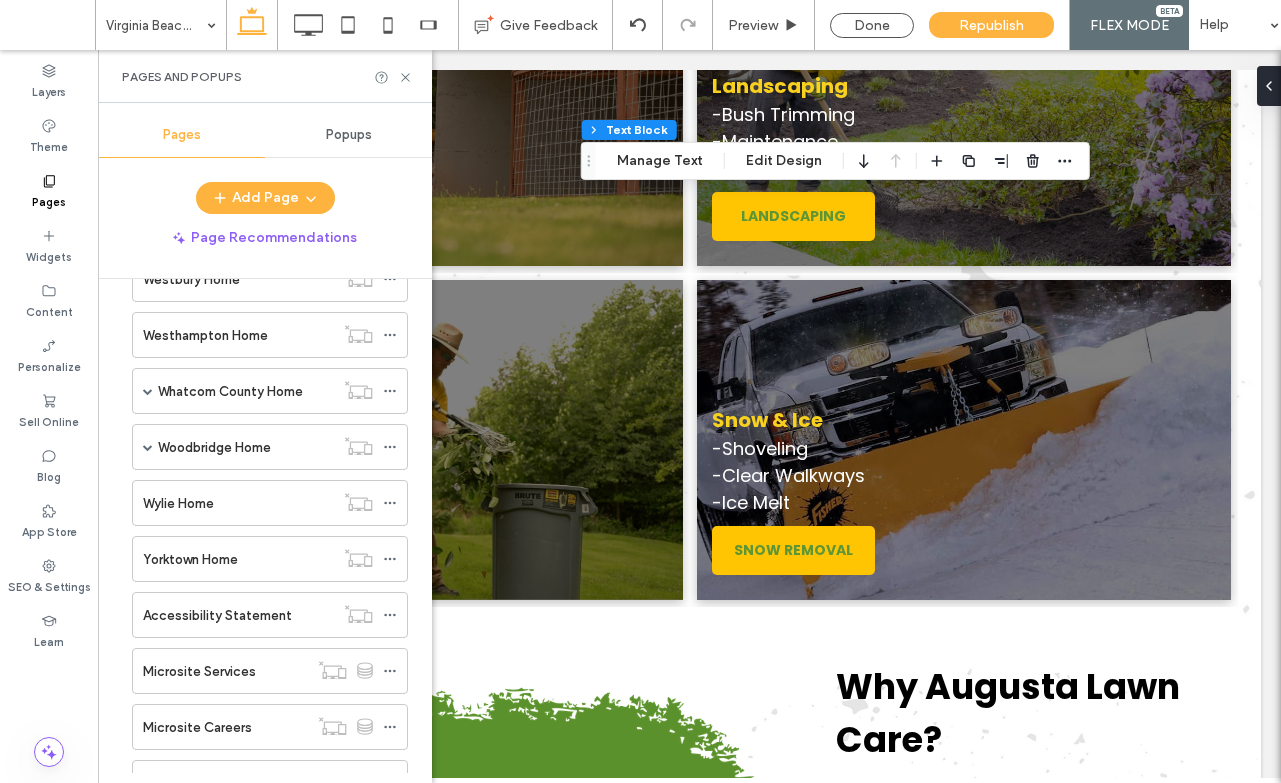 scroll, scrollTop: 10780, scrollLeft: 0, axis: vertical 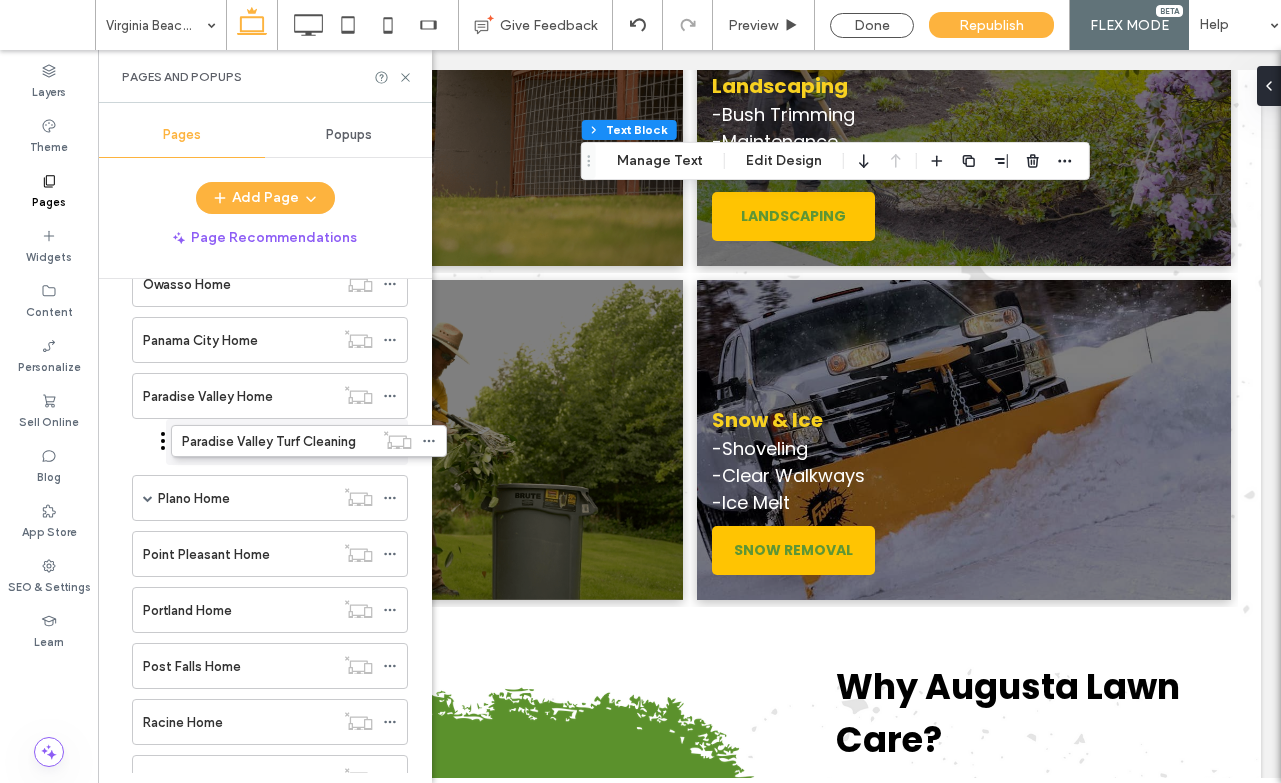 drag, startPoint x: 124, startPoint y: 701, endPoint x: 163, endPoint y: 449, distance: 255 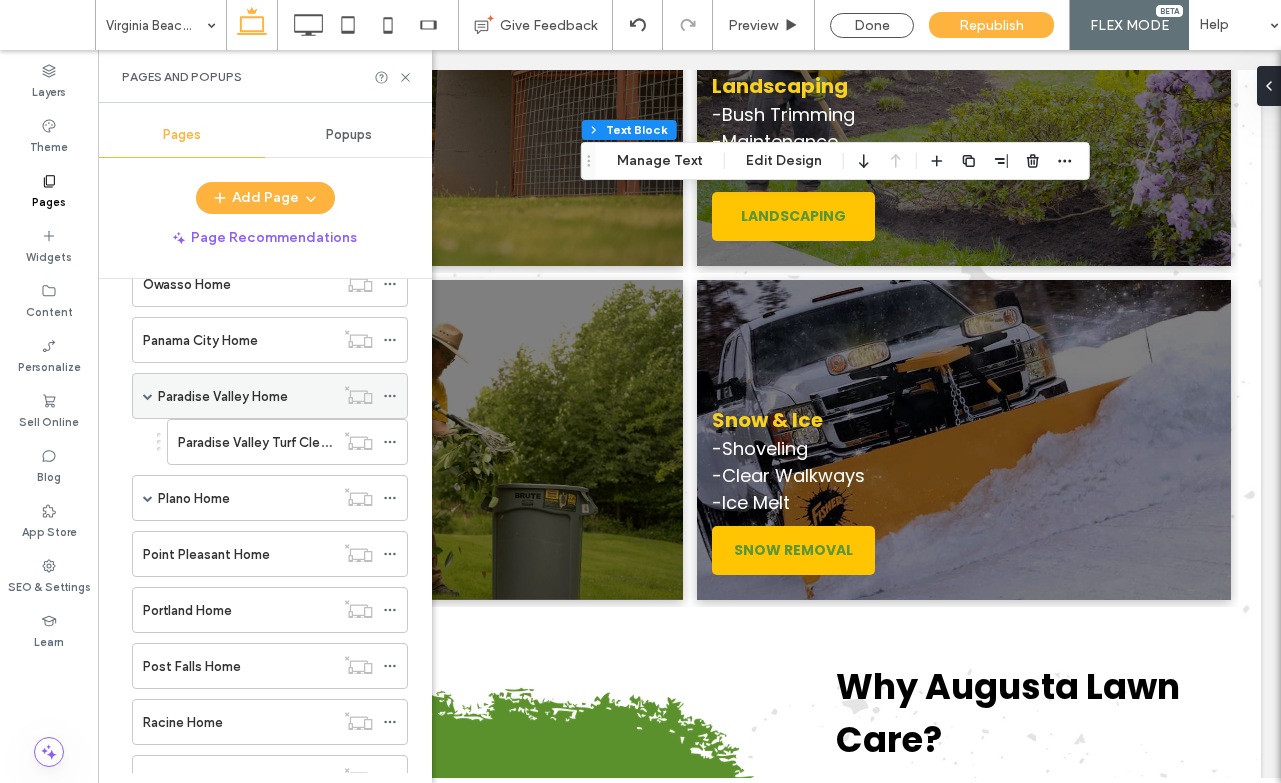 click at bounding box center (148, 396) 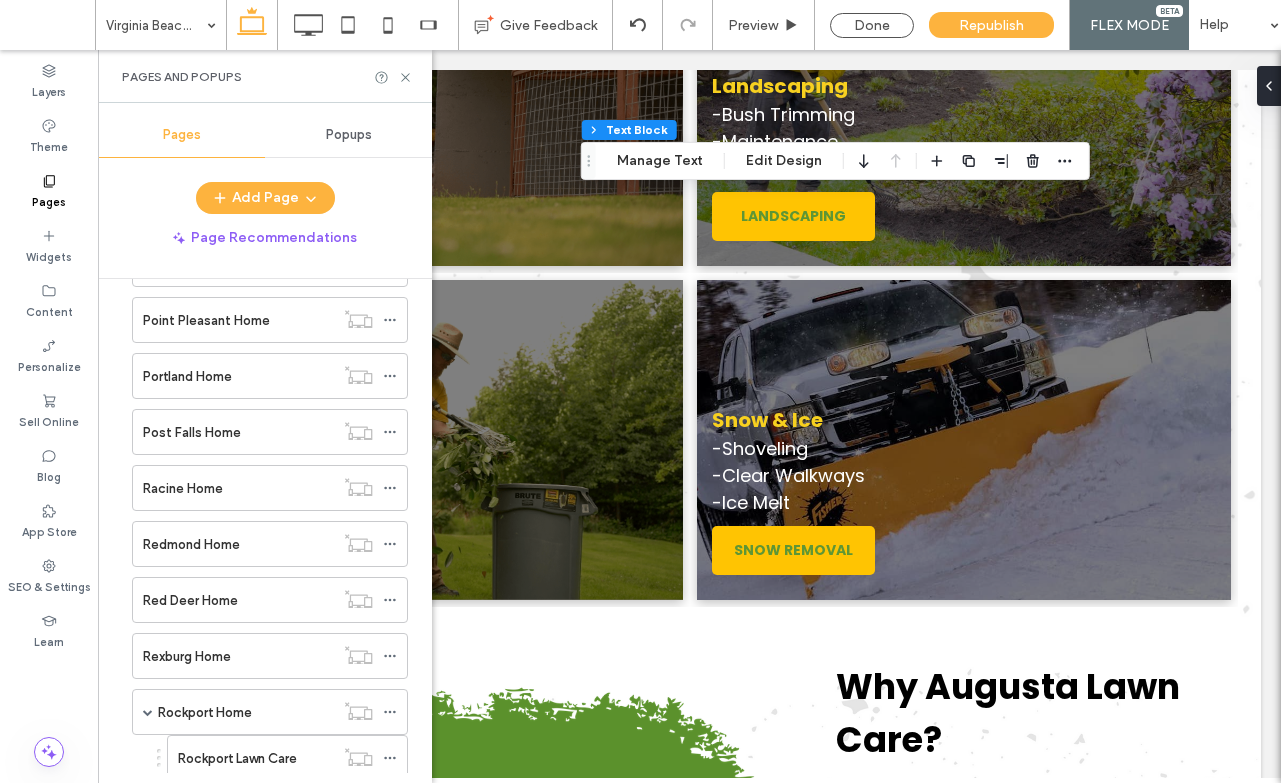 scroll, scrollTop: 7744, scrollLeft: 0, axis: vertical 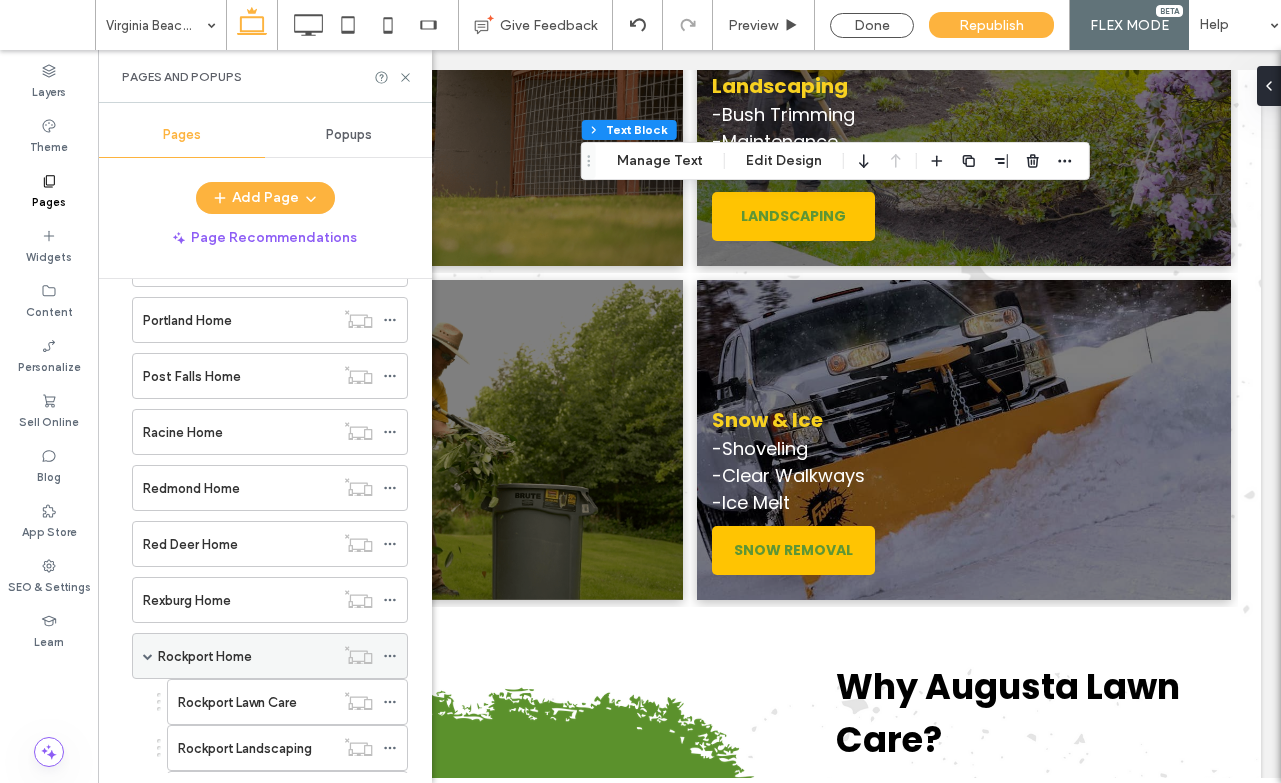 click at bounding box center (148, 656) 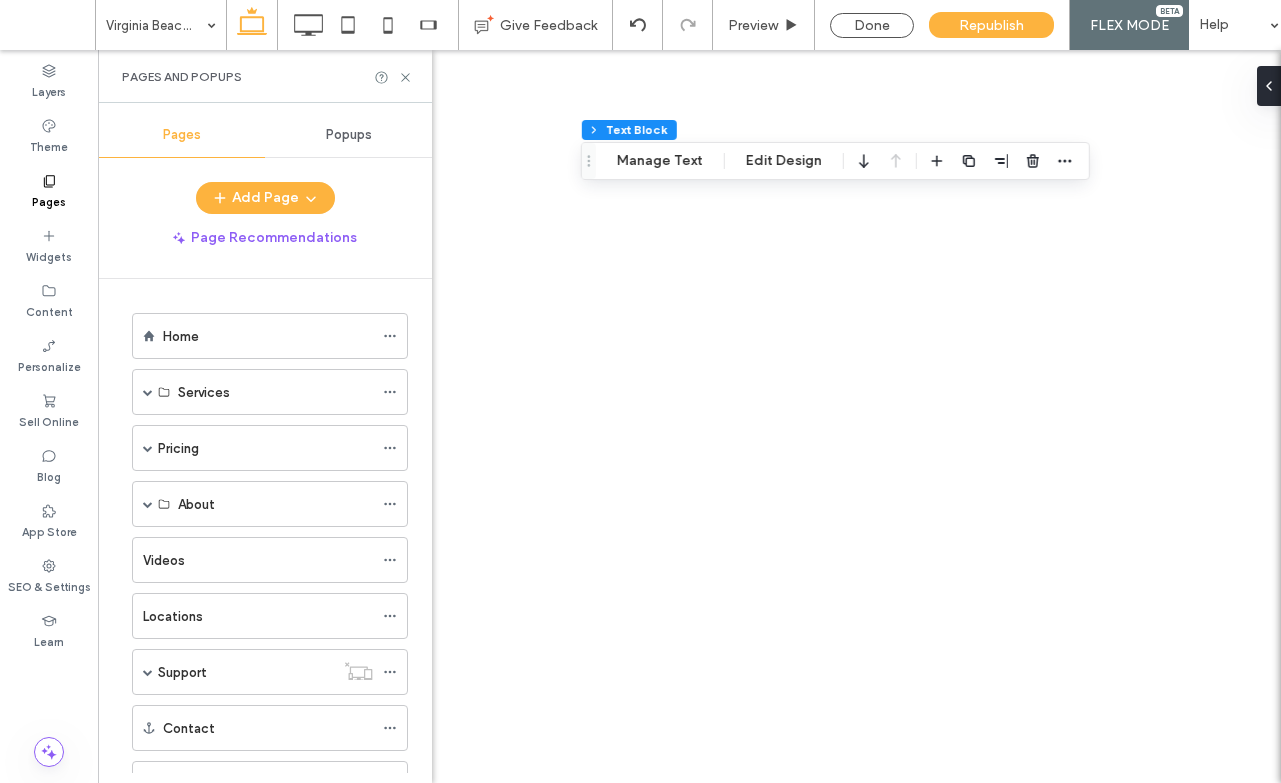 scroll, scrollTop: 0, scrollLeft: 0, axis: both 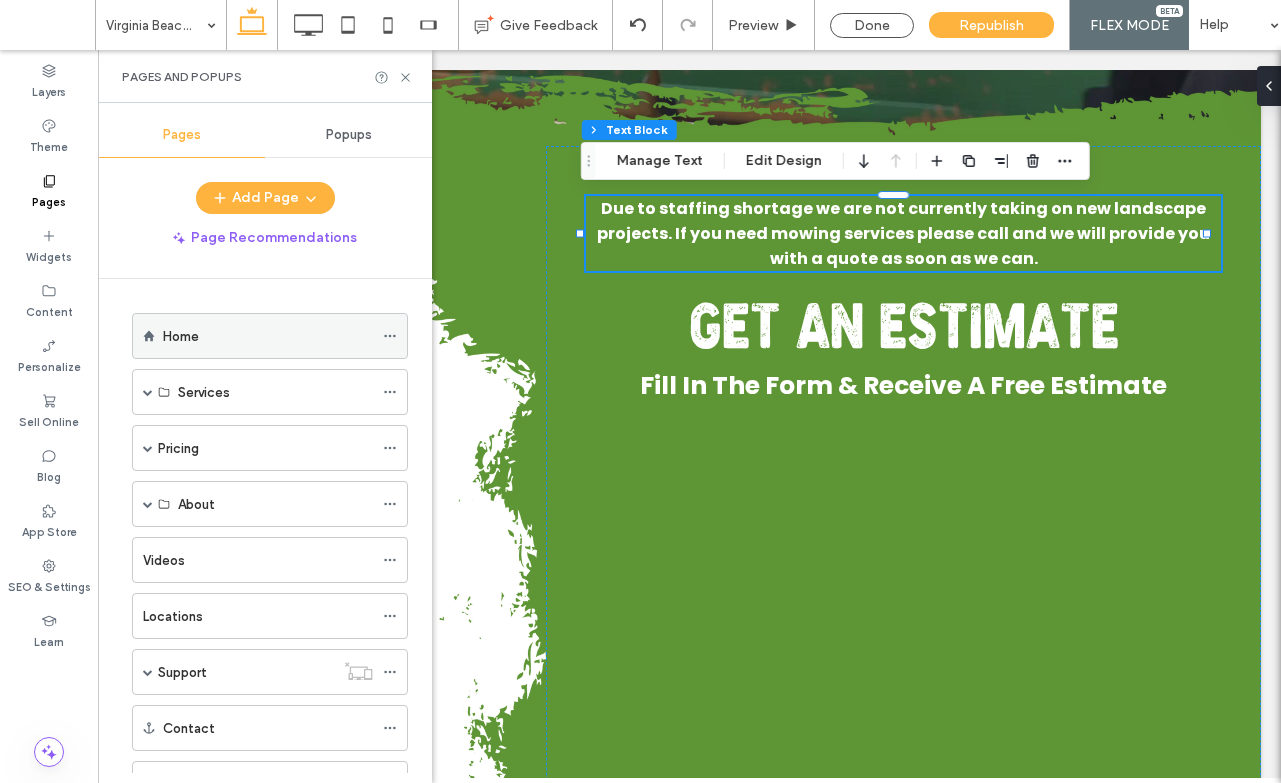 click on "Home" at bounding box center [268, 336] 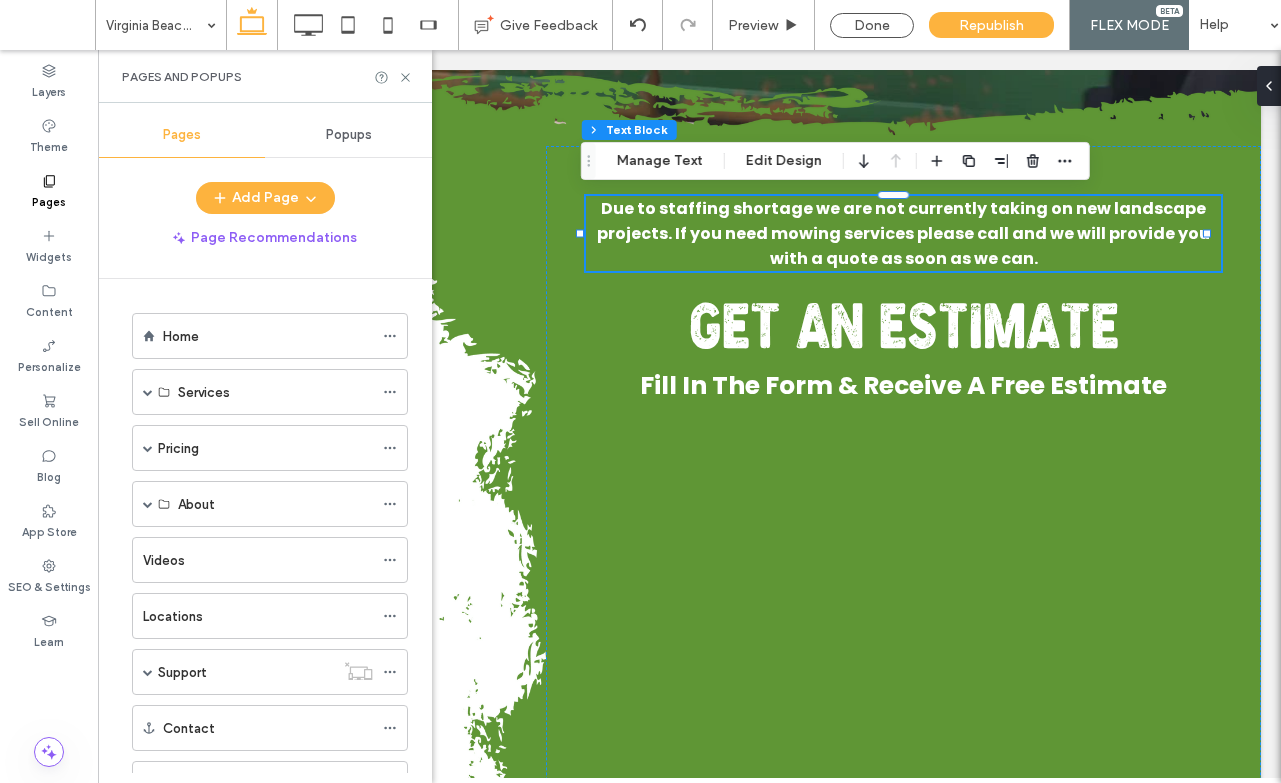 click at bounding box center [0, 0] 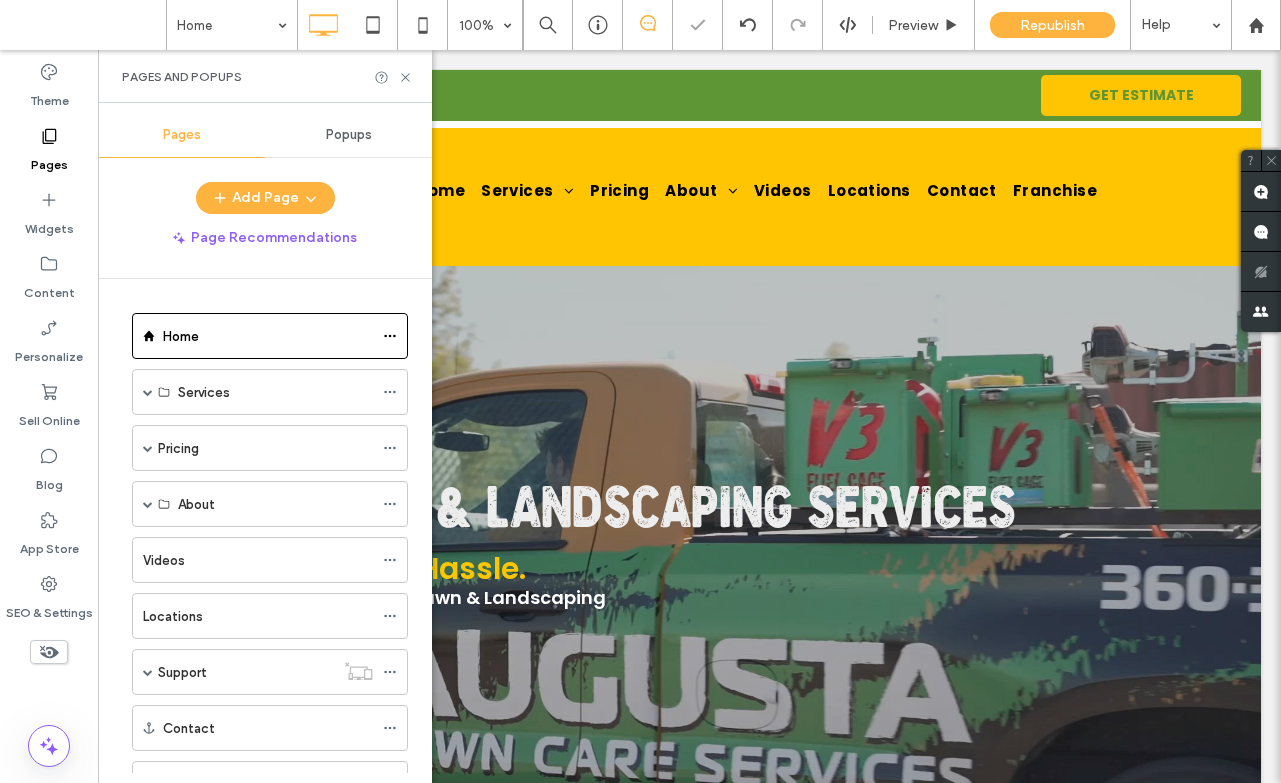 scroll, scrollTop: 0, scrollLeft: 0, axis: both 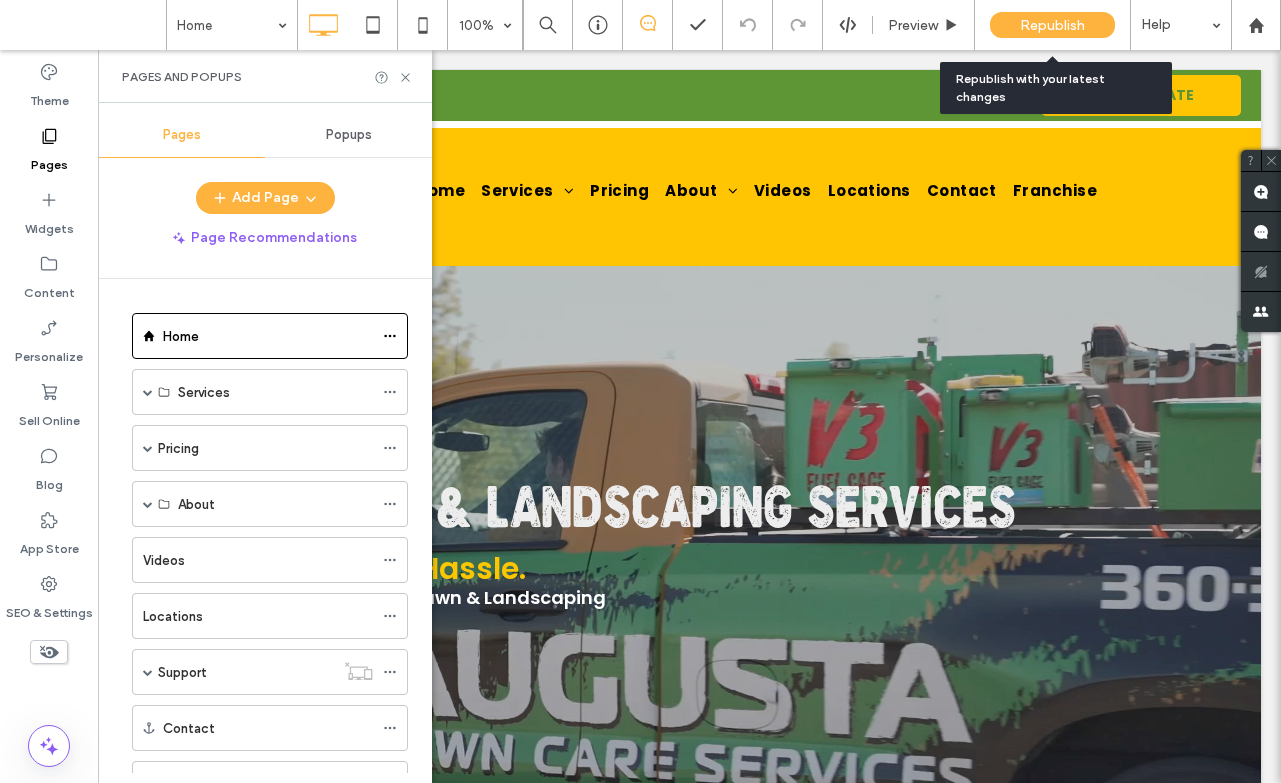 click on "Republish" at bounding box center [1052, 25] 